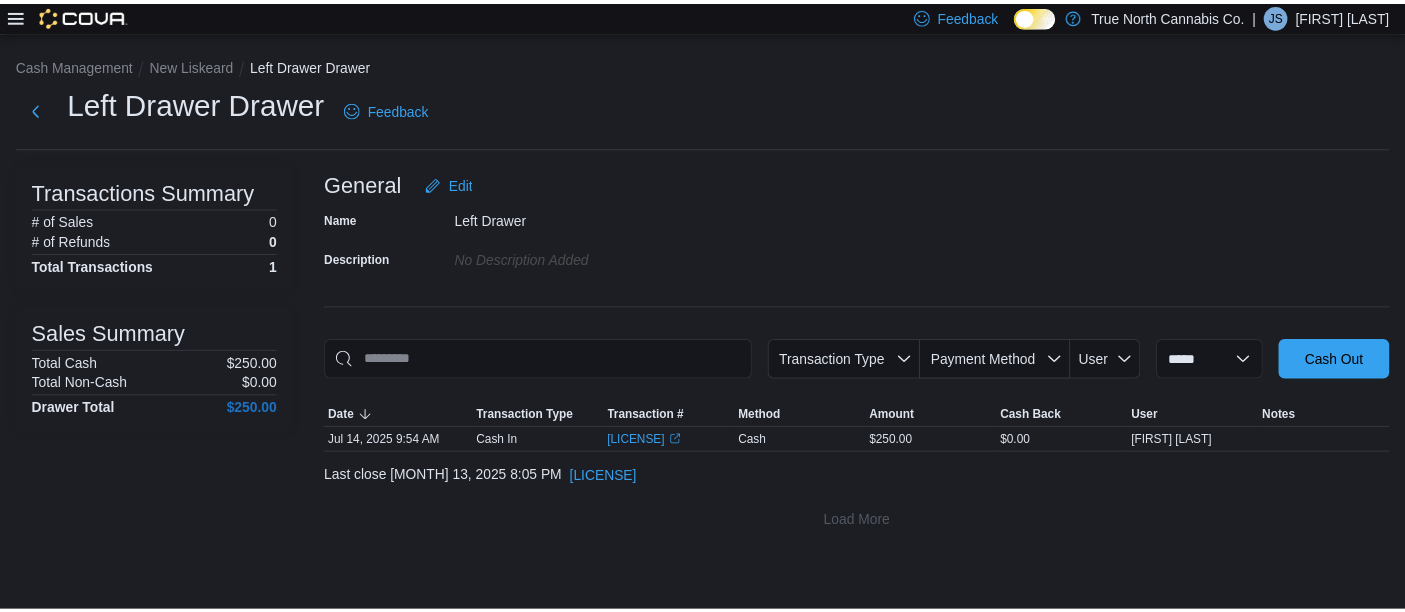 scroll, scrollTop: 0, scrollLeft: 0, axis: both 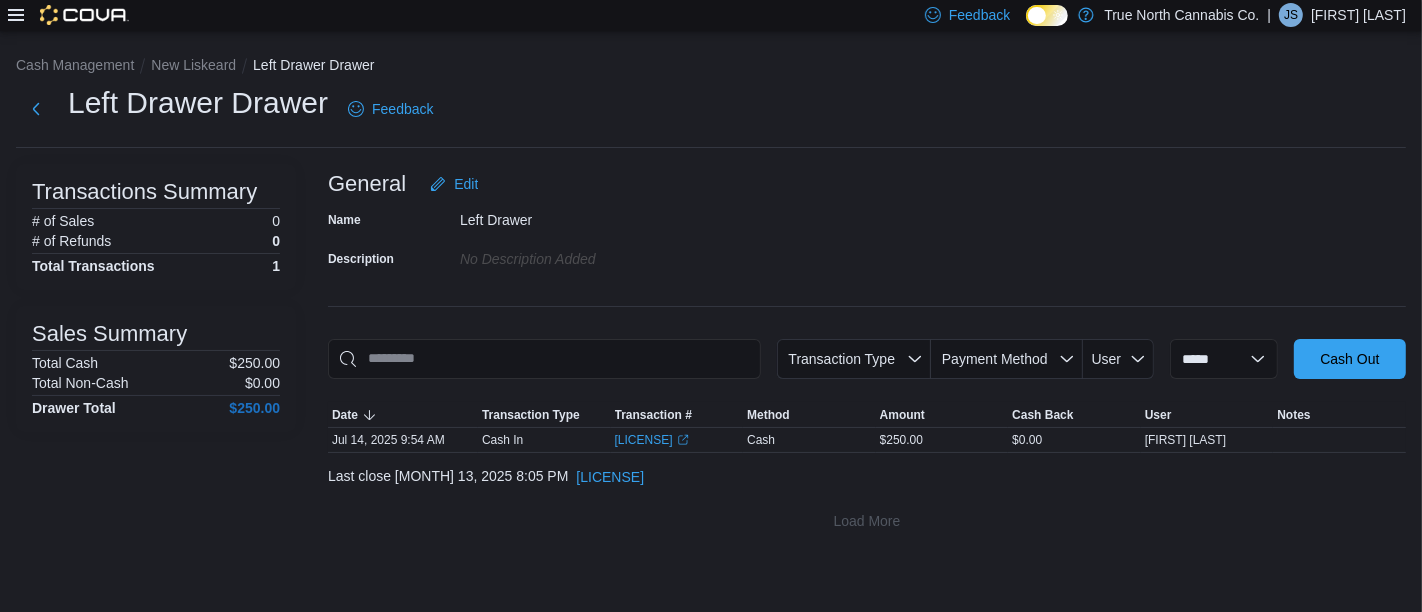 click at bounding box center [68, 15] 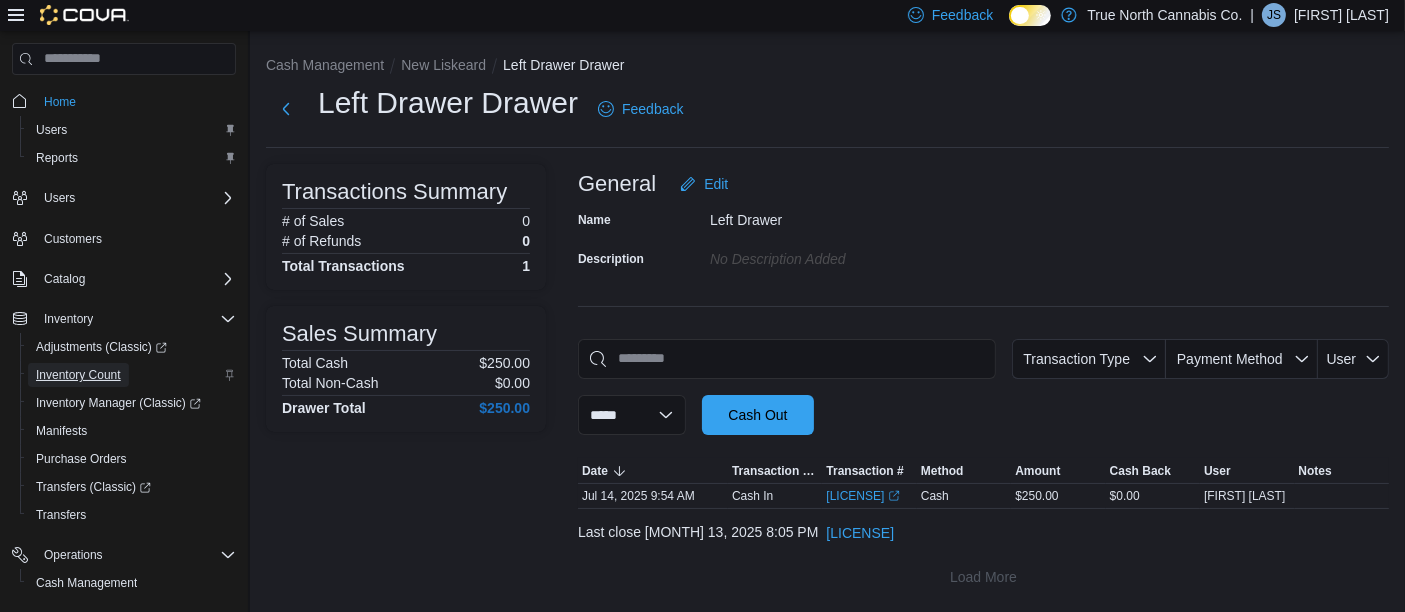 click on "Inventory Count" at bounding box center [78, 375] 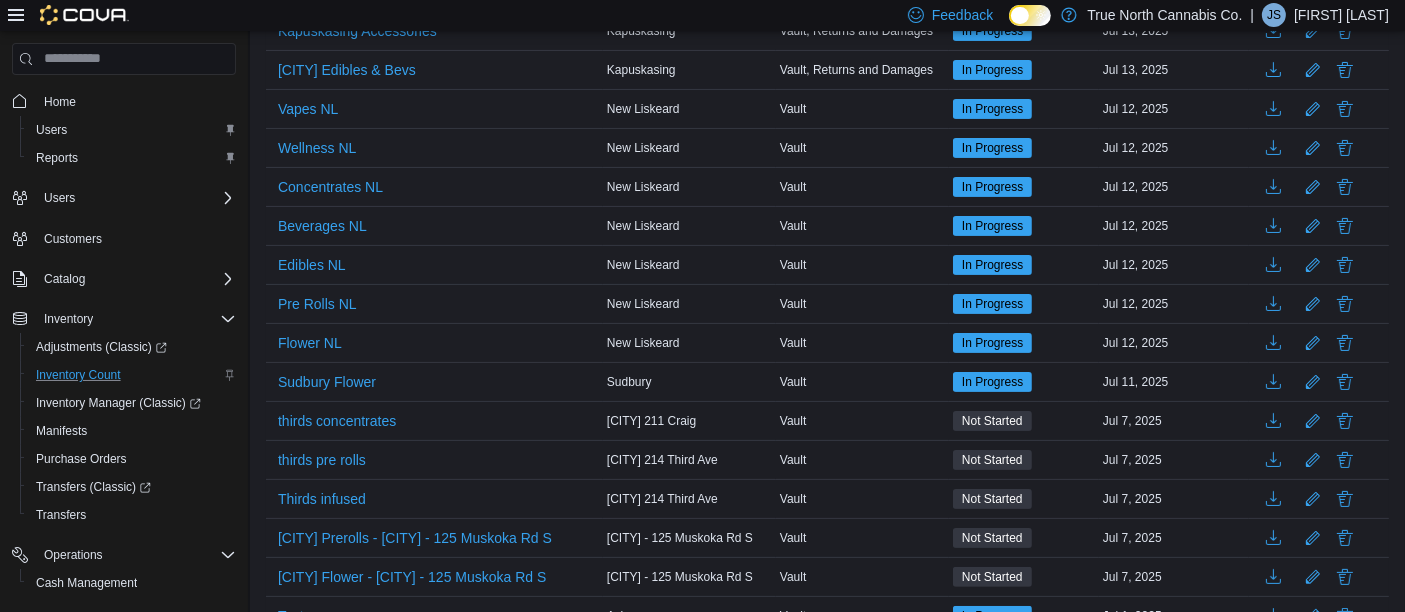 scroll, scrollTop: 385, scrollLeft: 0, axis: vertical 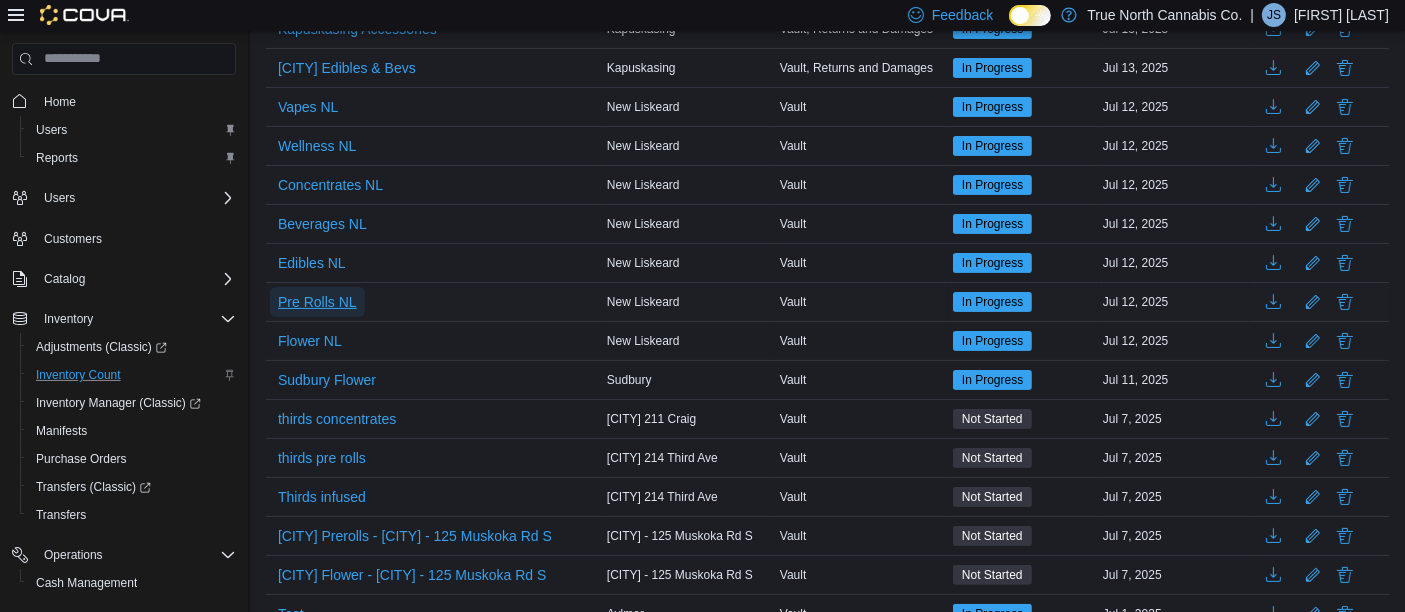 click on "Pre Rolls NL" at bounding box center (317, 302) 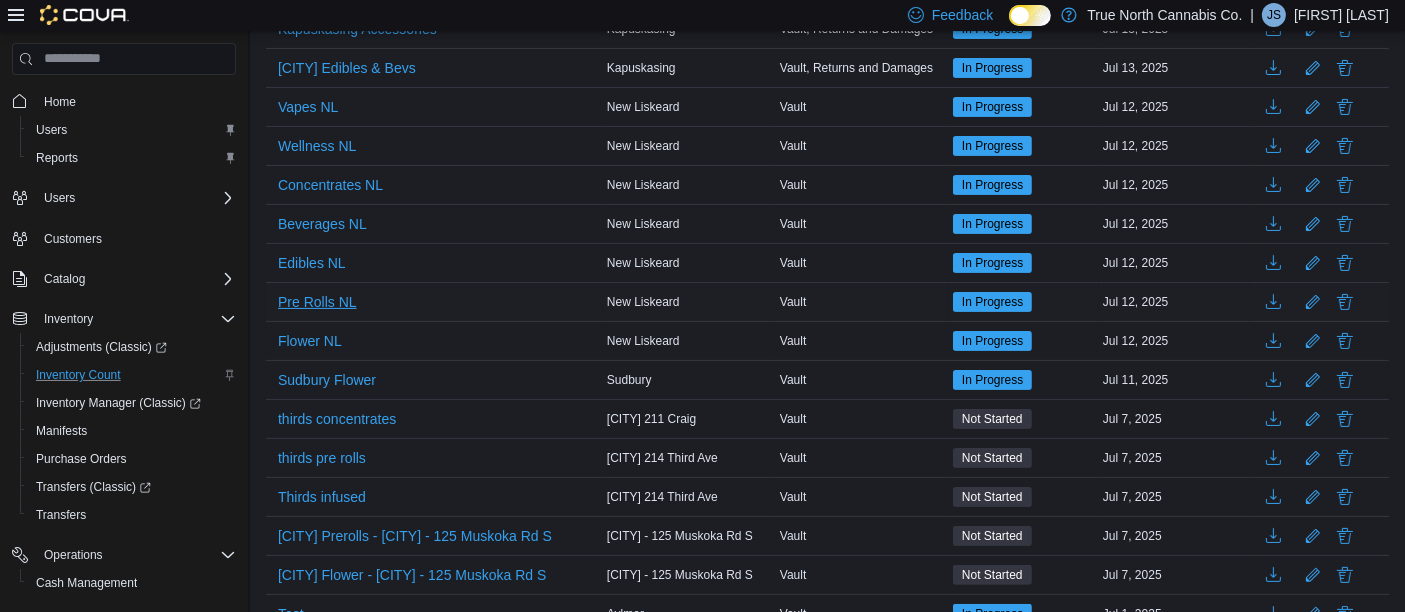 scroll, scrollTop: 0, scrollLeft: 0, axis: both 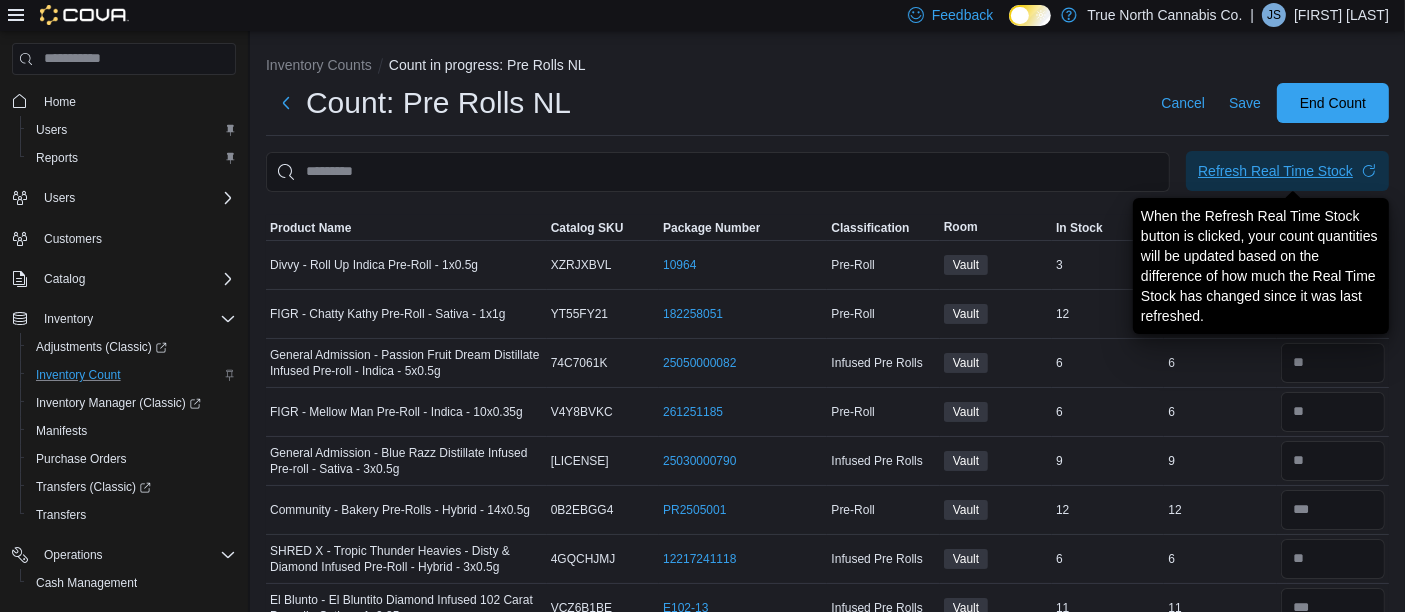 click on "Refresh Real Time Stock" at bounding box center [1275, 171] 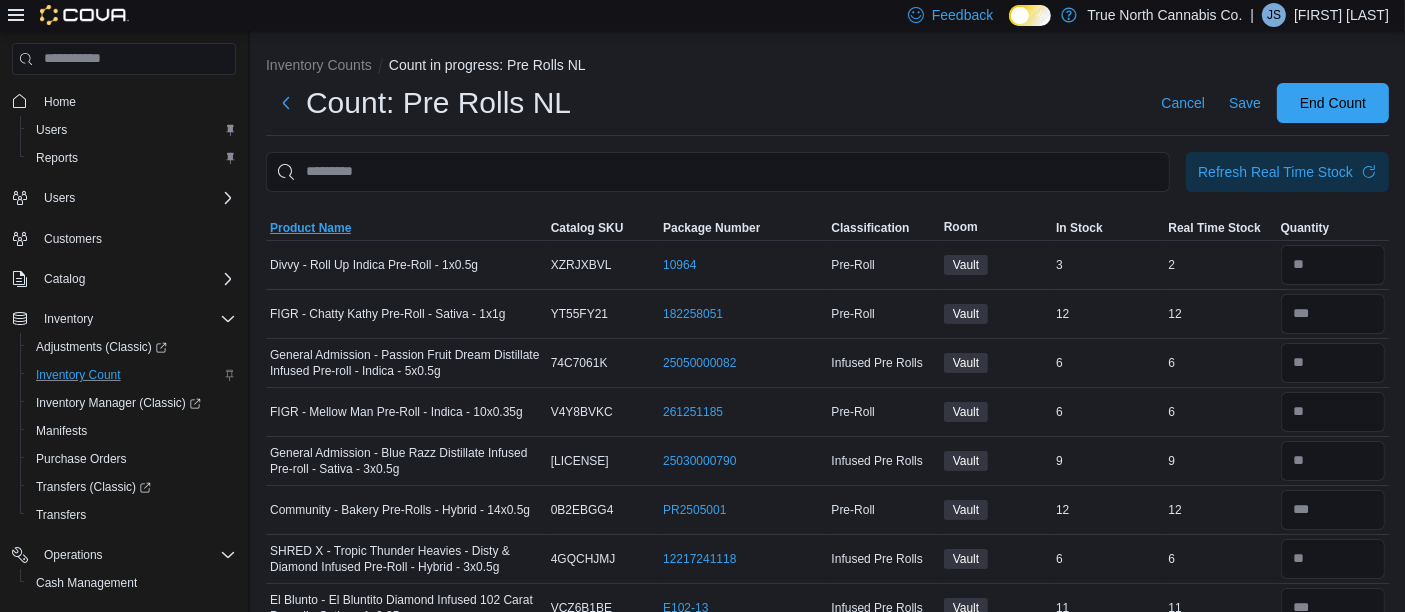 click on "Product Name" at bounding box center (406, 228) 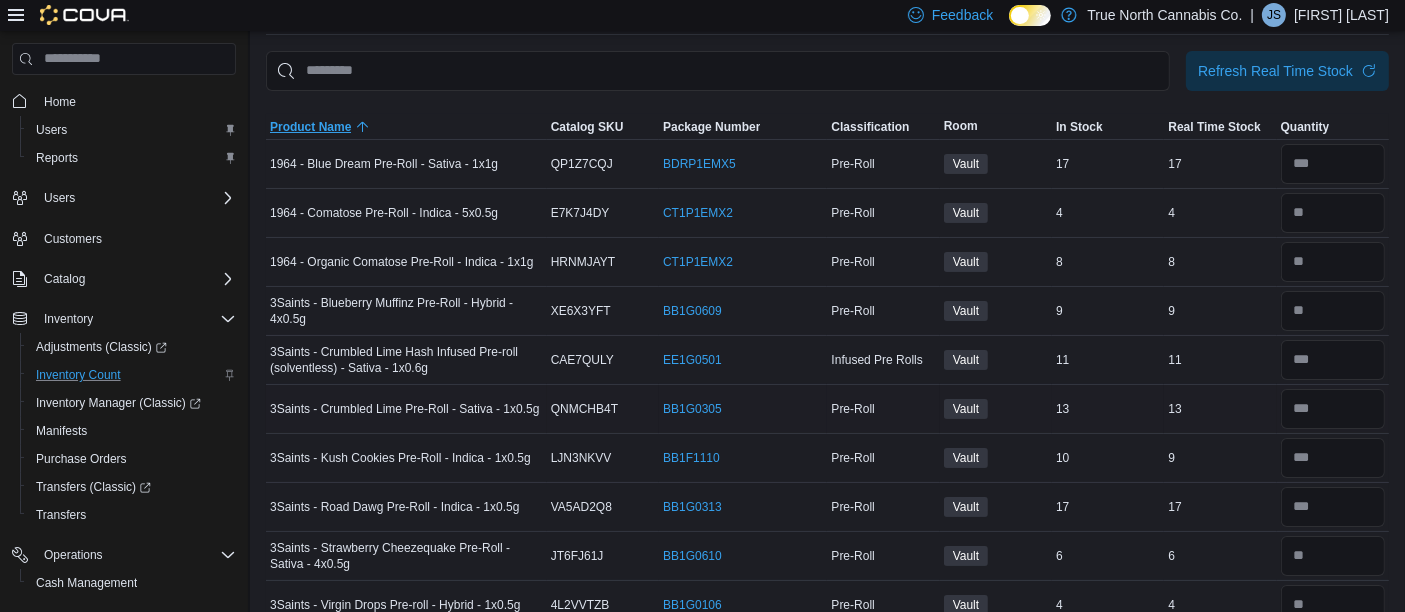 scroll, scrollTop: 100, scrollLeft: 0, axis: vertical 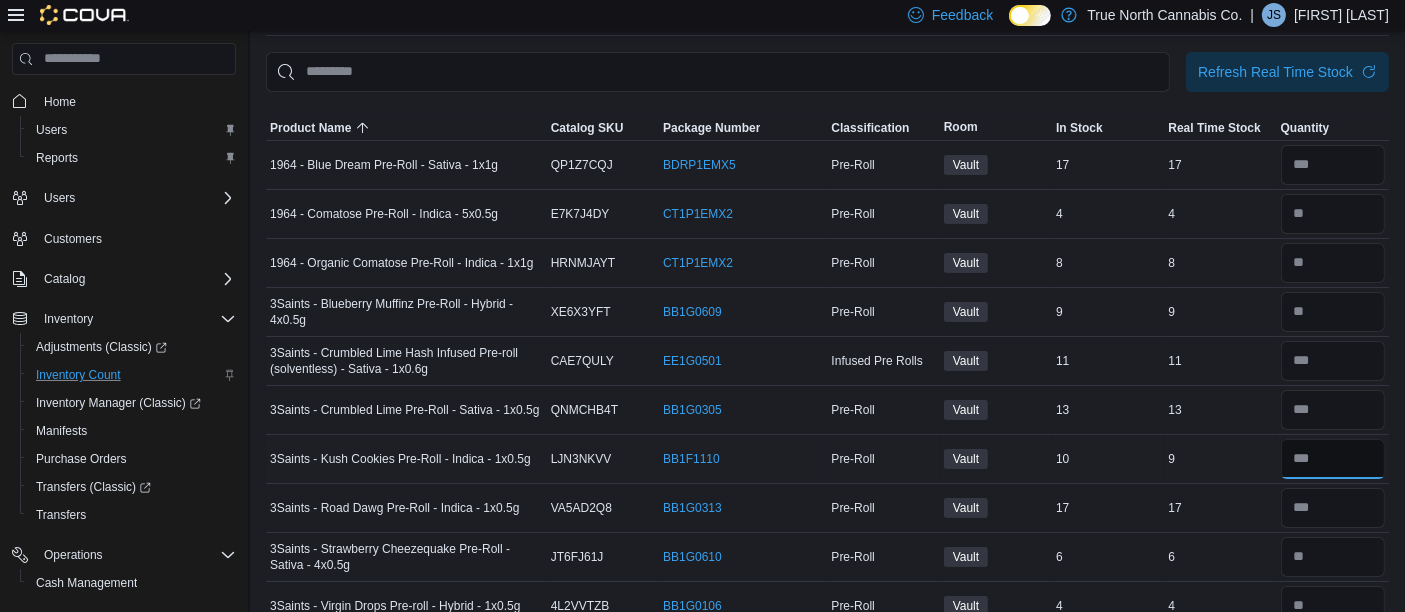 click at bounding box center (1333, 459) 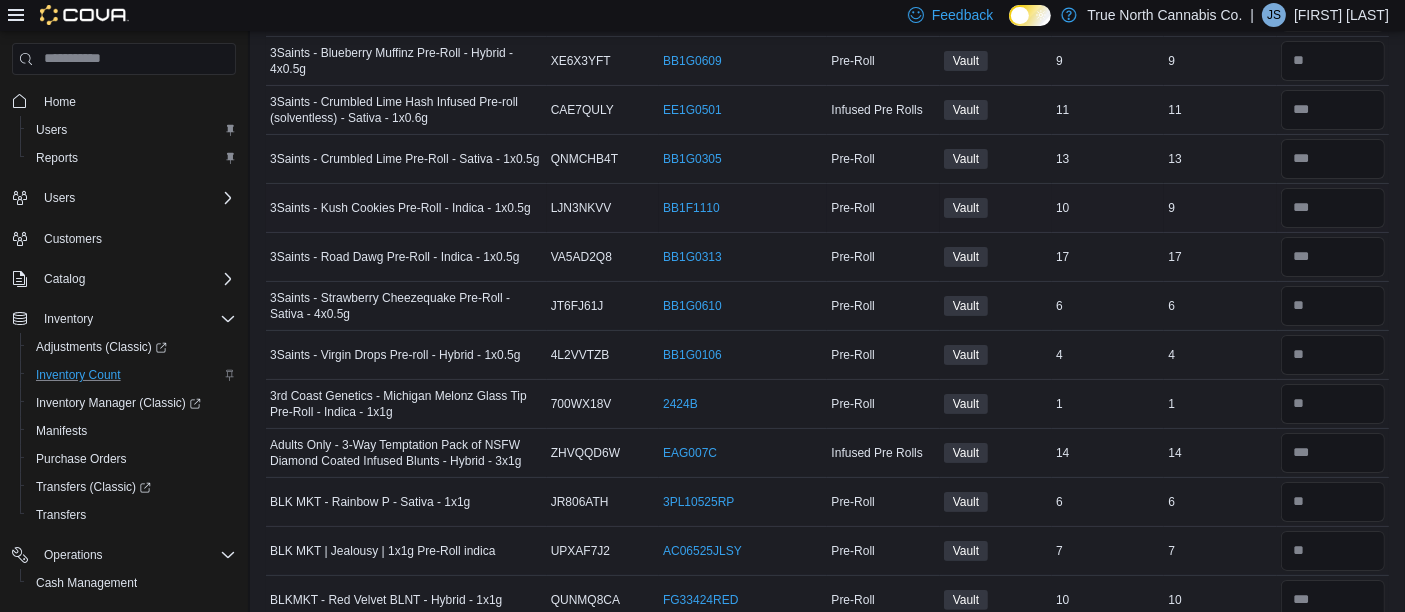 scroll, scrollTop: 363, scrollLeft: 0, axis: vertical 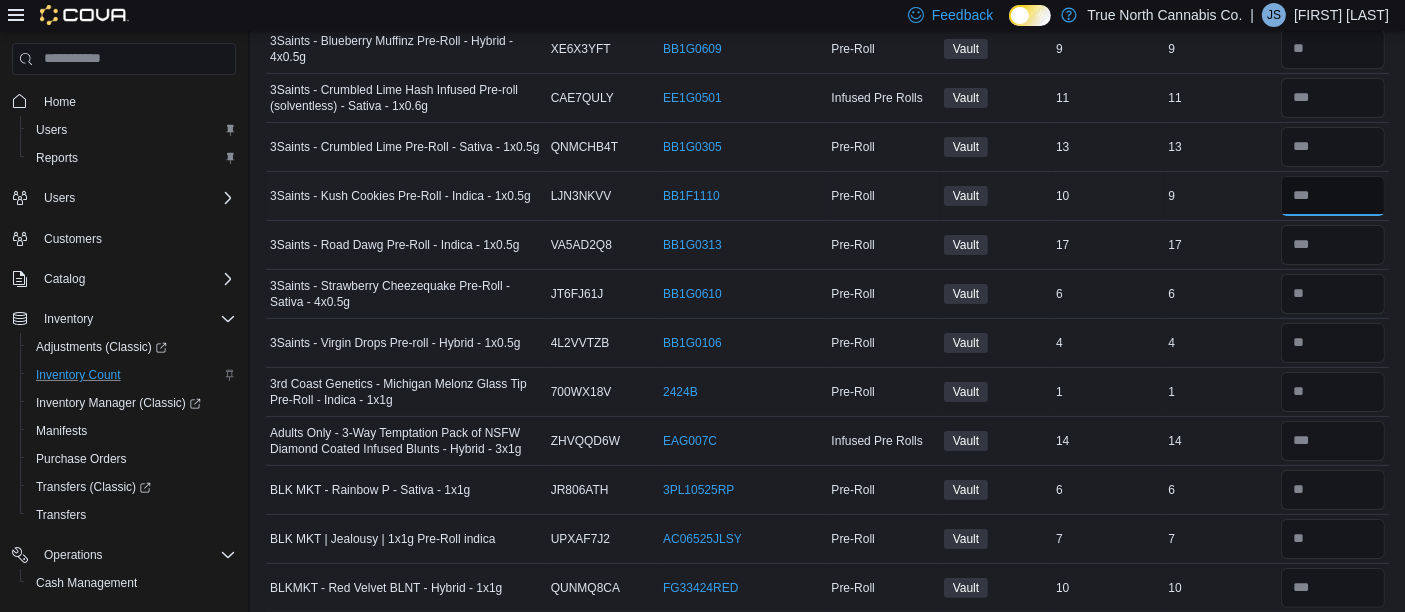 click at bounding box center (1333, 196) 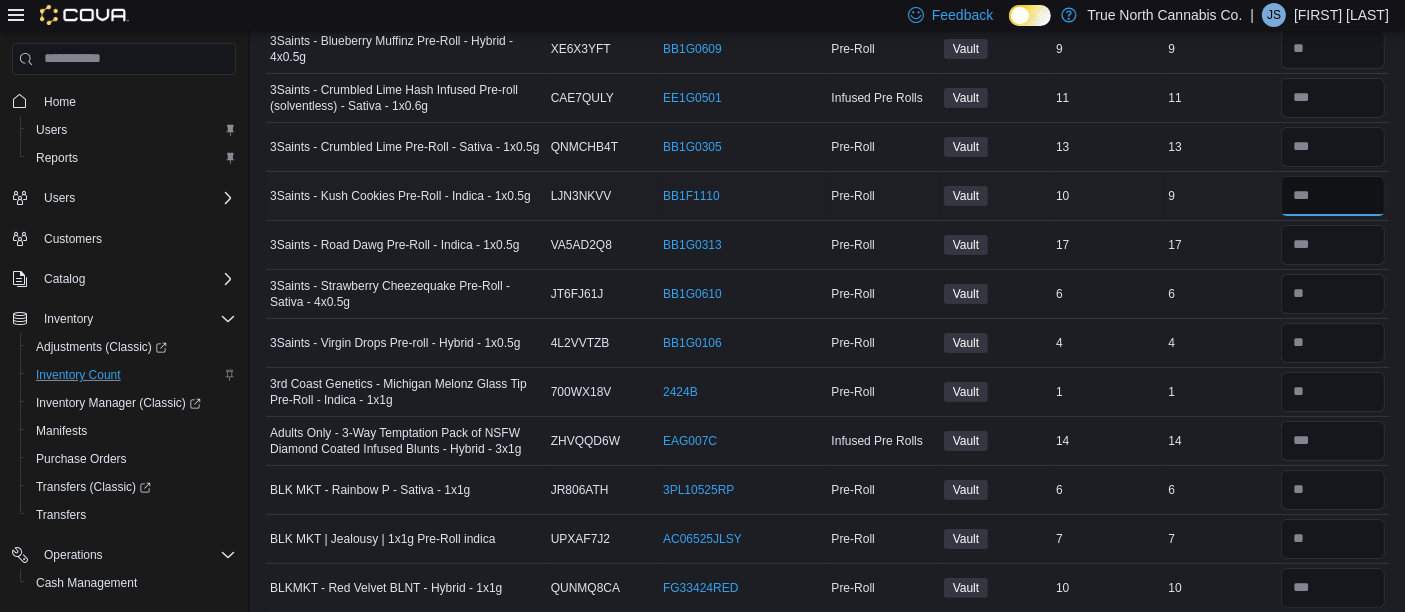 type on "*" 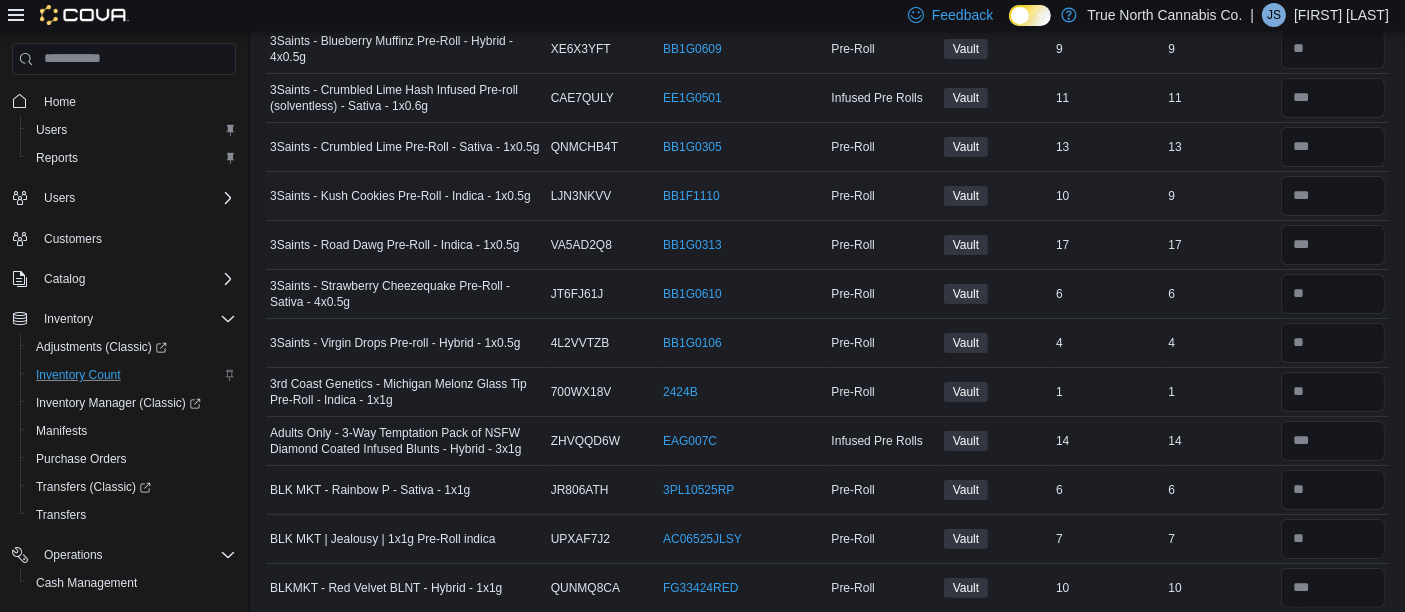 type 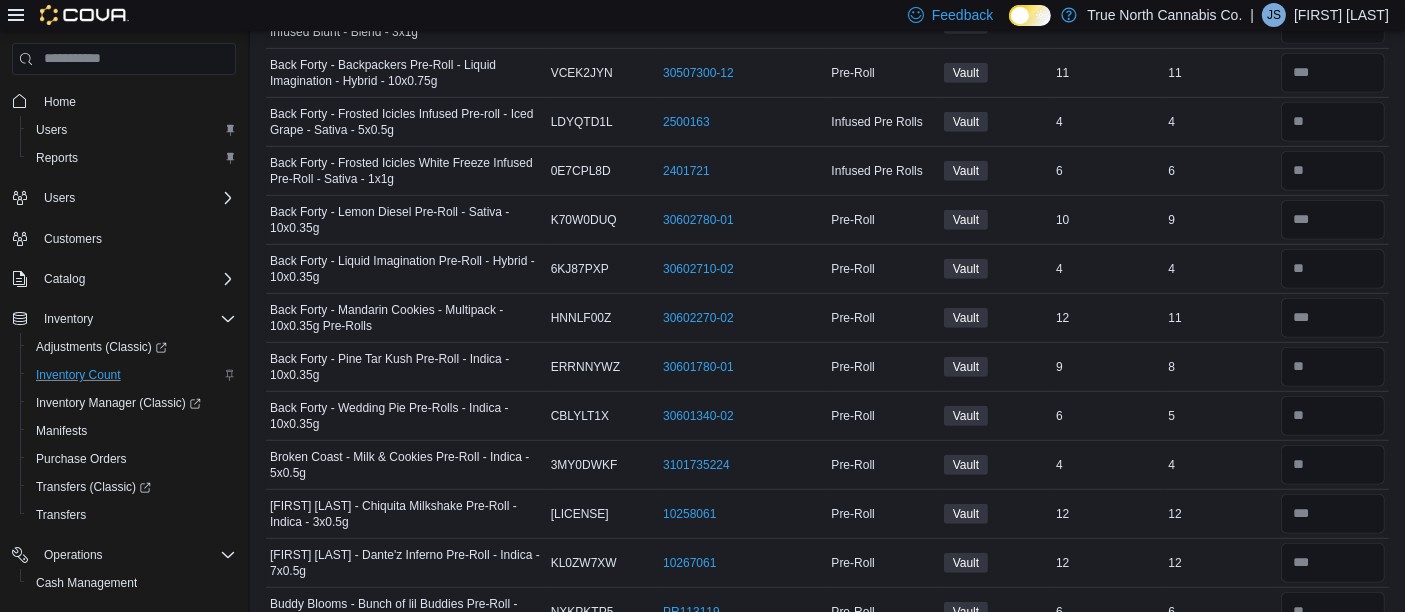 scroll, scrollTop: 1124, scrollLeft: 0, axis: vertical 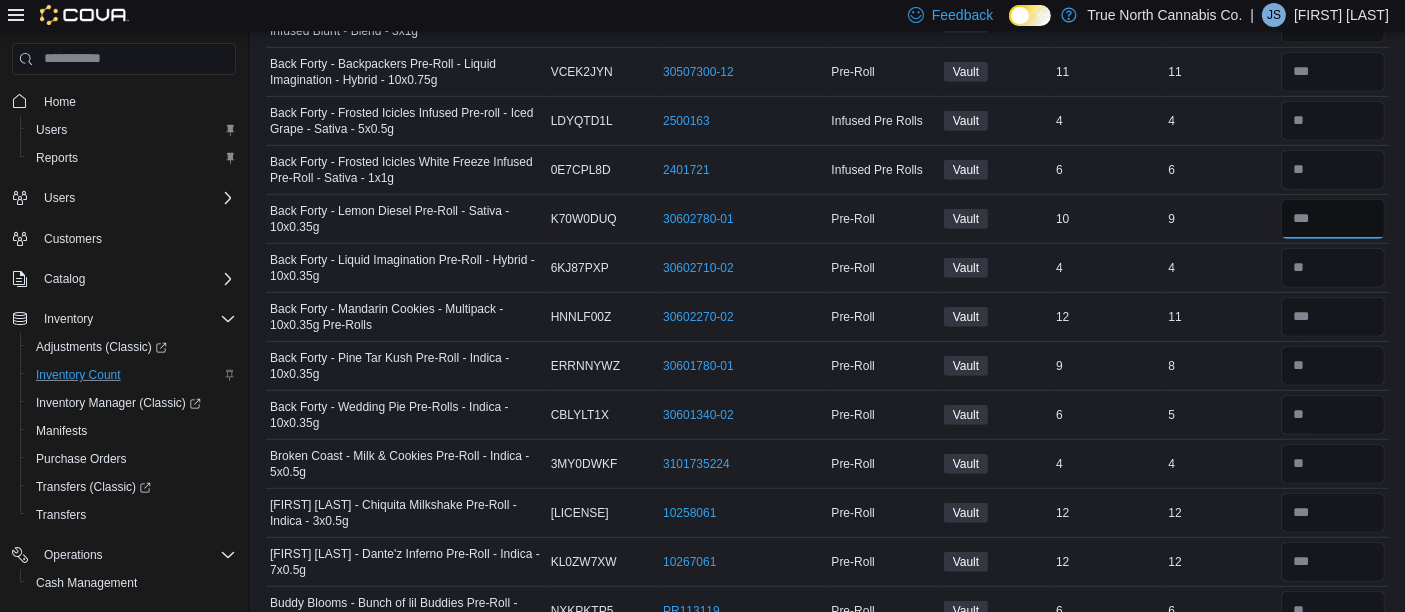 click at bounding box center [1333, 219] 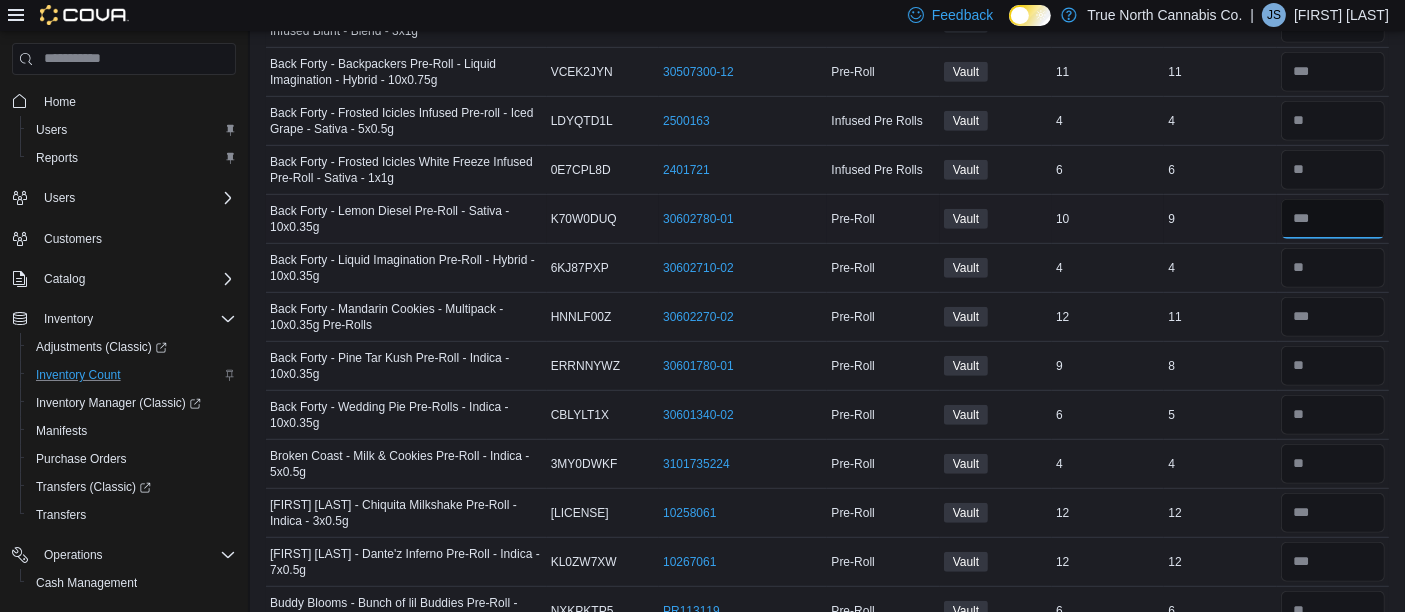 type on "*" 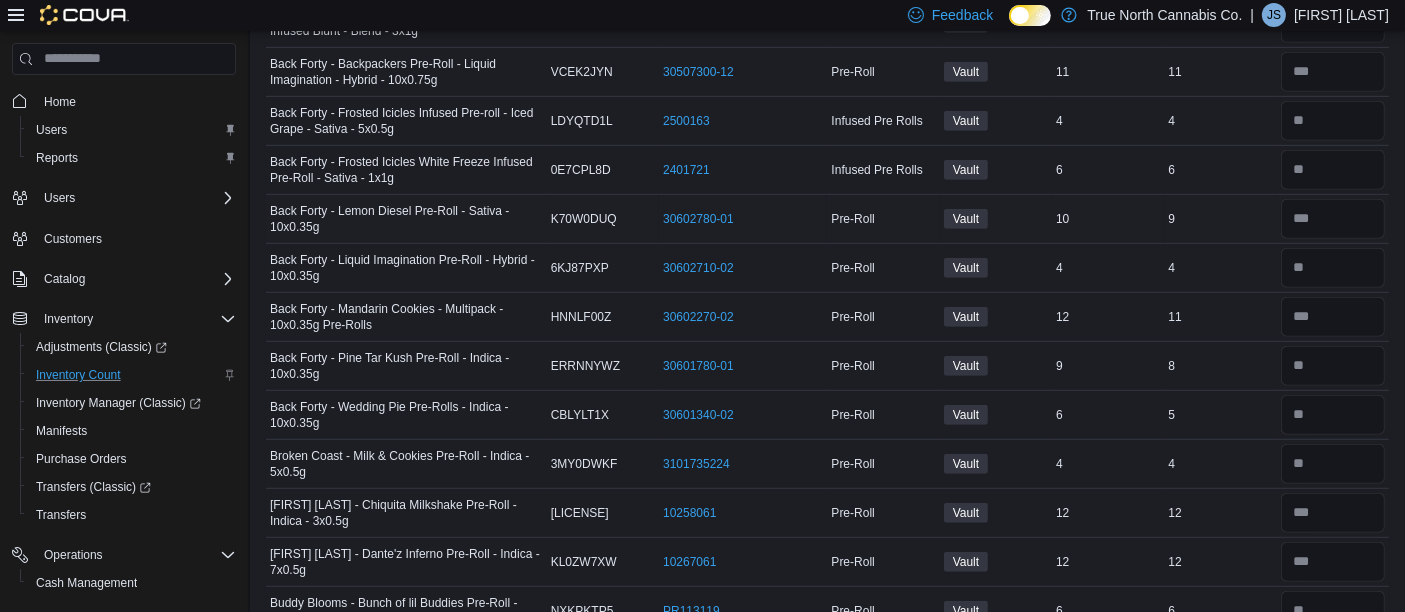 type 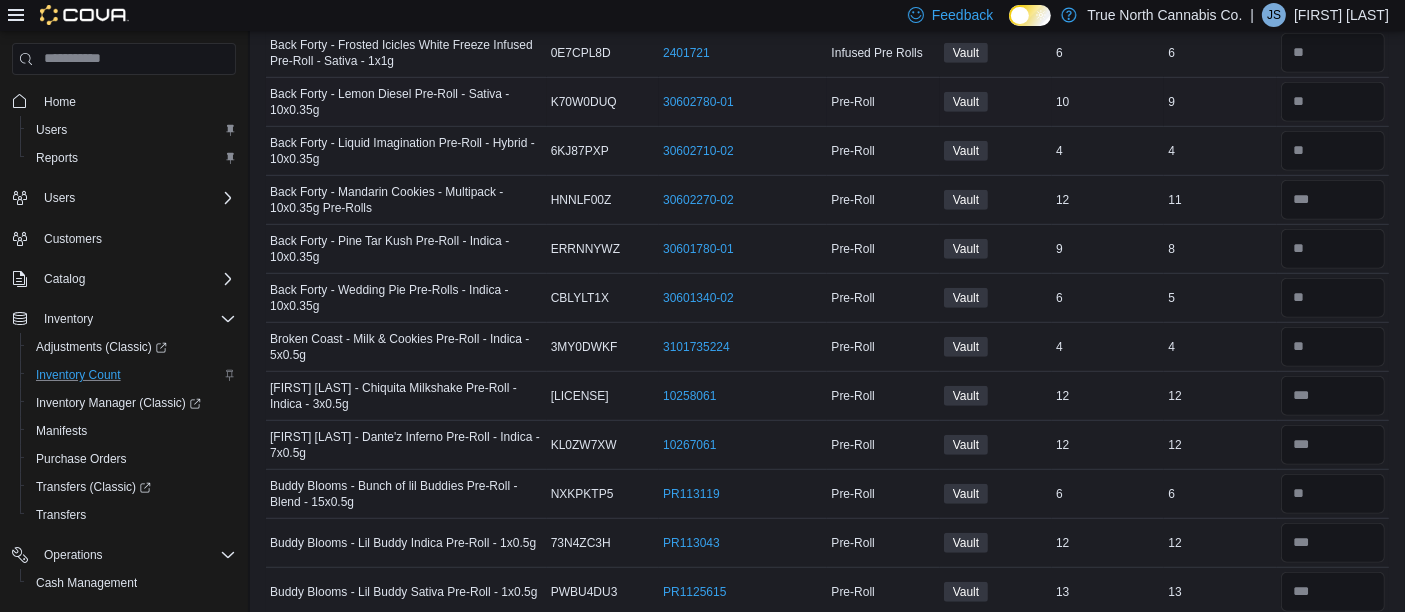 scroll, scrollTop: 1240, scrollLeft: 0, axis: vertical 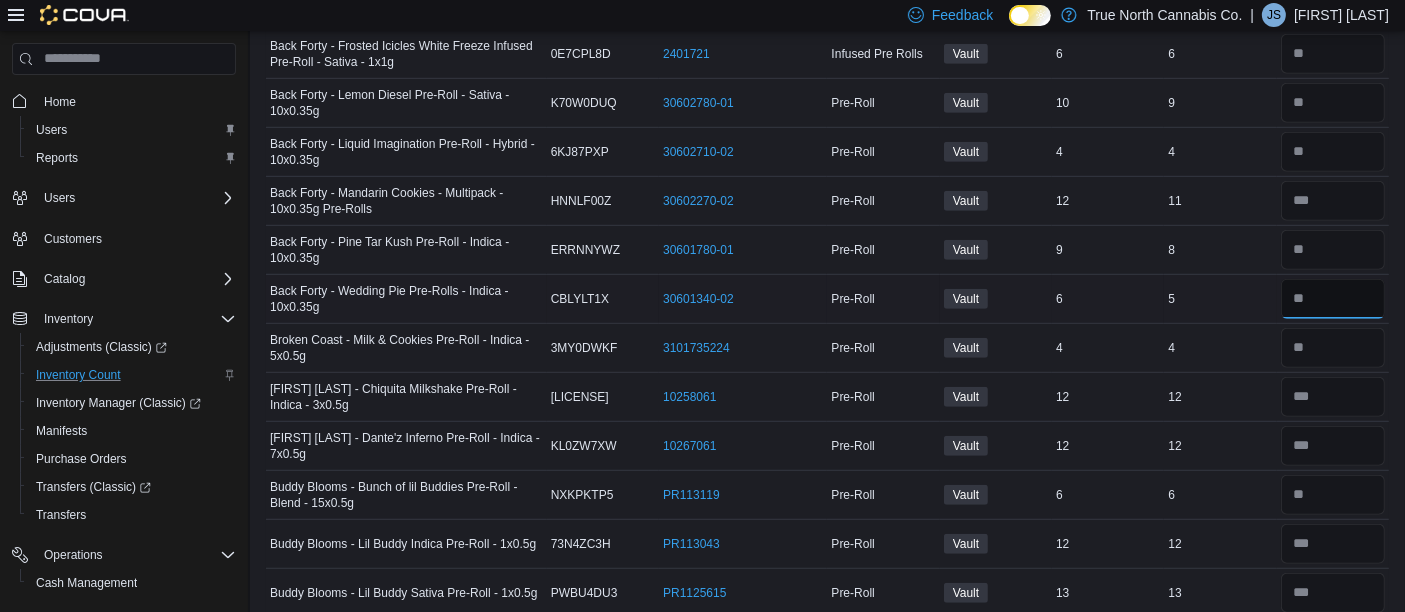 click at bounding box center (1333, 299) 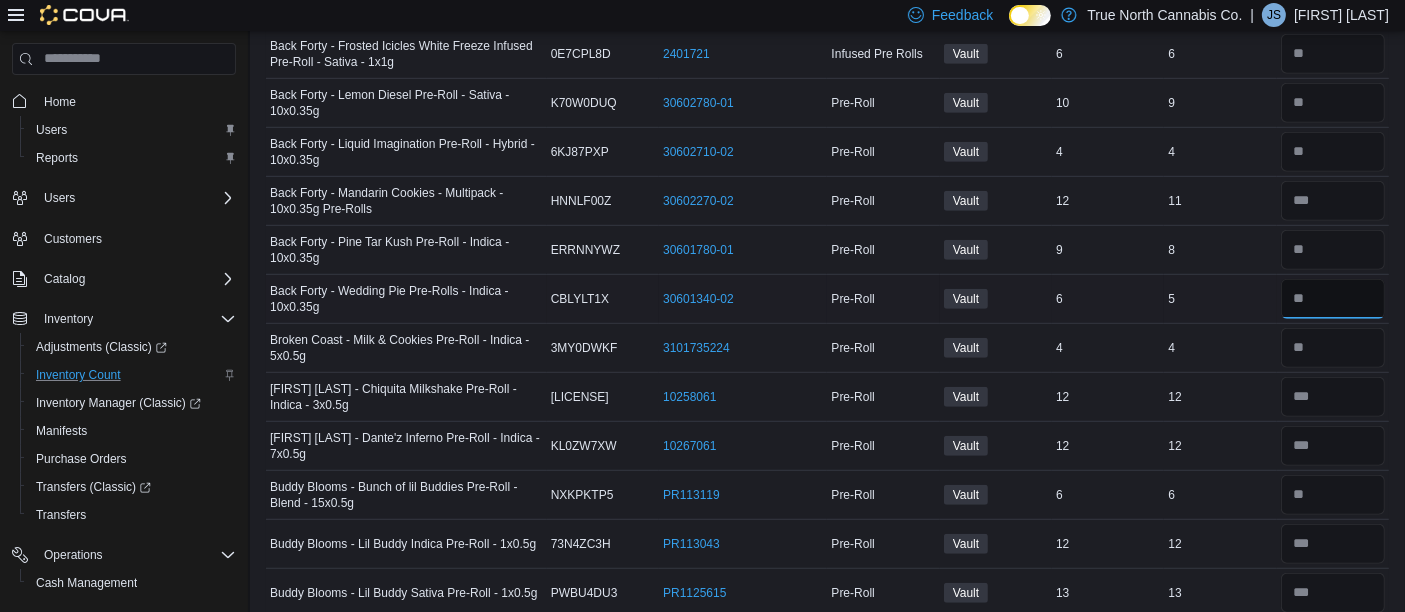 type on "*" 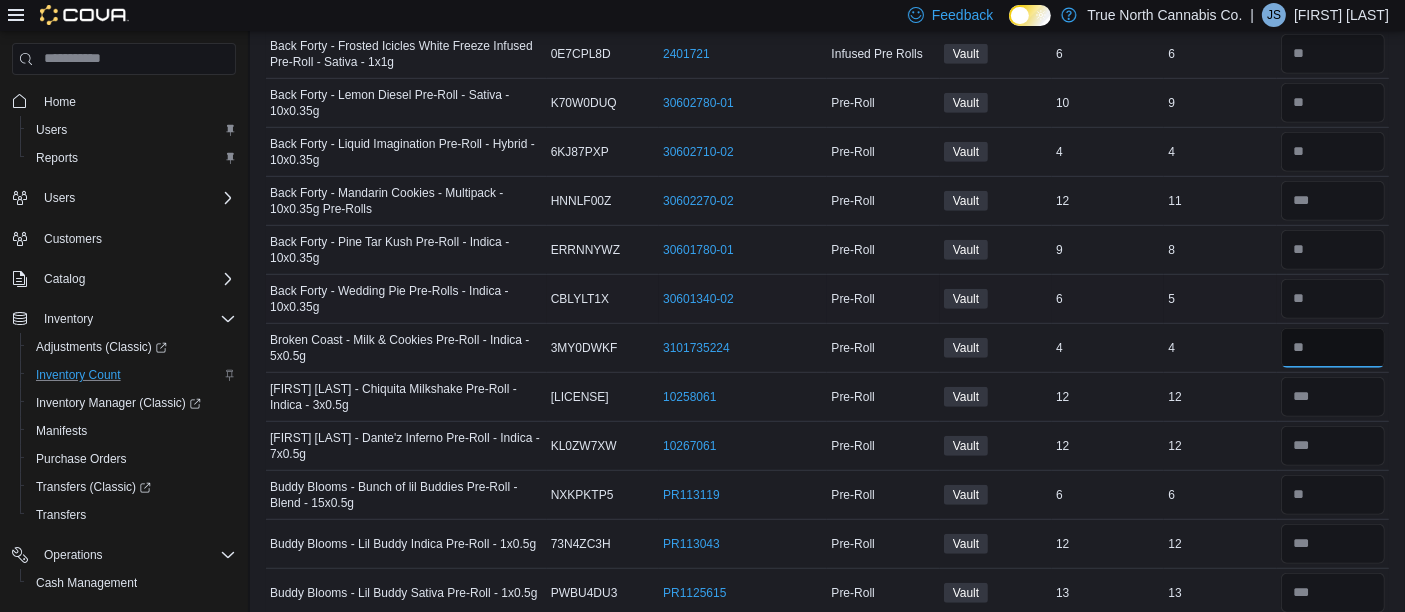 type 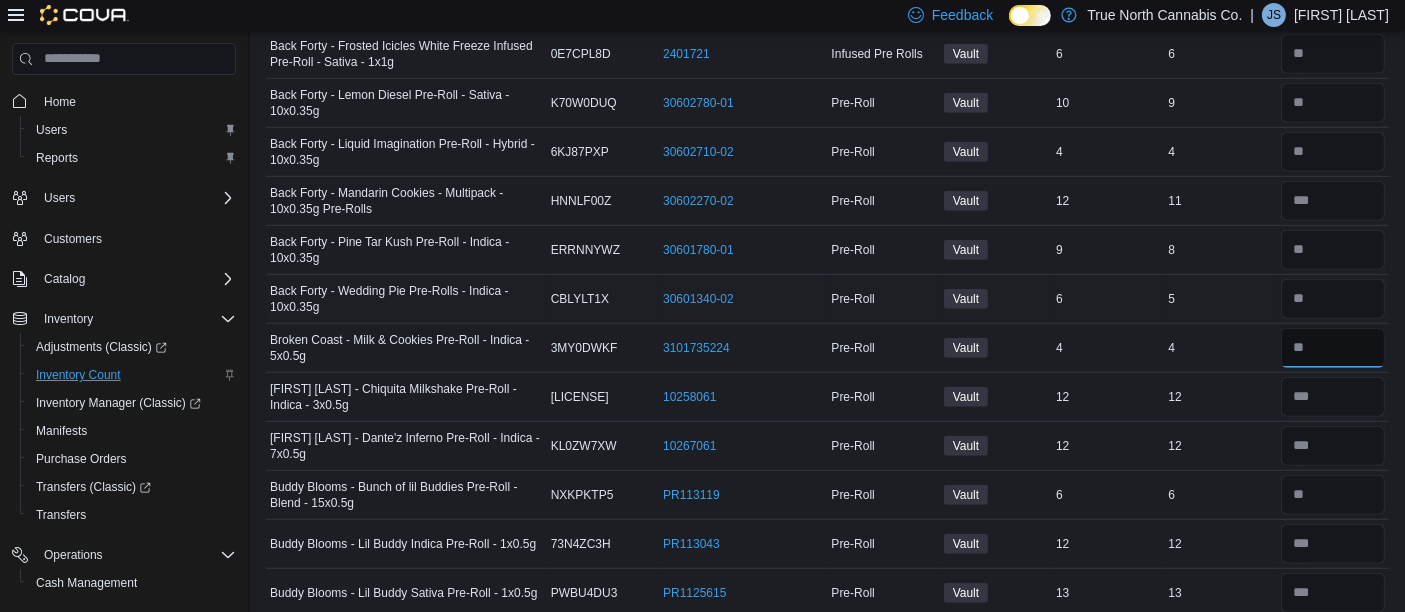 type on "*" 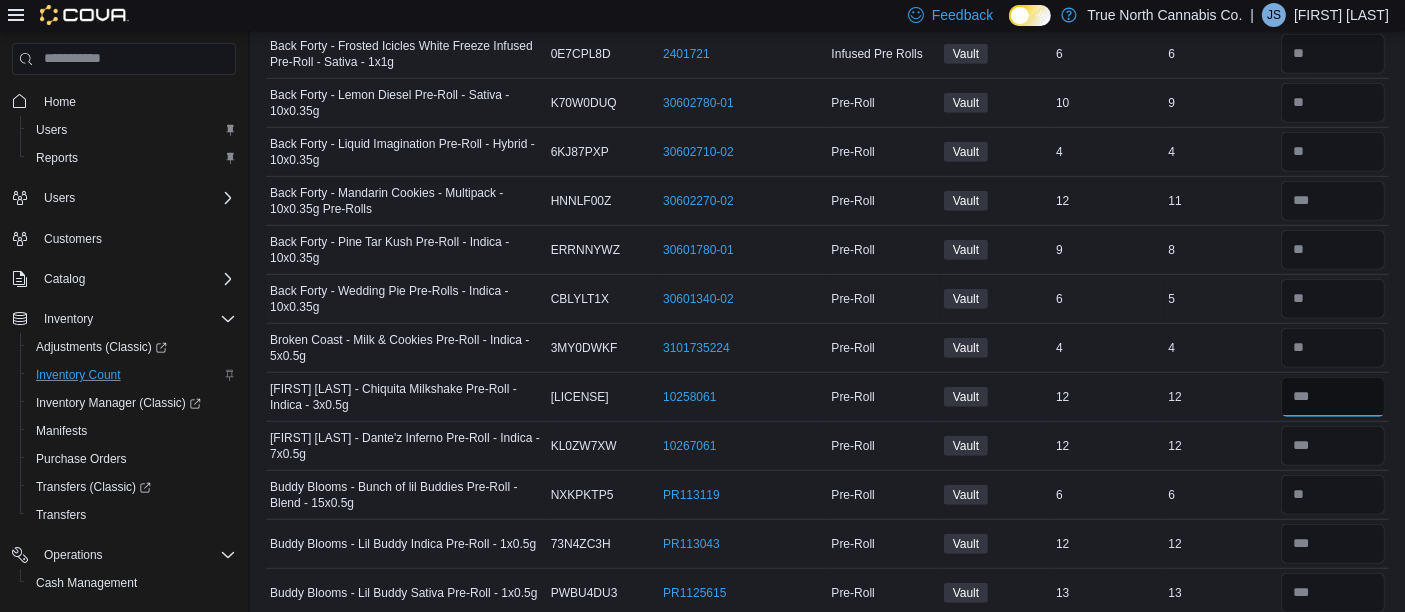 type 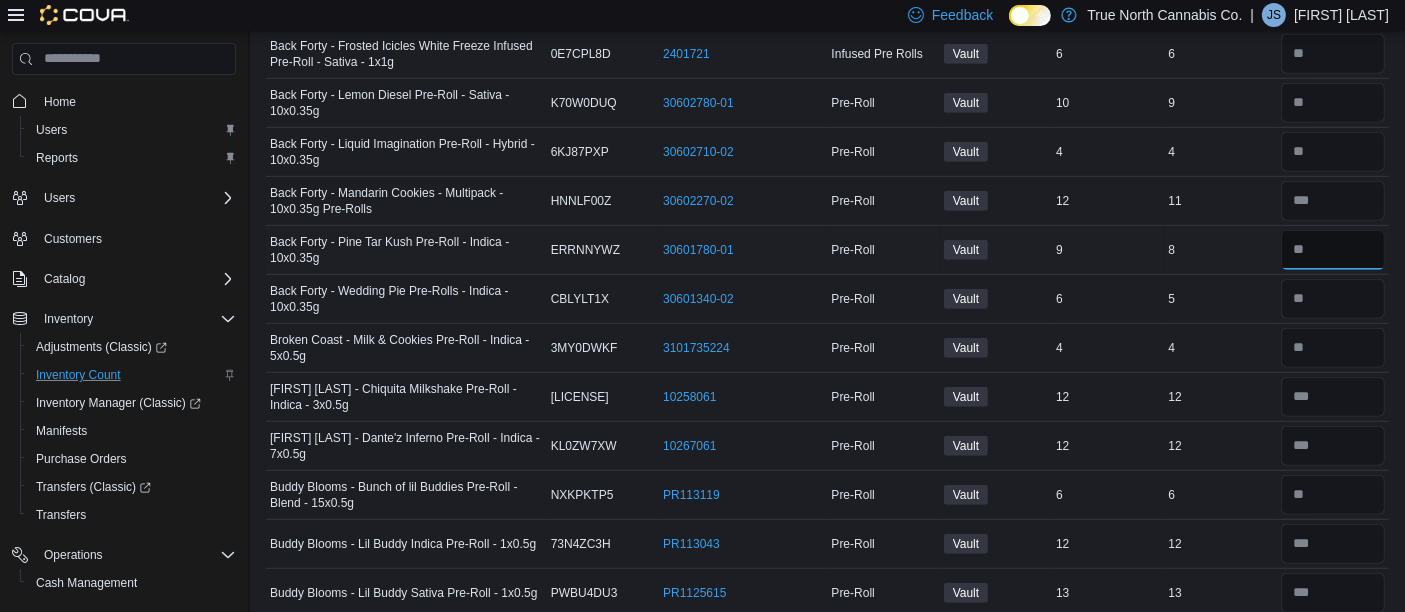 click at bounding box center (1333, 250) 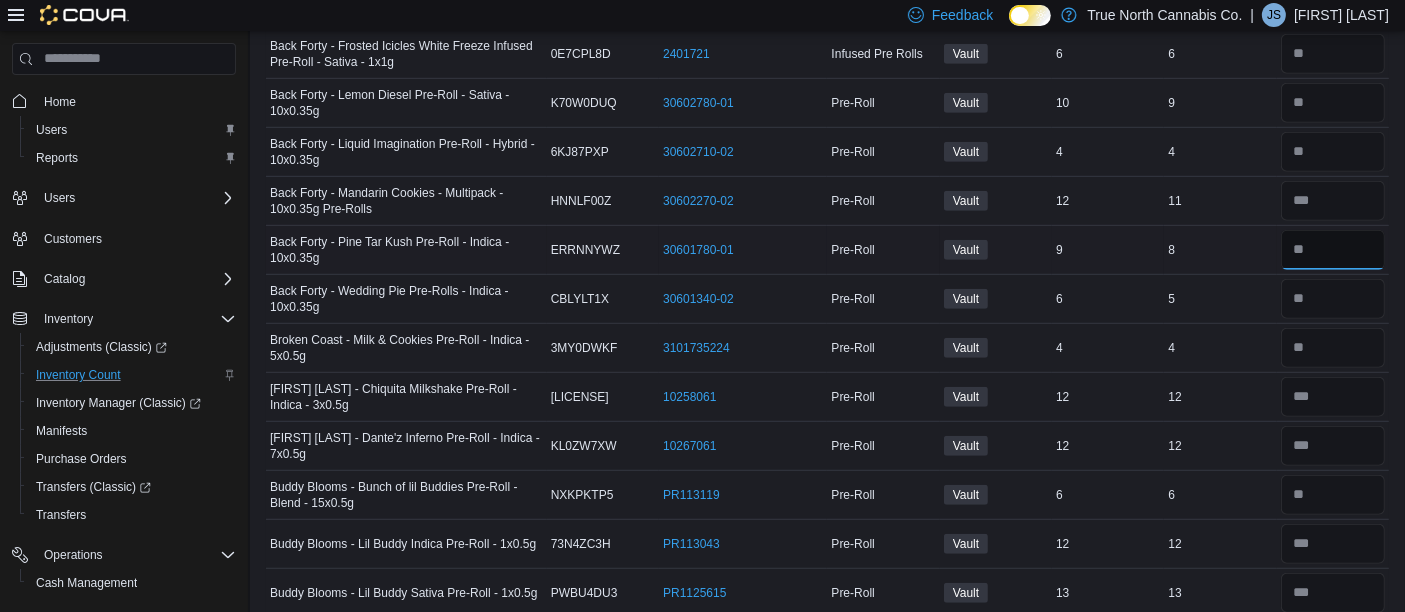 type on "*" 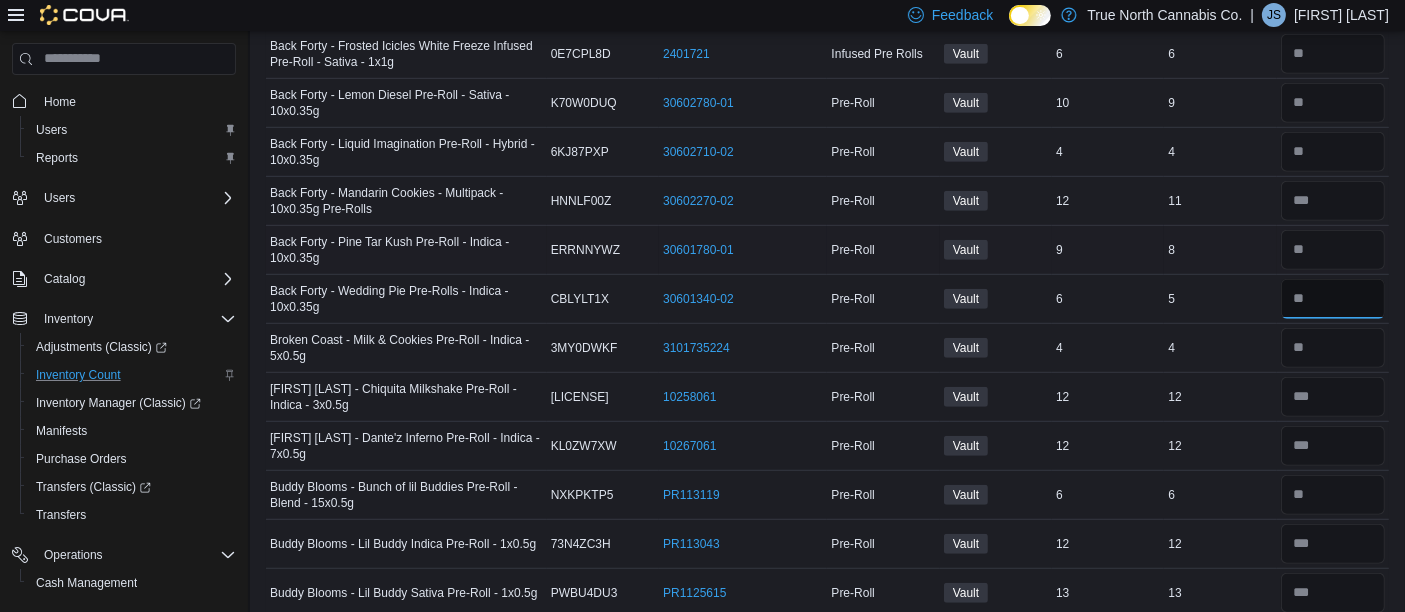 type 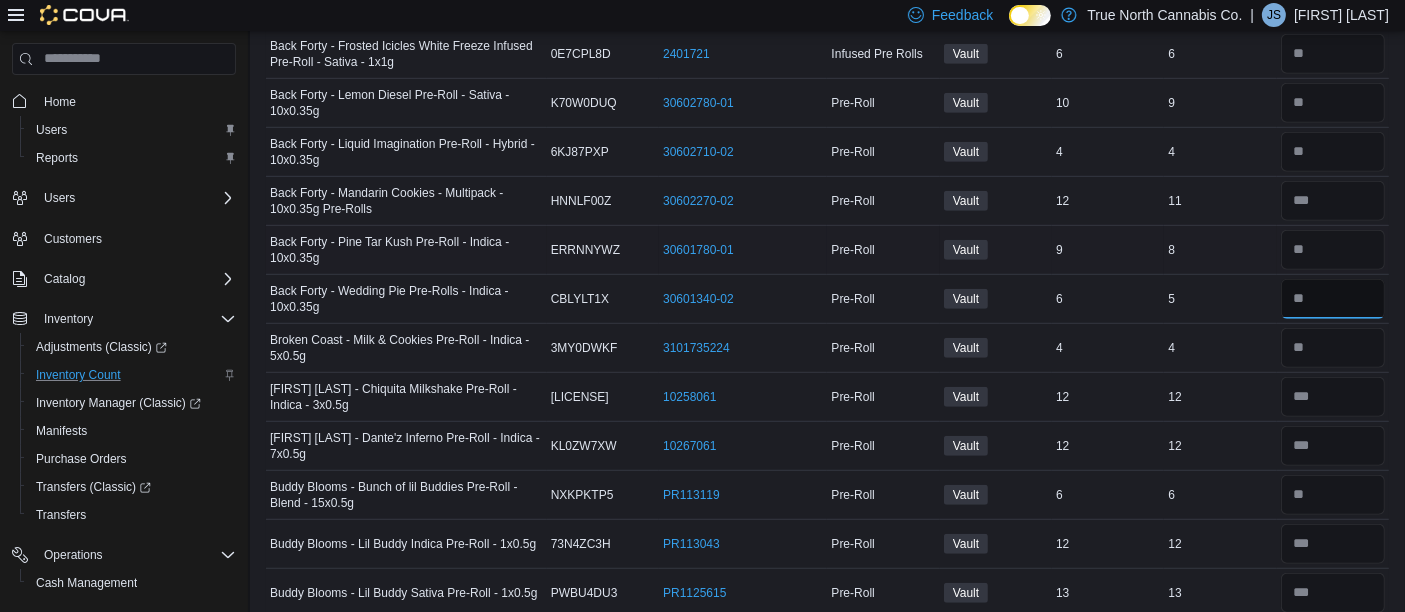 type on "*" 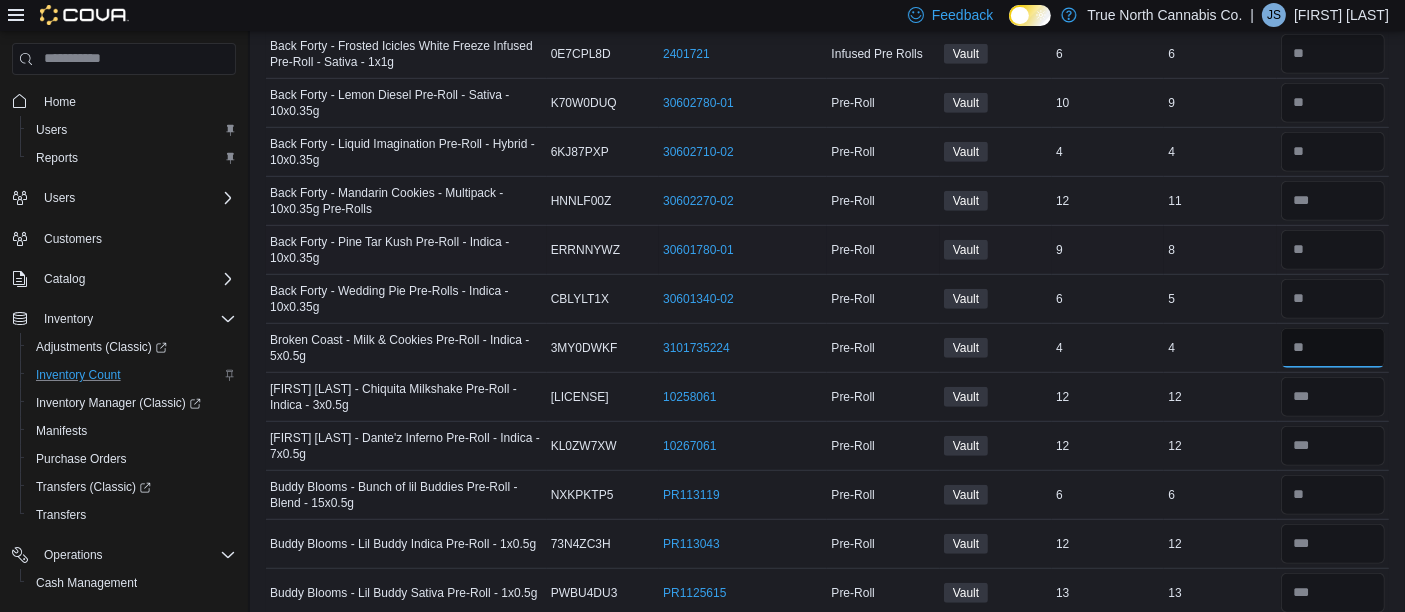 type 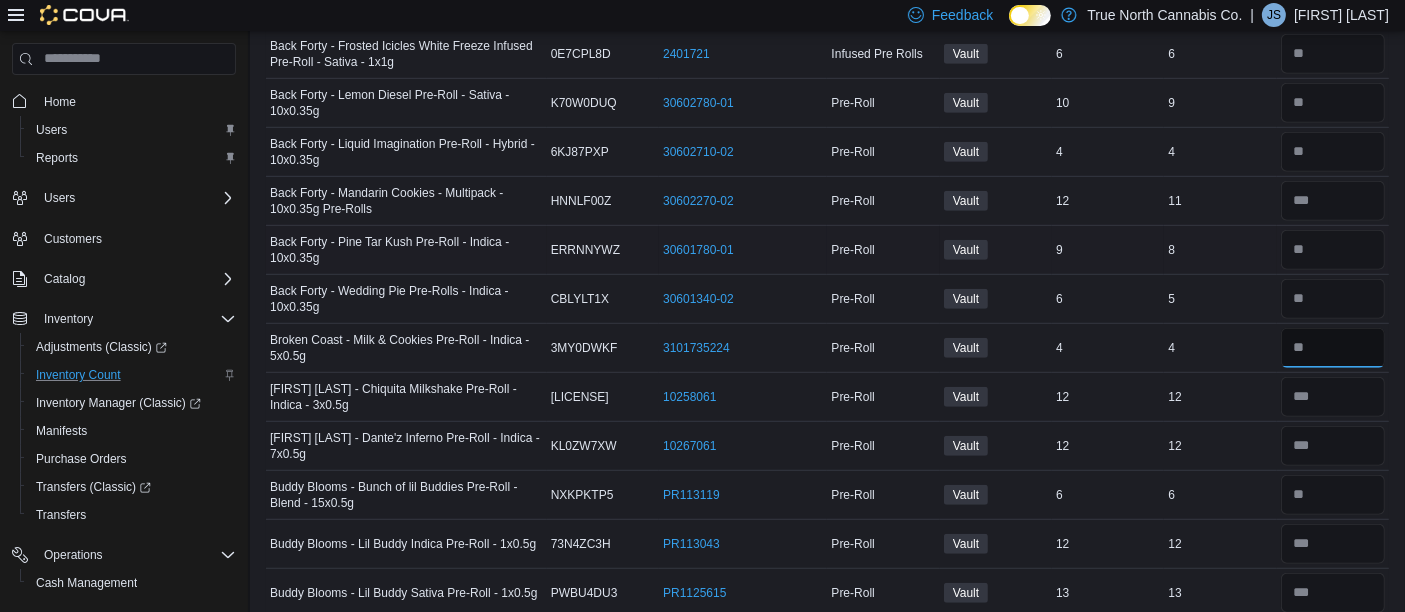 type on "*" 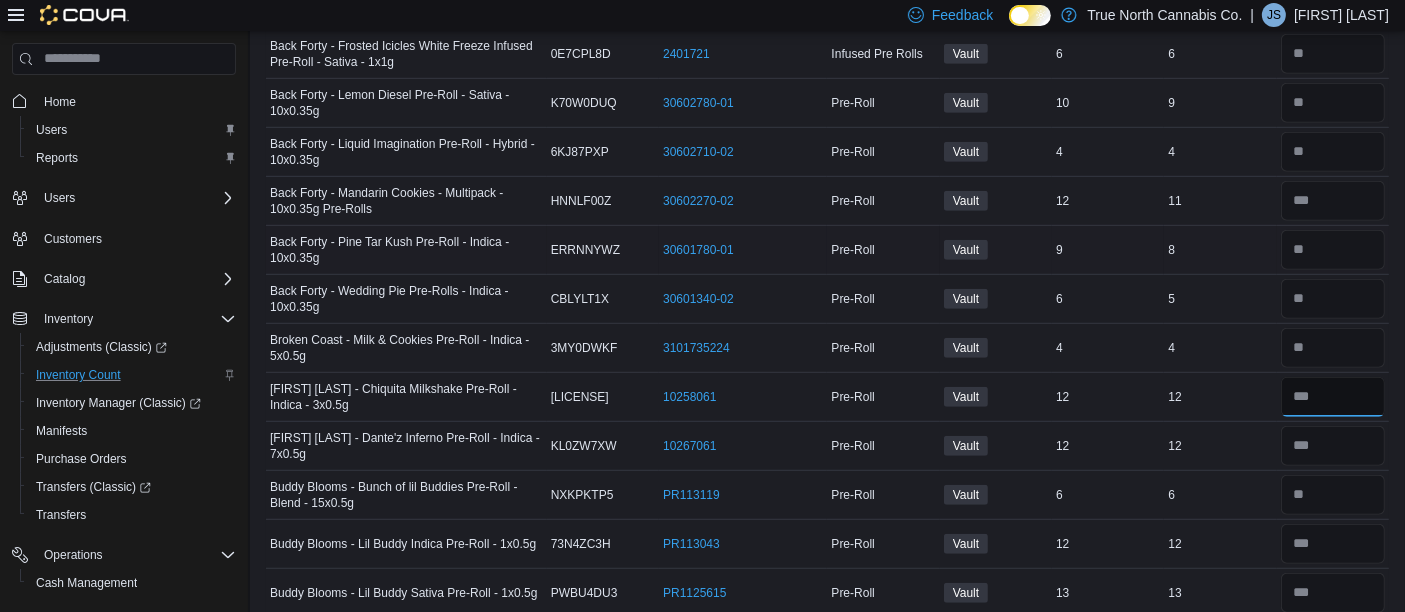 type 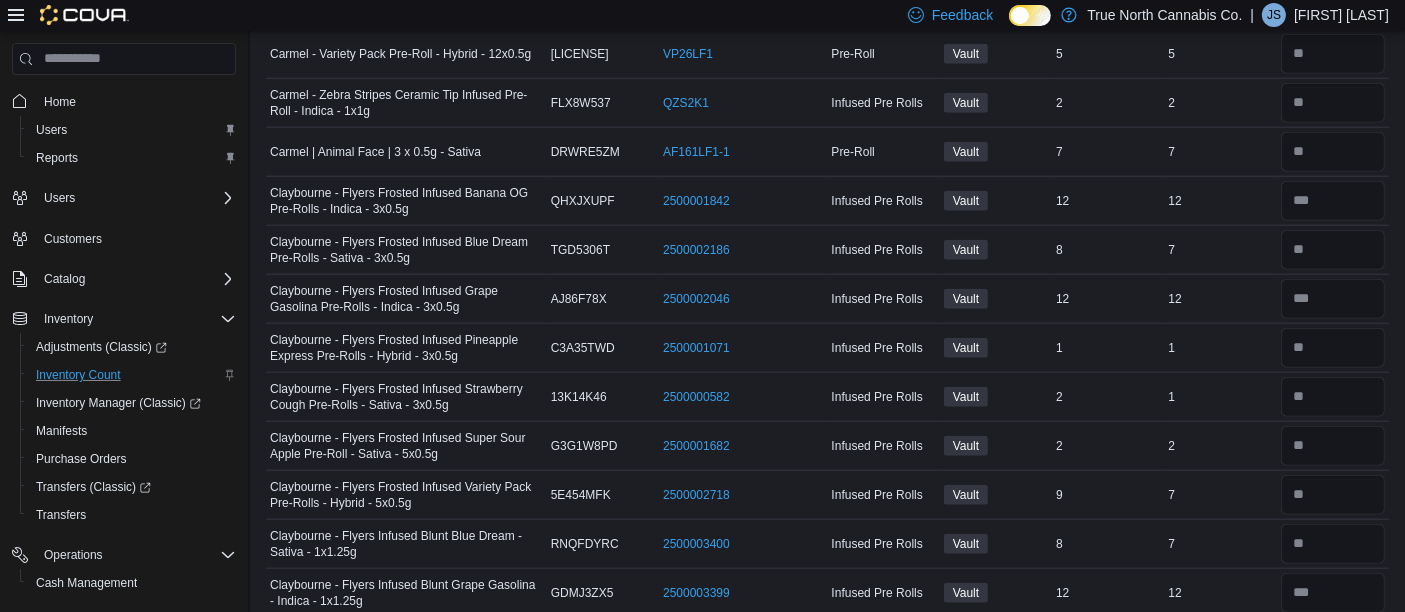 scroll, scrollTop: 2025, scrollLeft: 0, axis: vertical 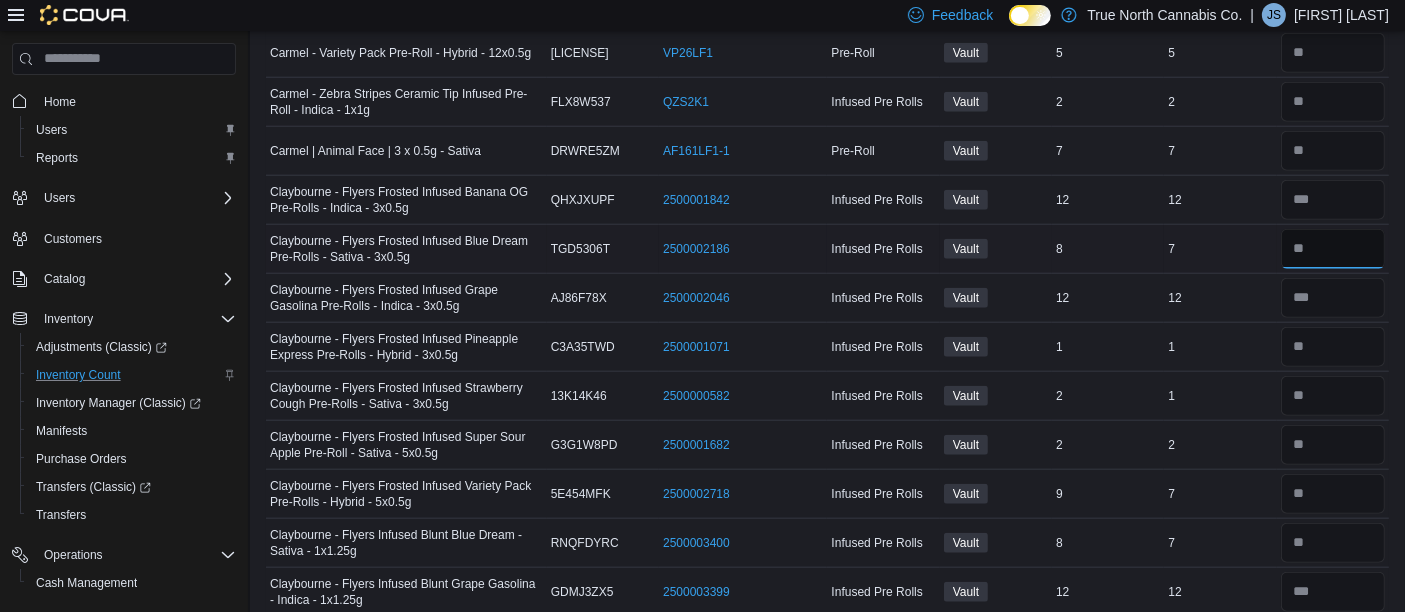 click at bounding box center (1333, 249) 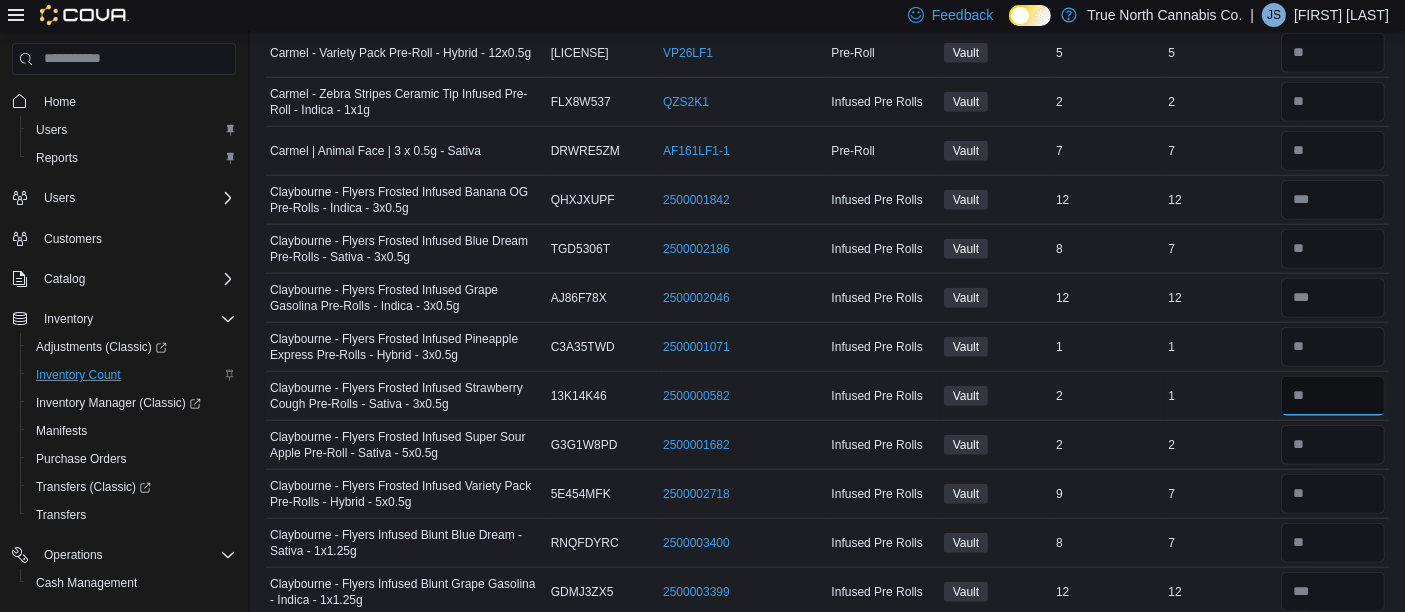 click at bounding box center [1333, 396] 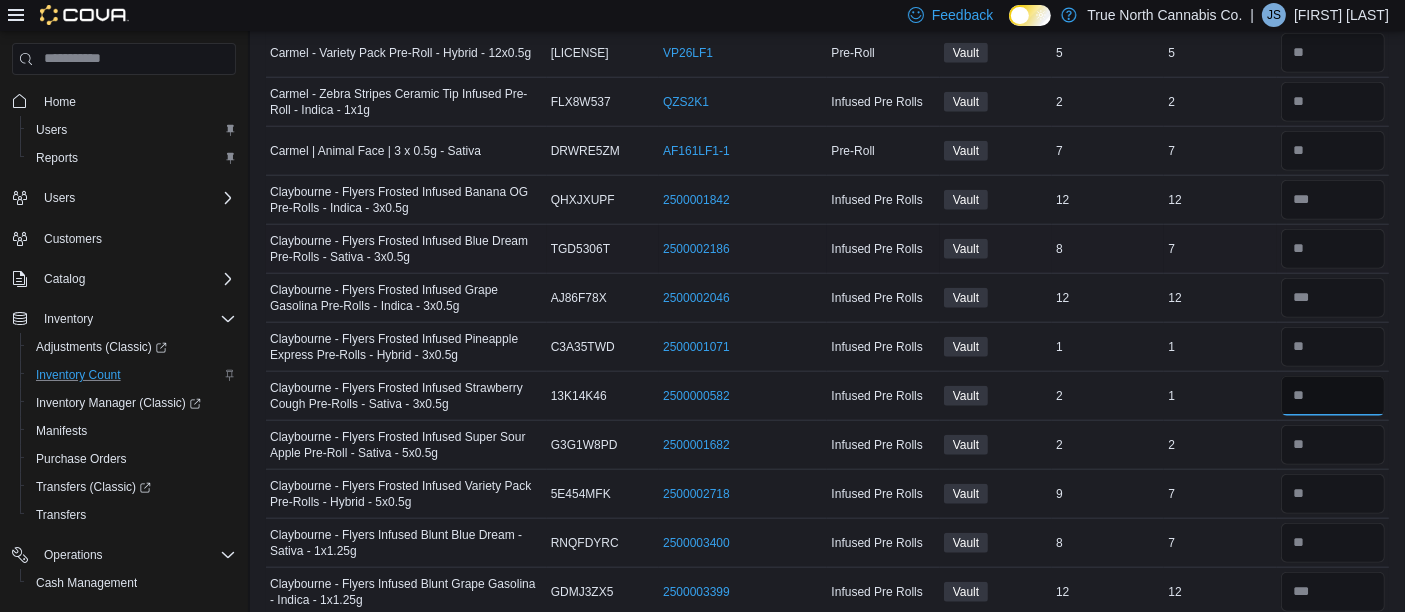 type on "*" 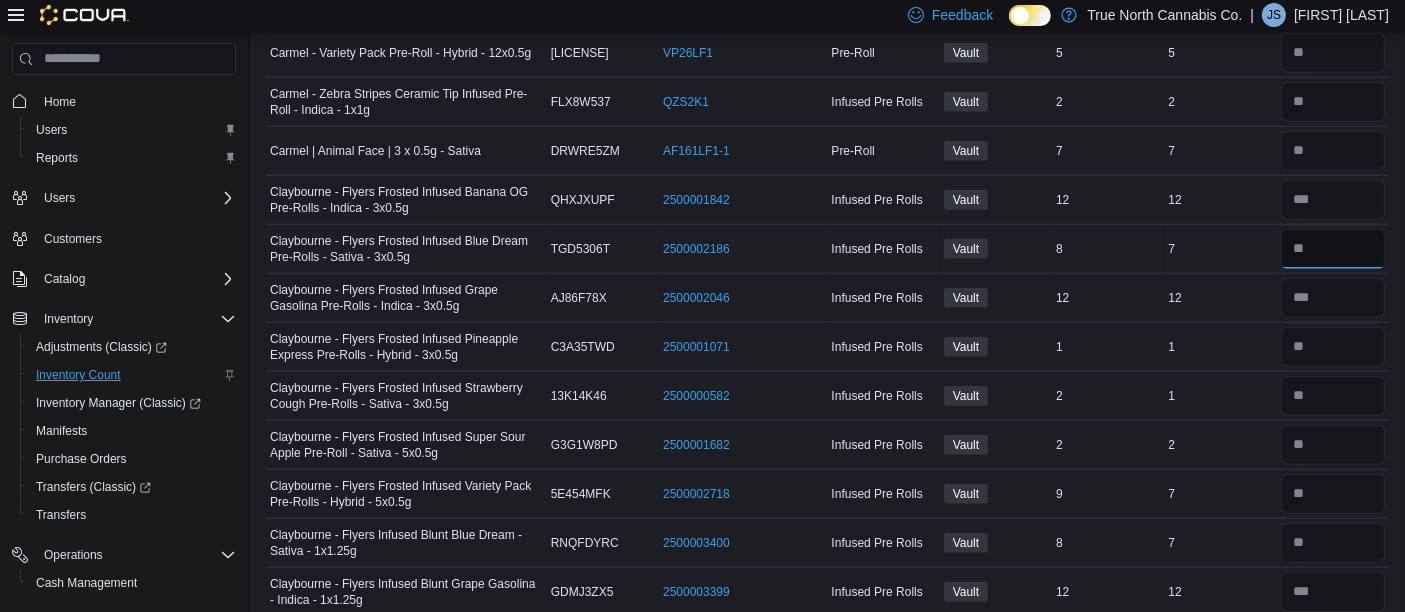 click at bounding box center (1333, 249) 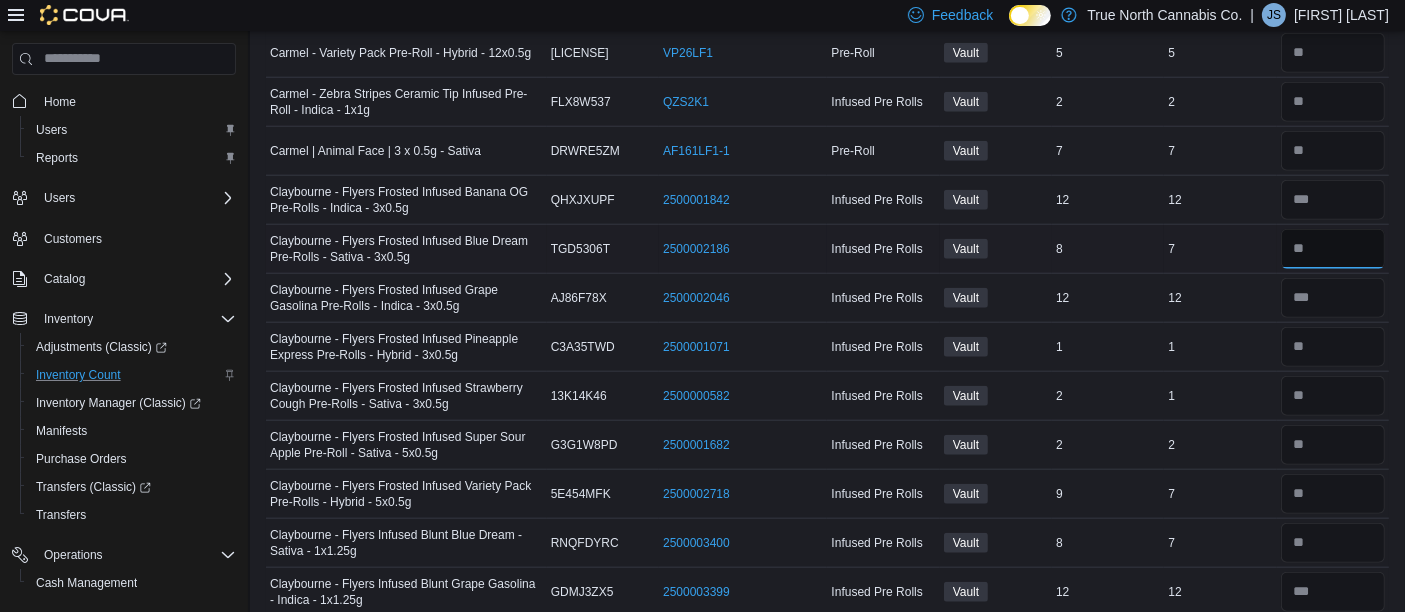 type on "*" 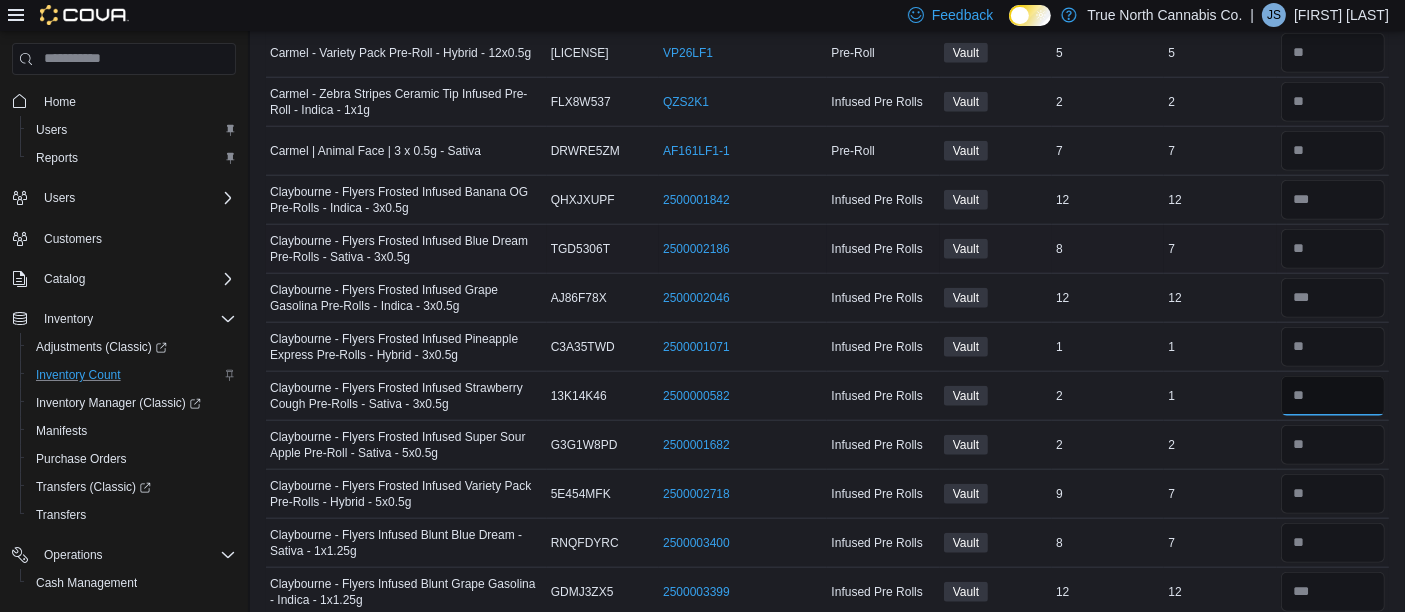 type 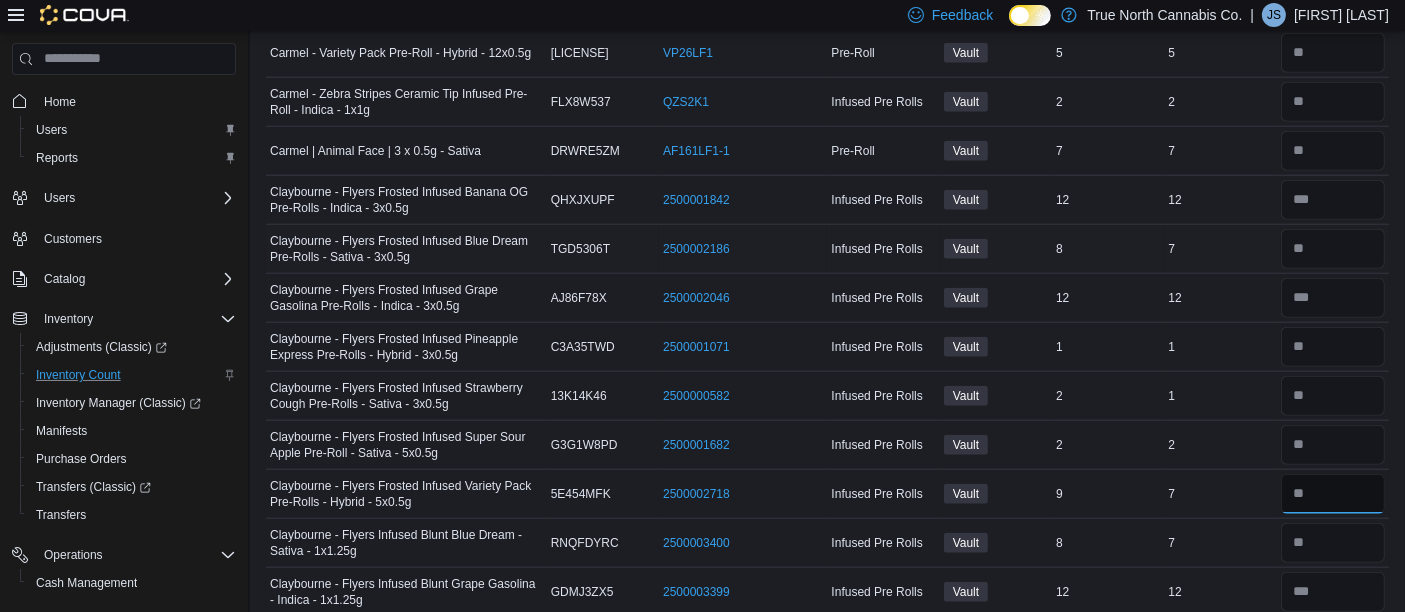 type on "*" 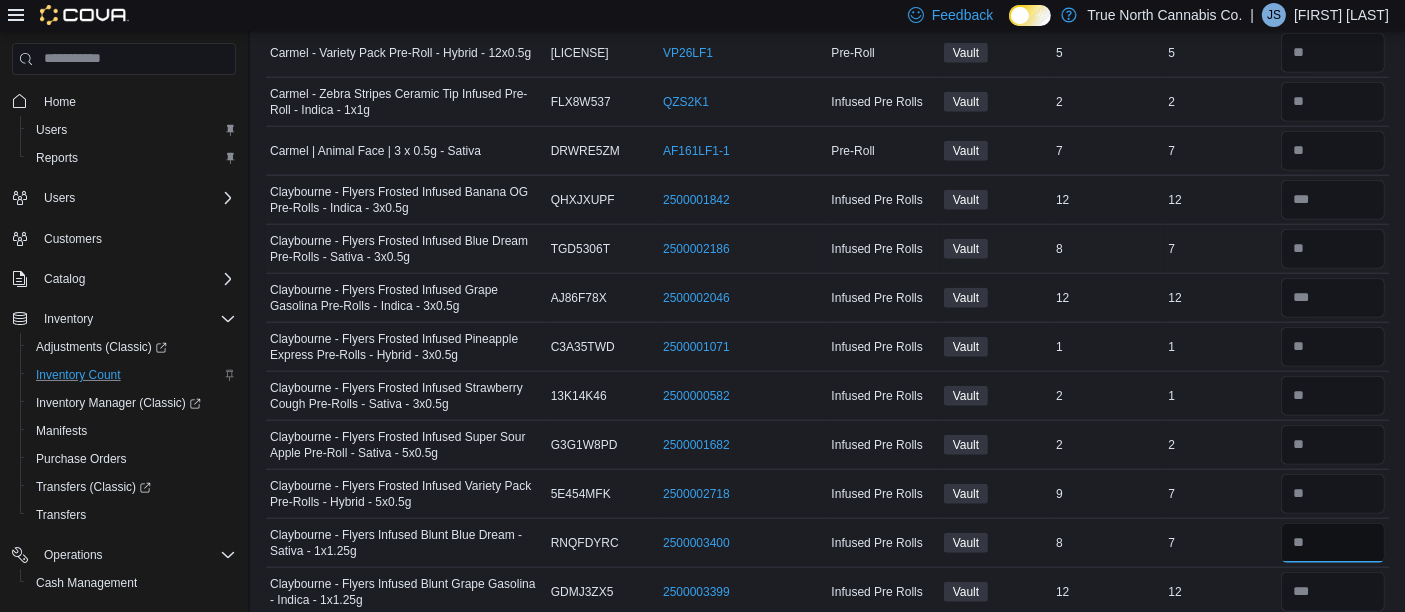 type 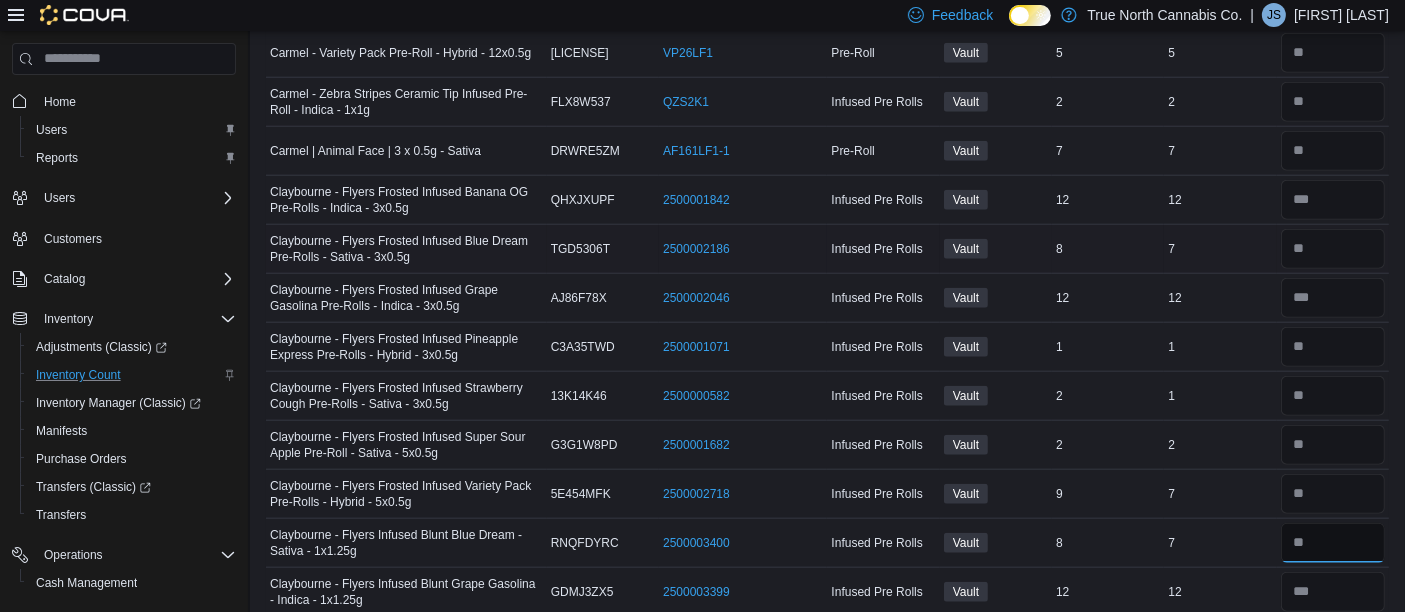 type on "*" 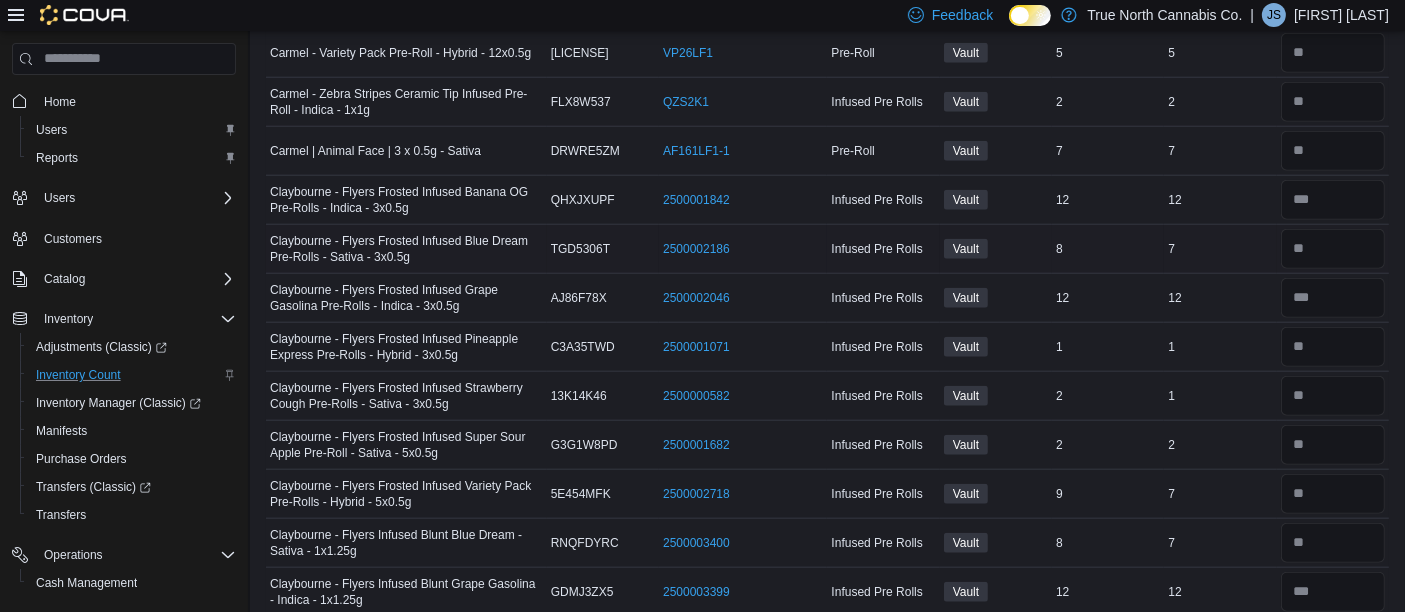 type 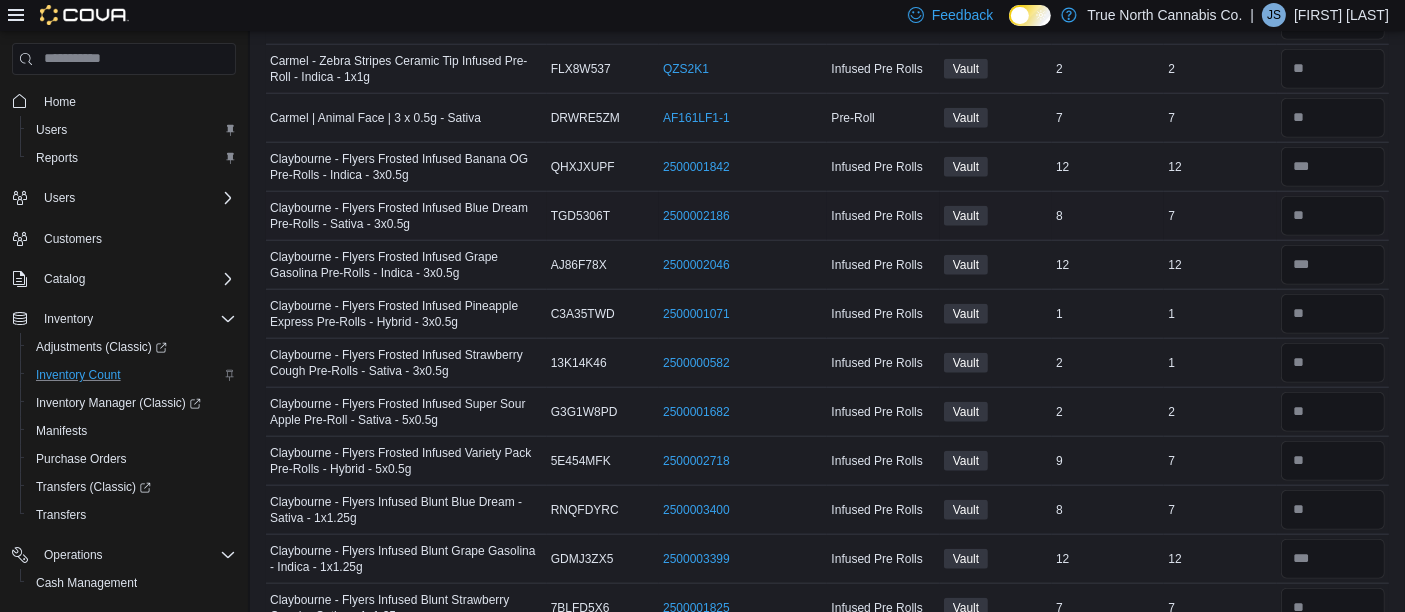 scroll, scrollTop: 2393, scrollLeft: 0, axis: vertical 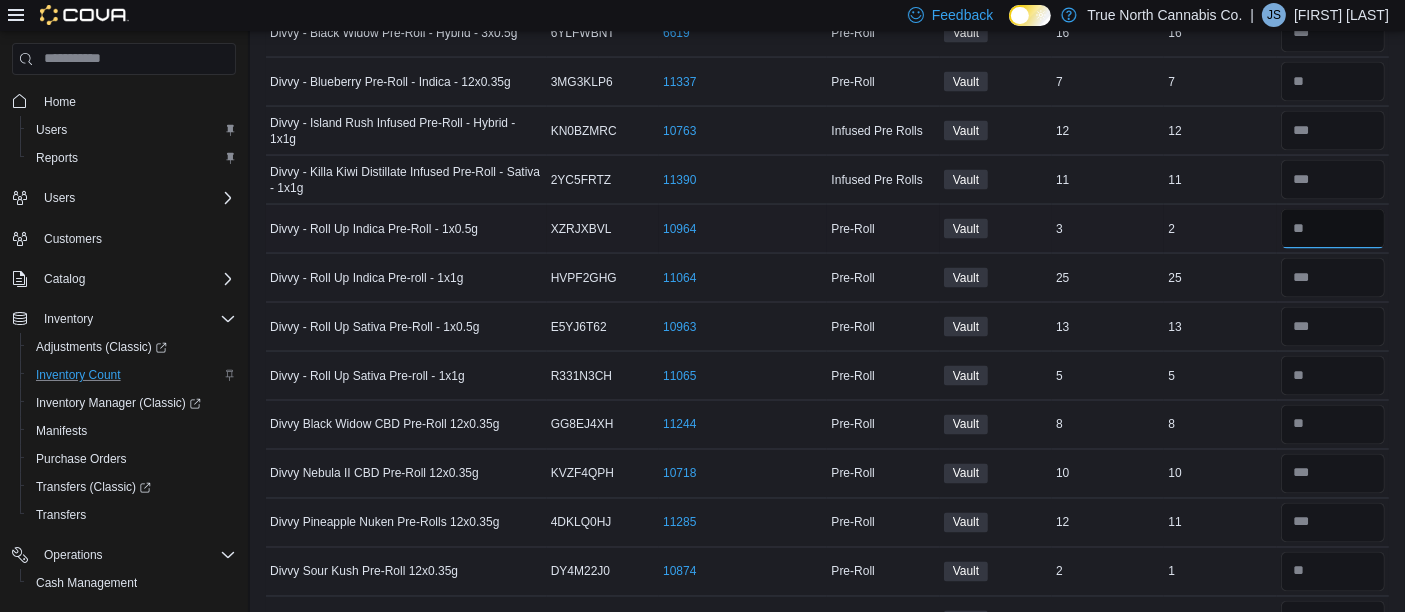 click at bounding box center (1333, 229) 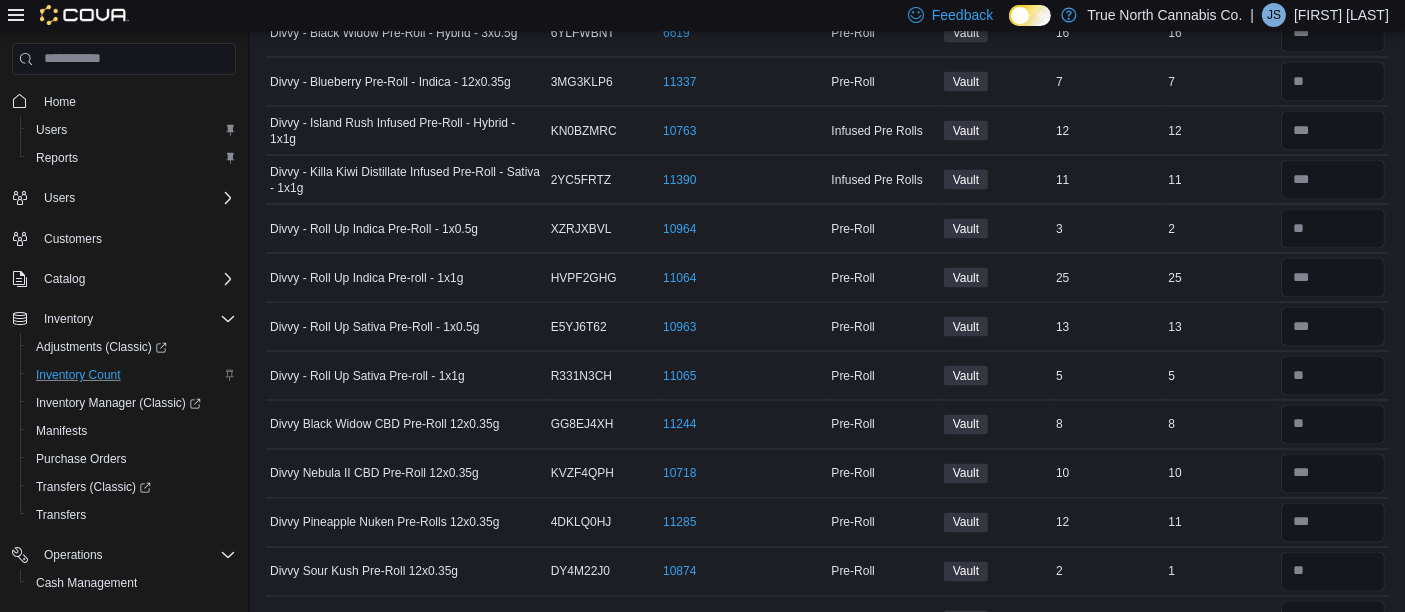 type 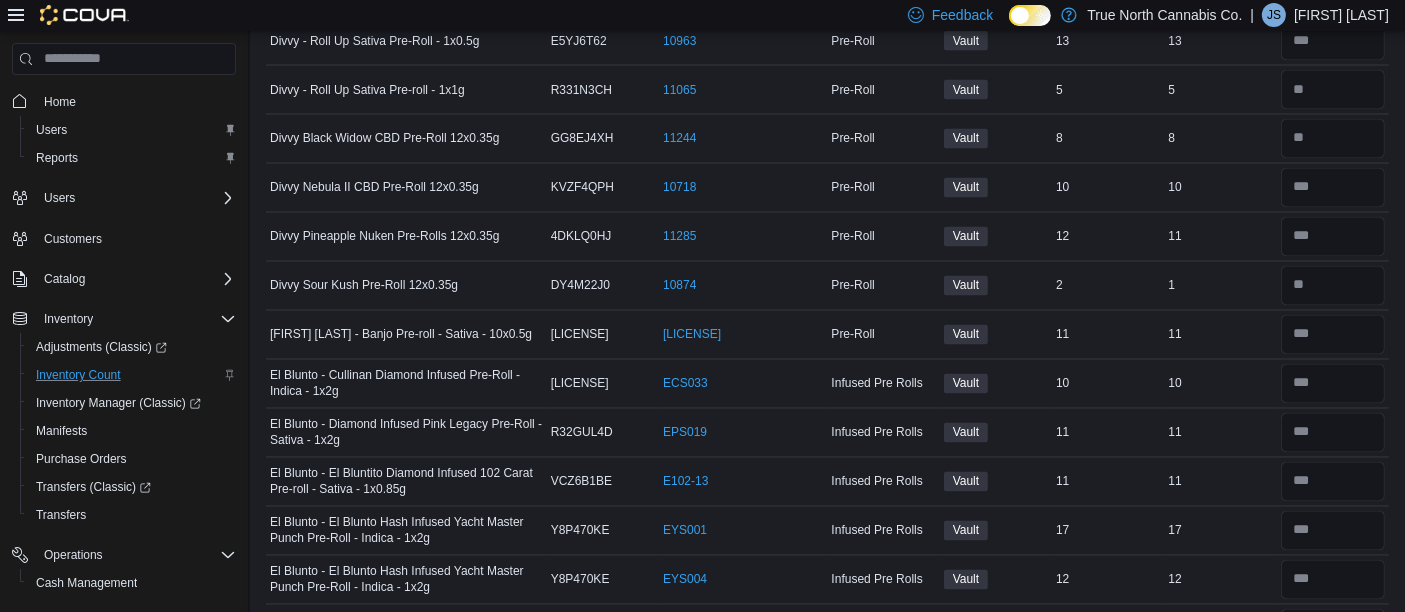 scroll, scrollTop: 3658, scrollLeft: 0, axis: vertical 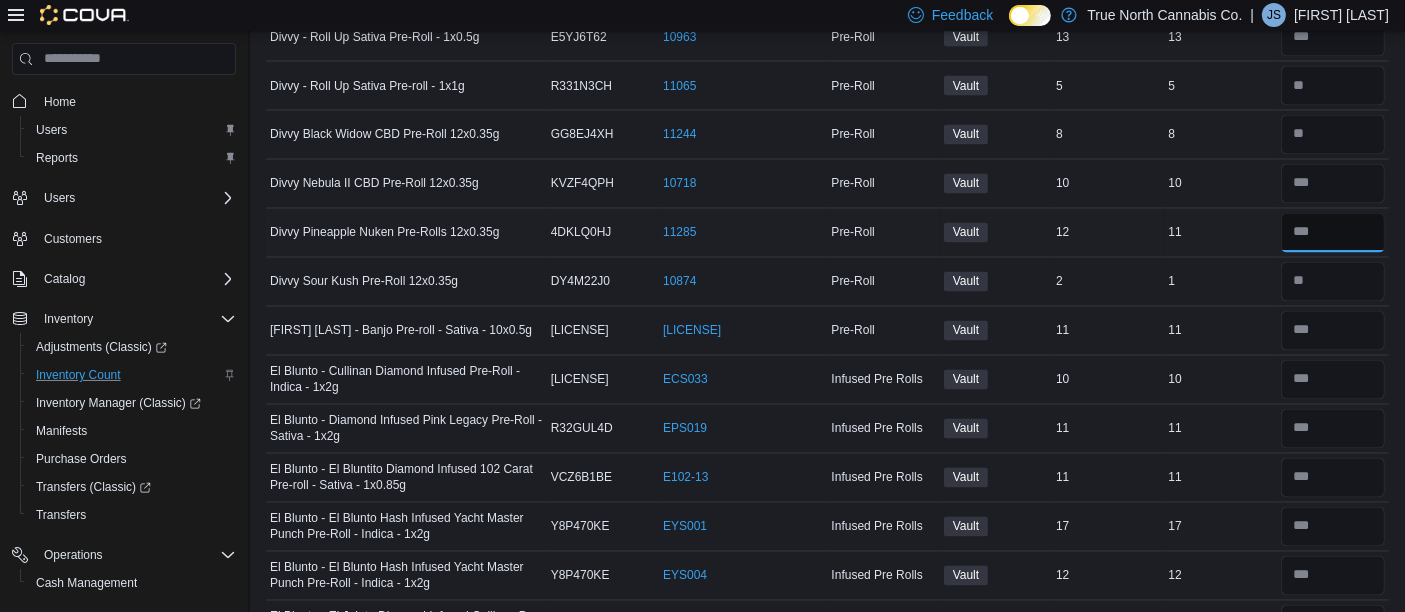 click at bounding box center [1333, 233] 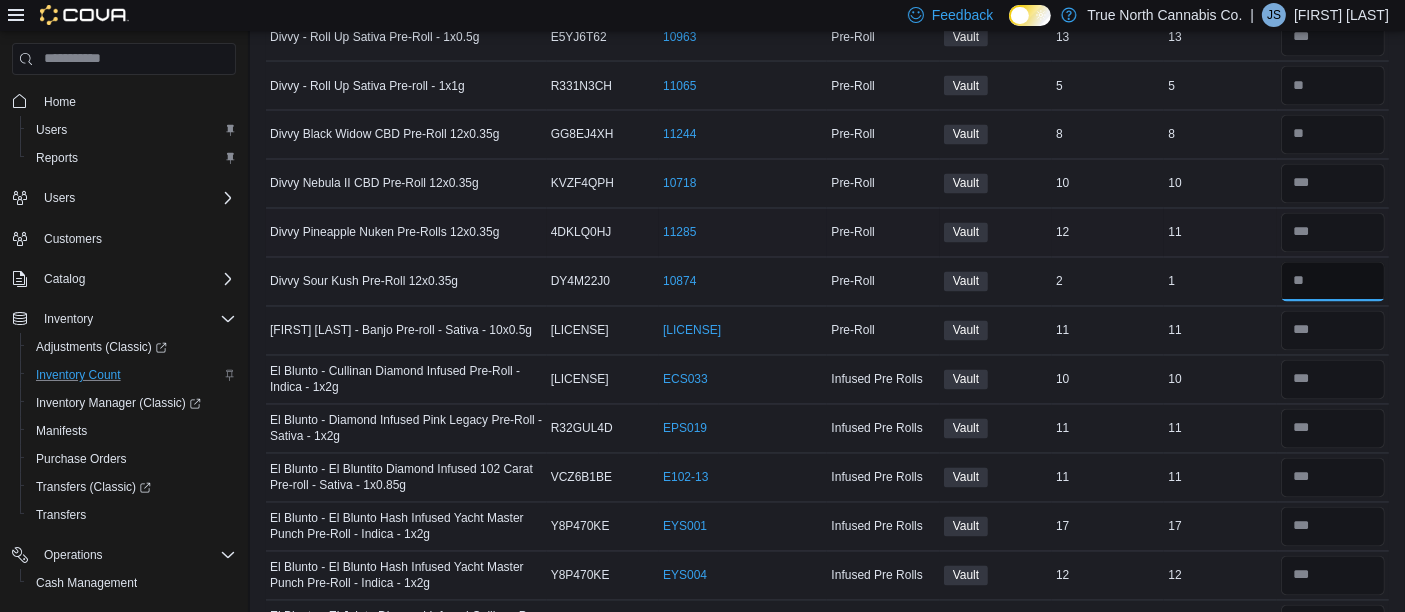 type 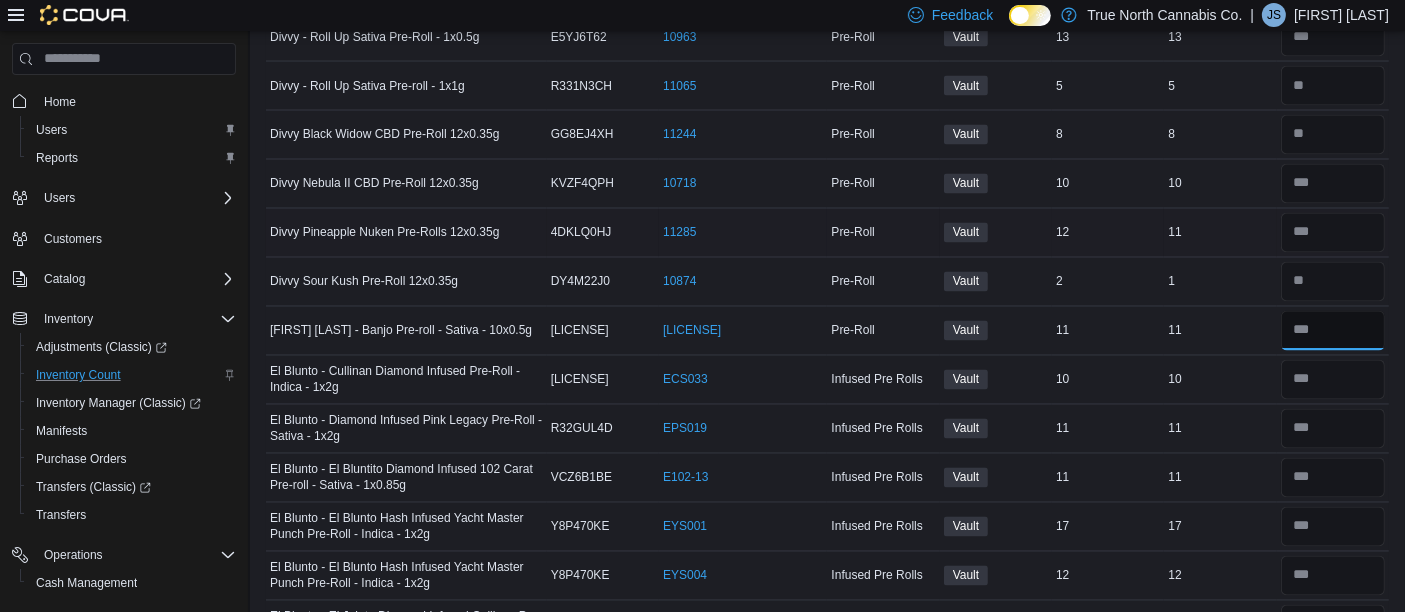 type 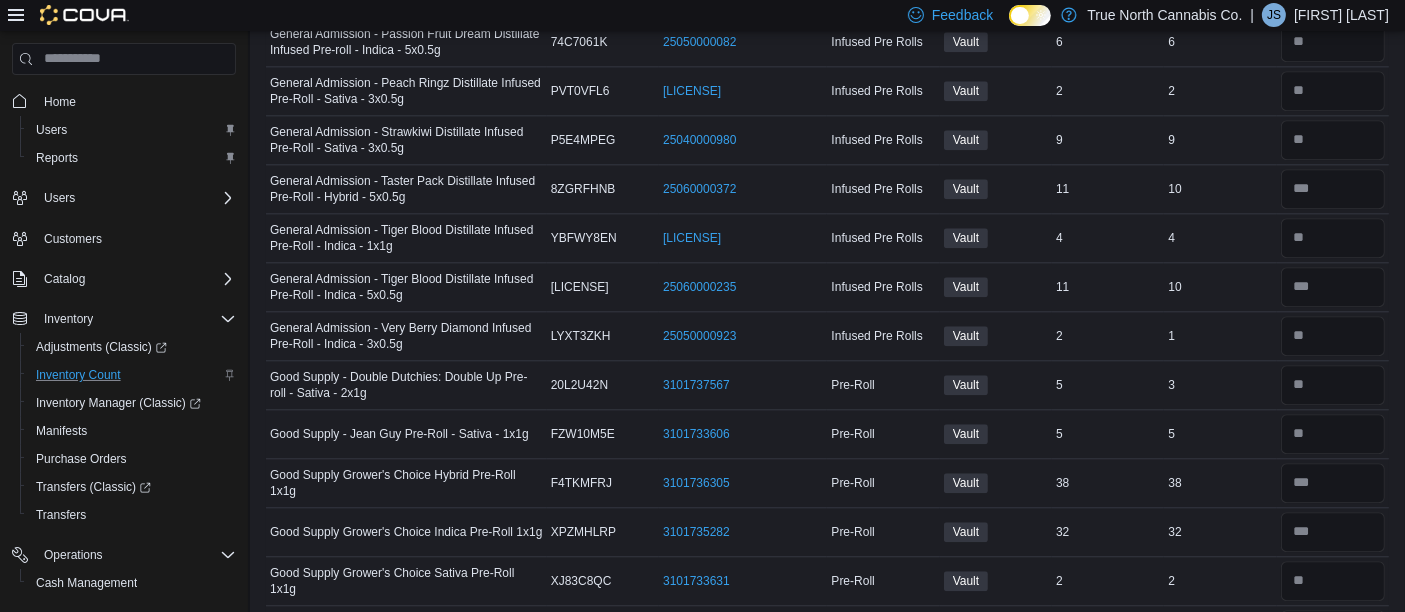 scroll, scrollTop: 5002, scrollLeft: 0, axis: vertical 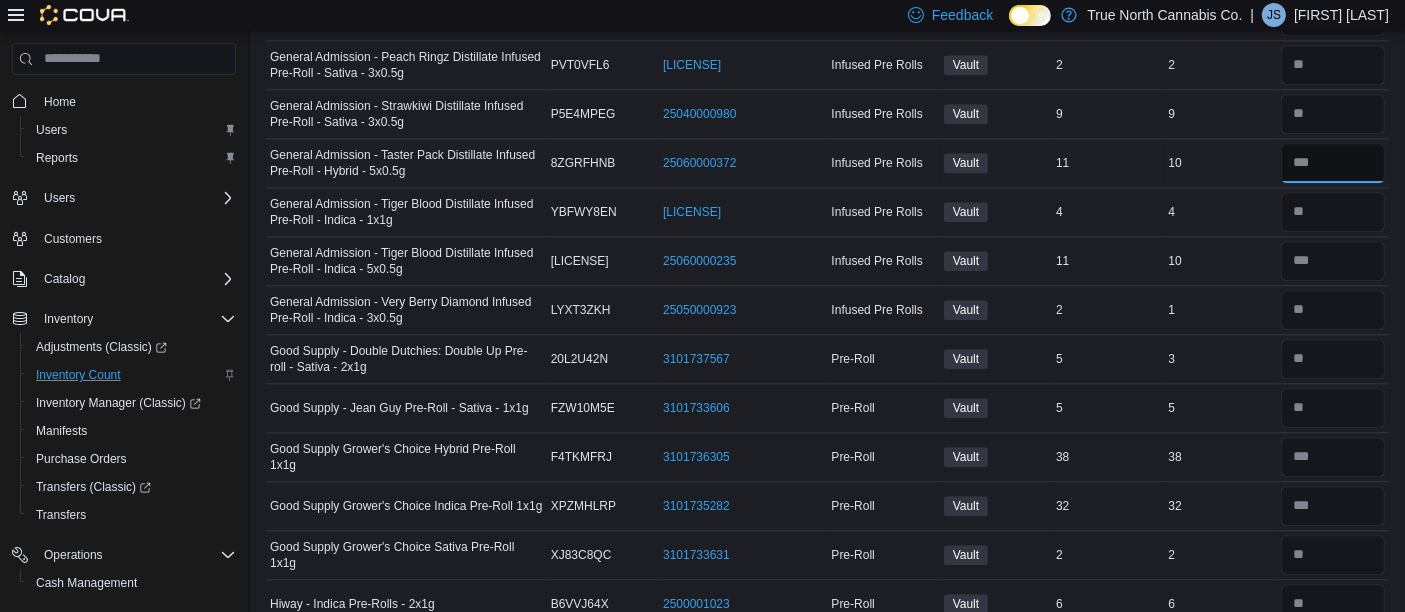 click at bounding box center [1333, 163] 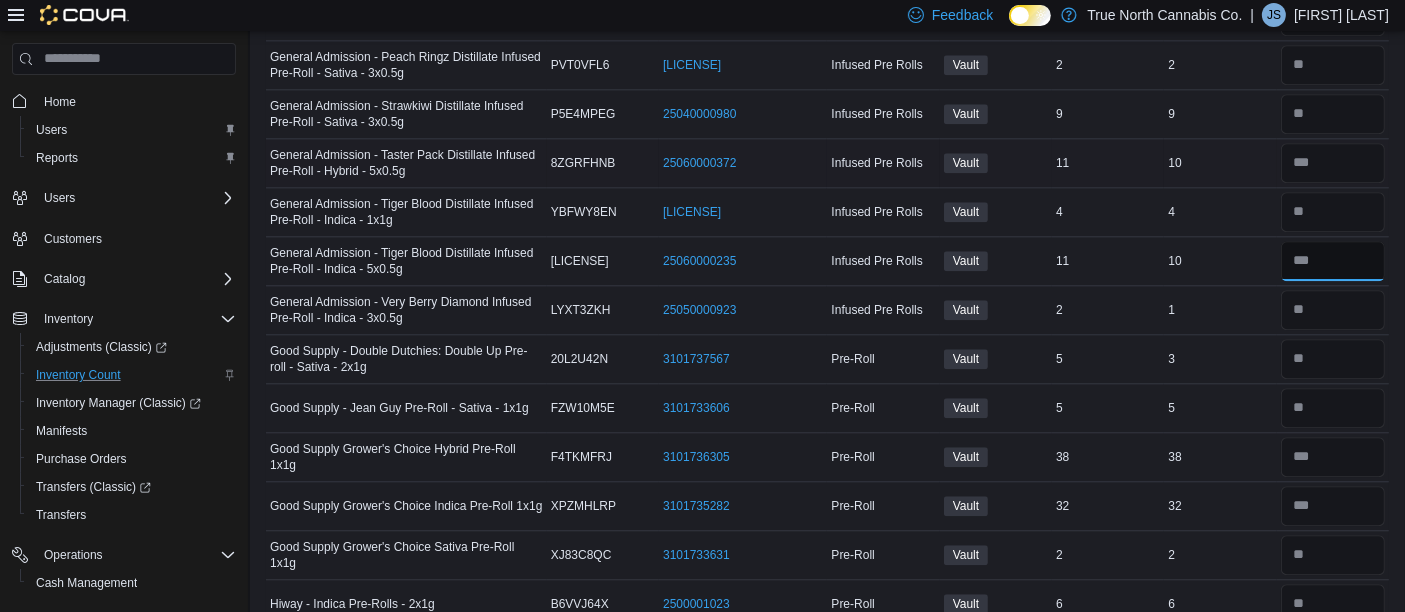 type 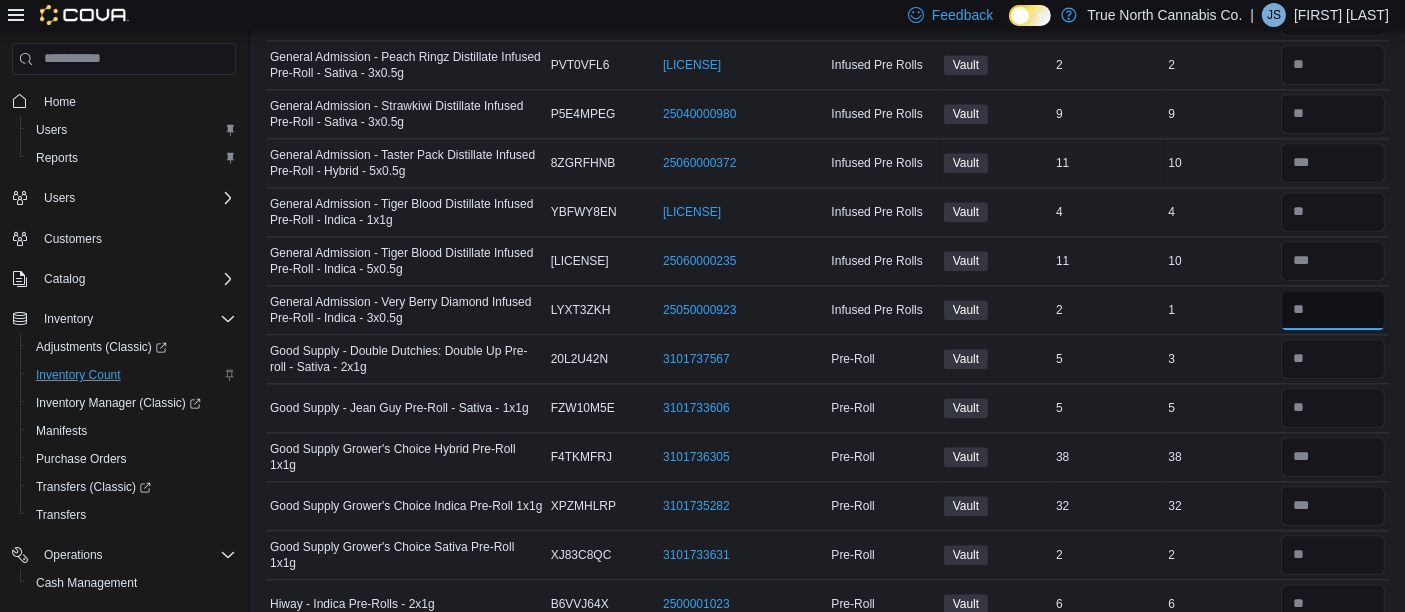 type 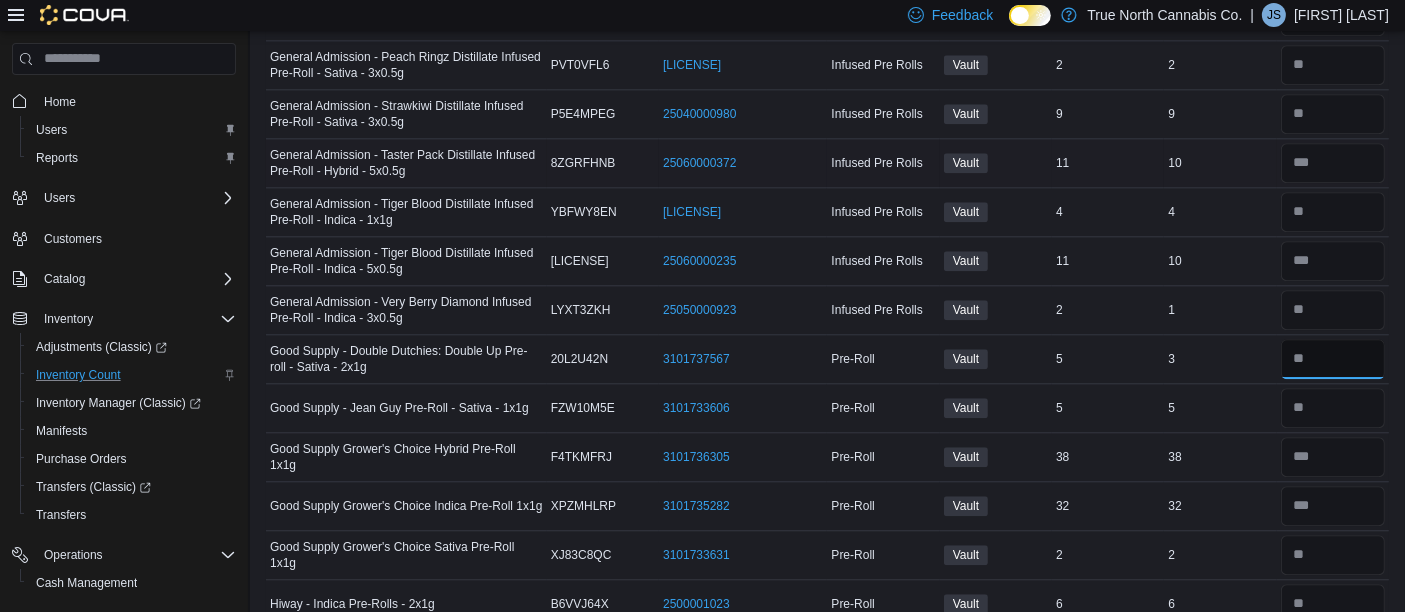 type 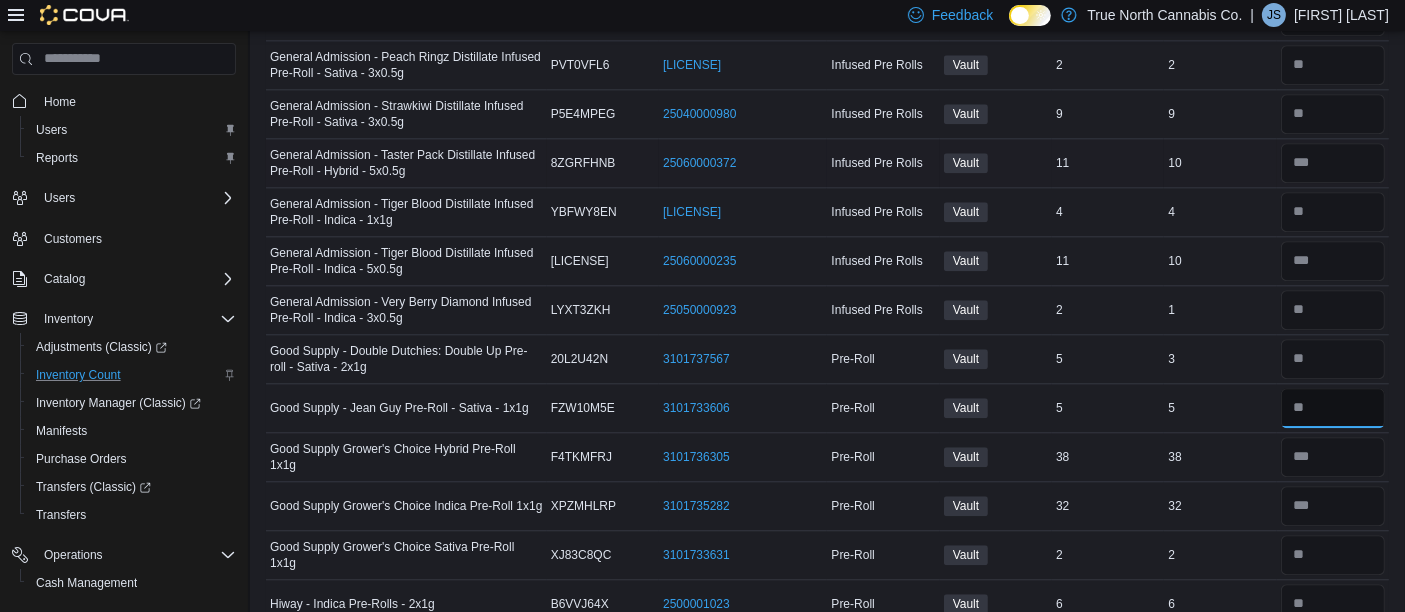 type 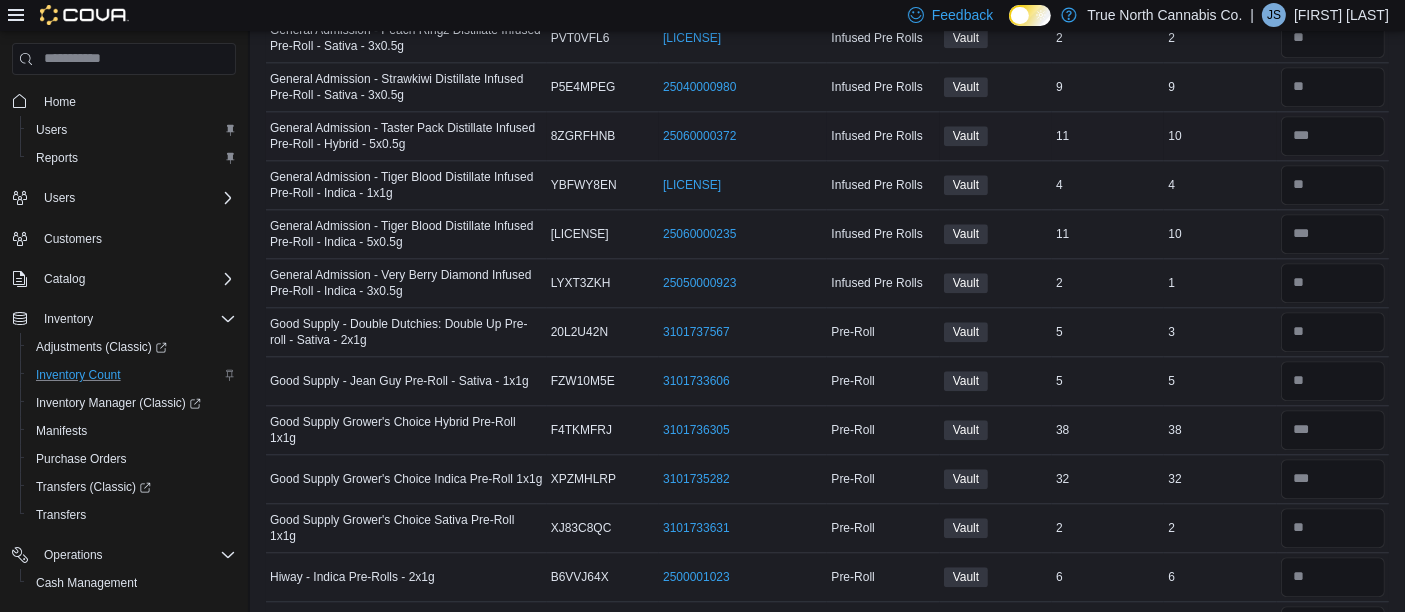 scroll, scrollTop: 5365, scrollLeft: 0, axis: vertical 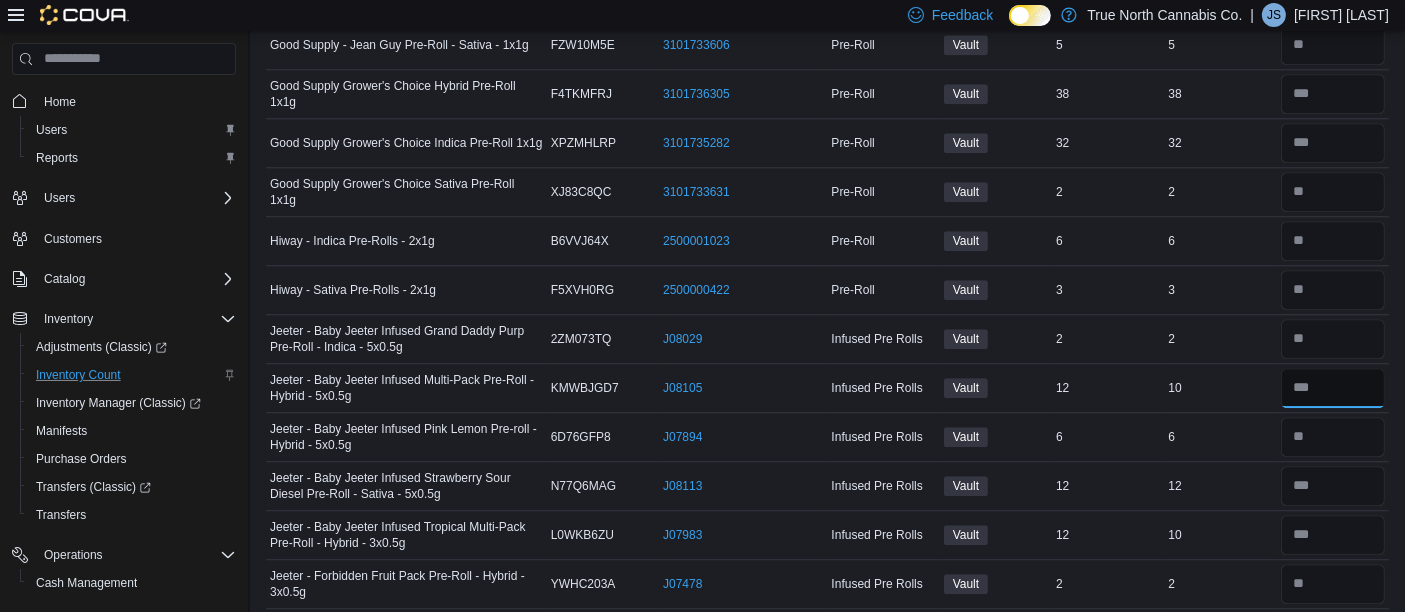 type on "**" 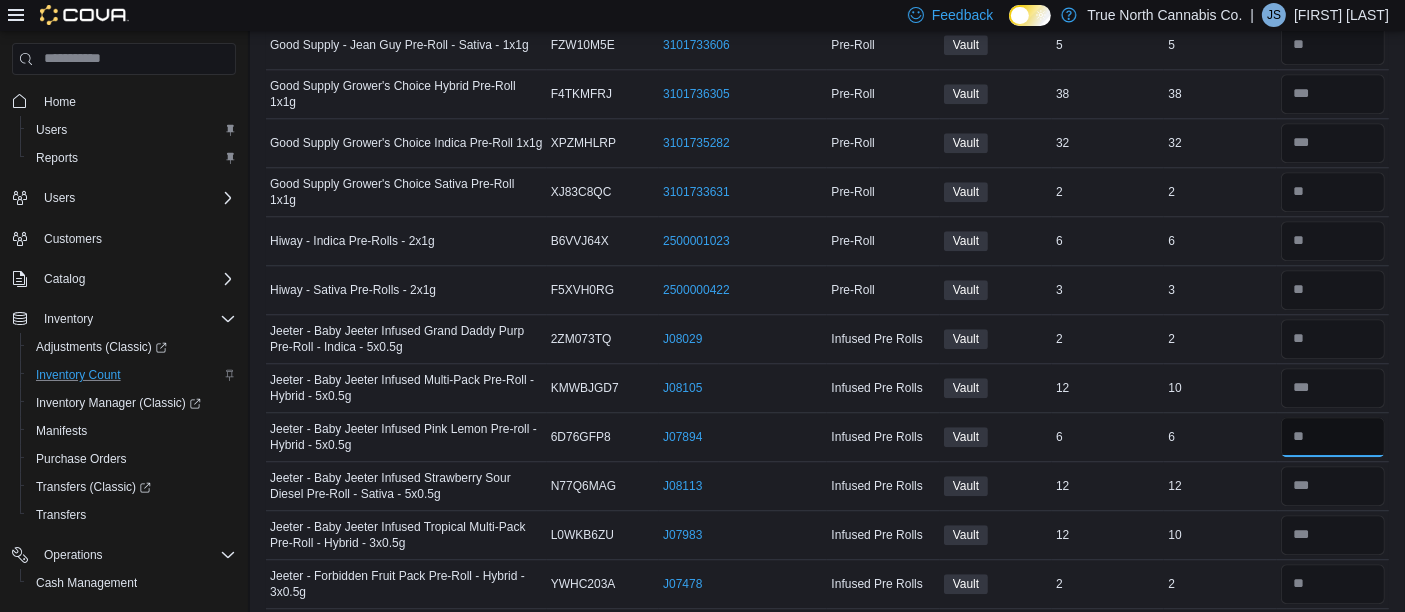 type 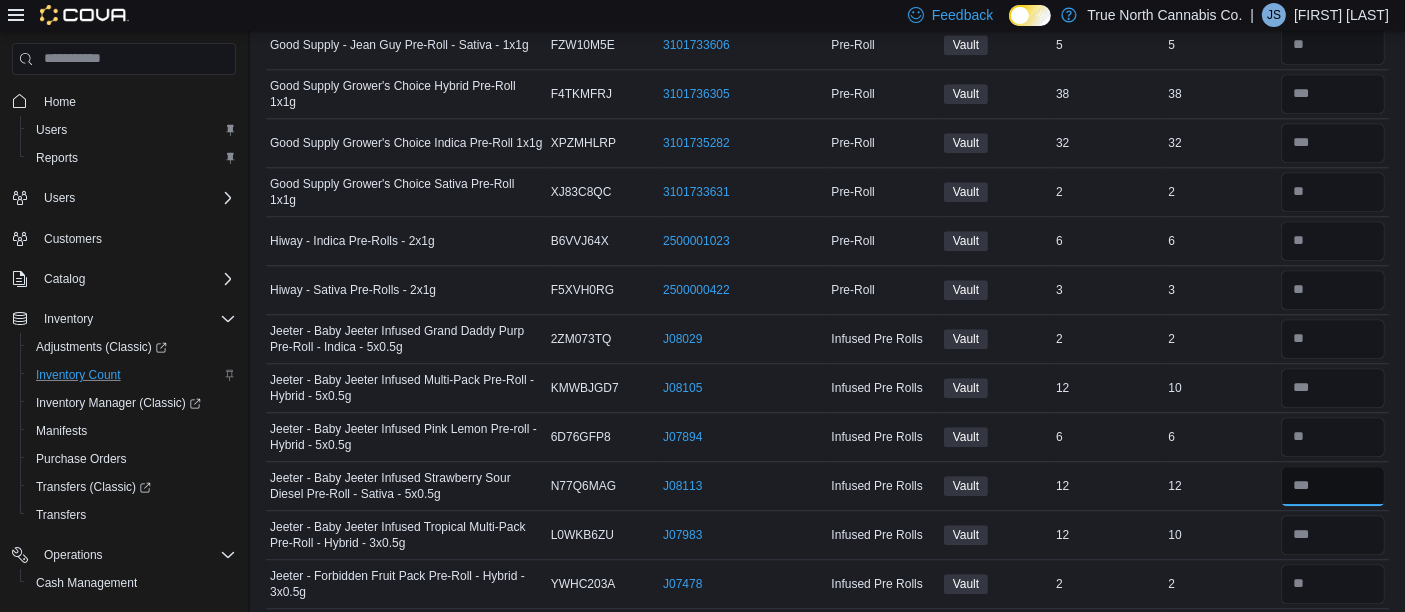 type 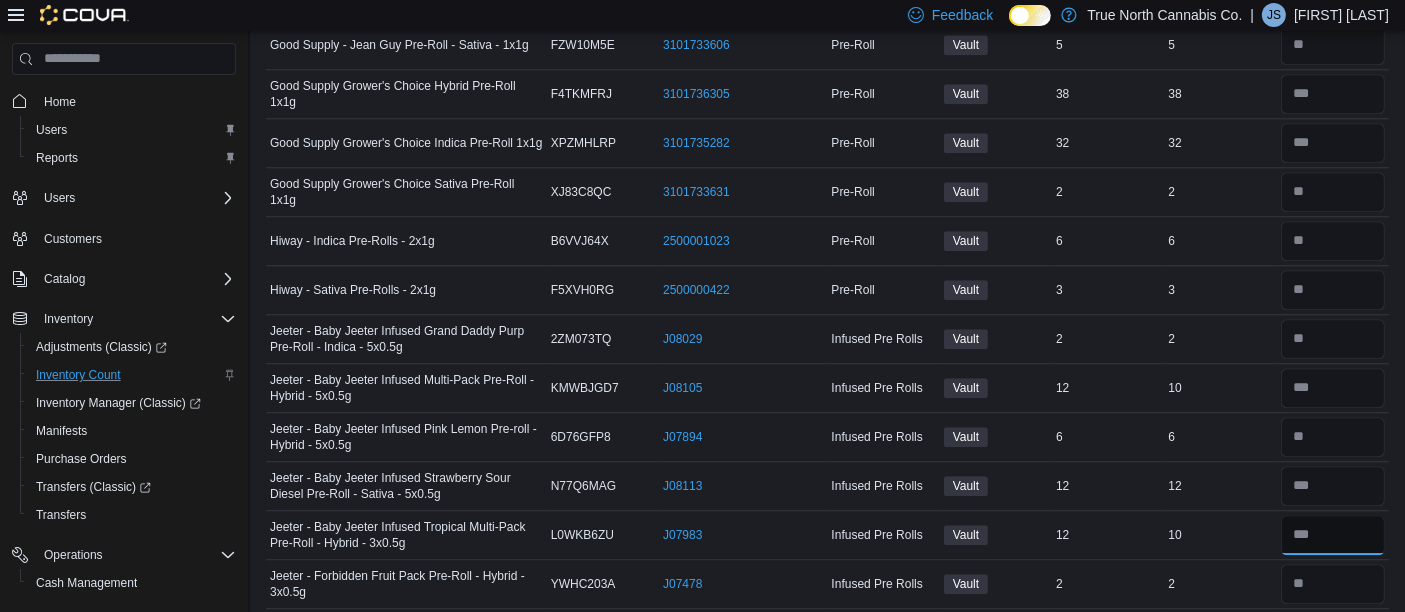 type on "**" 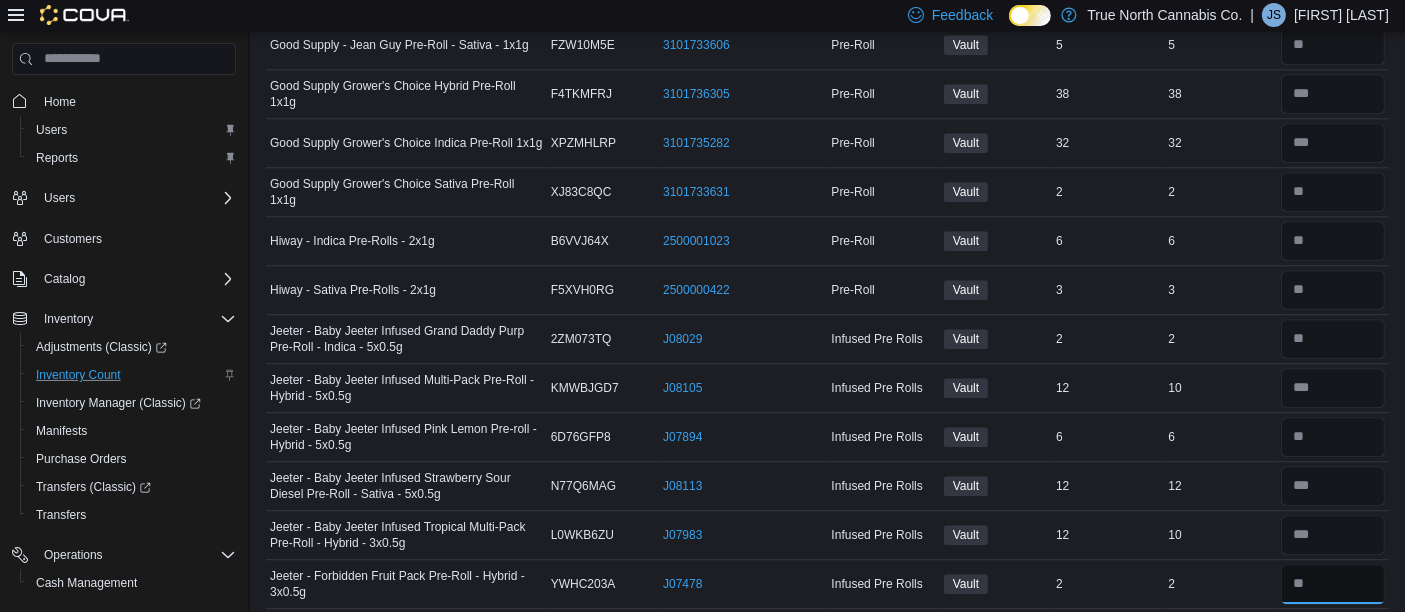 type 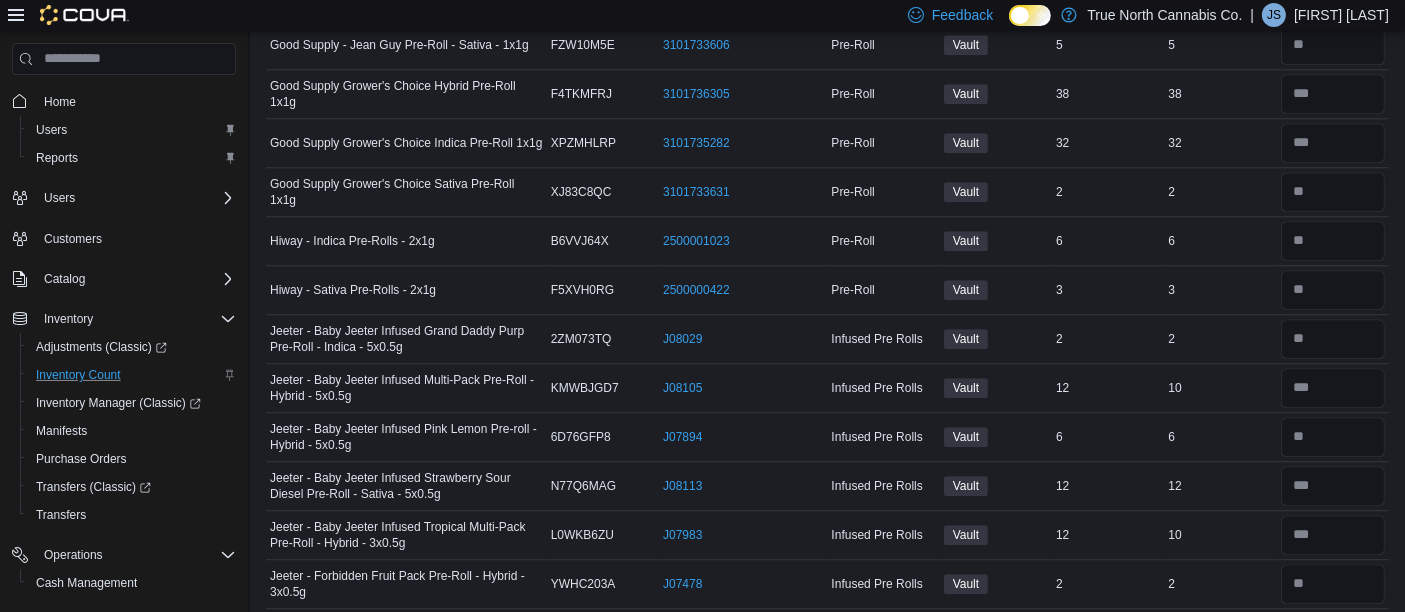 scroll, scrollTop: 5371, scrollLeft: 0, axis: vertical 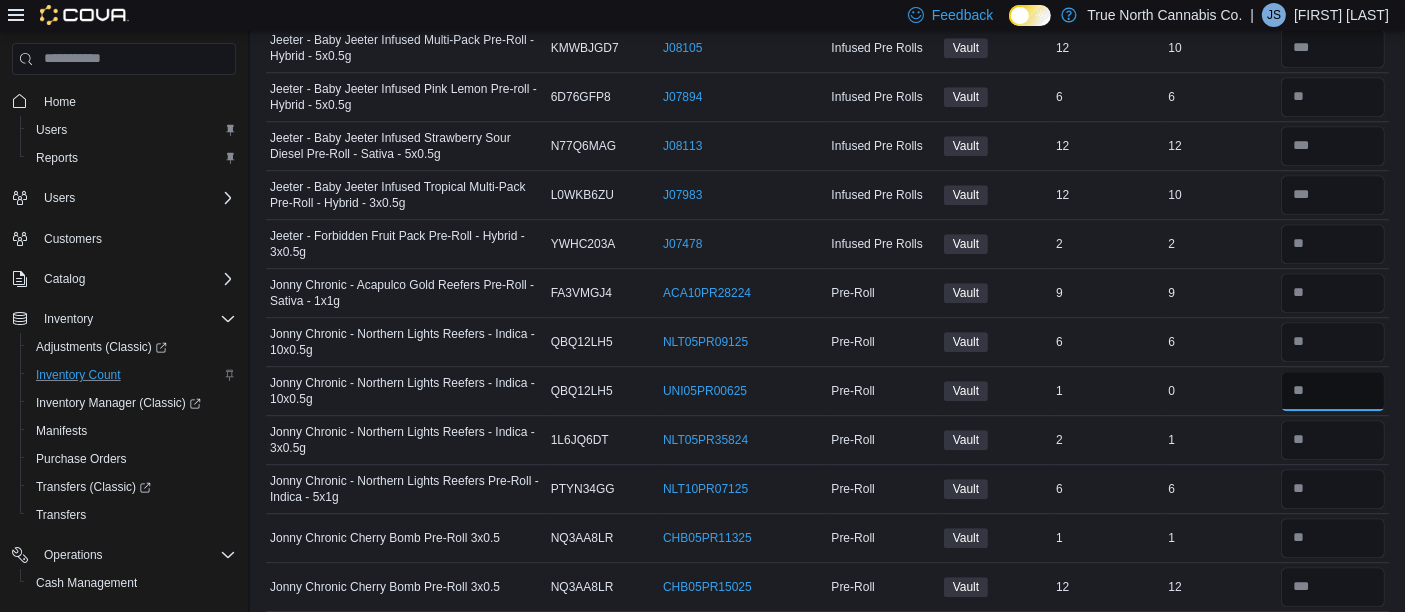 type on "*" 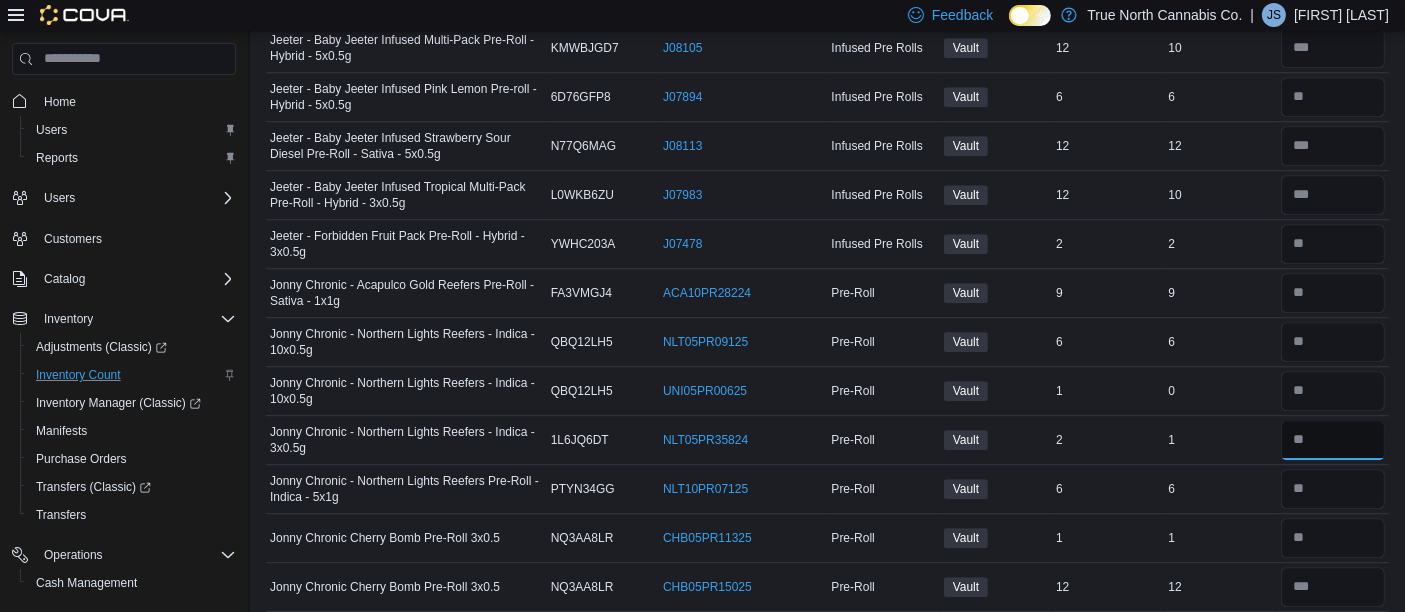 type 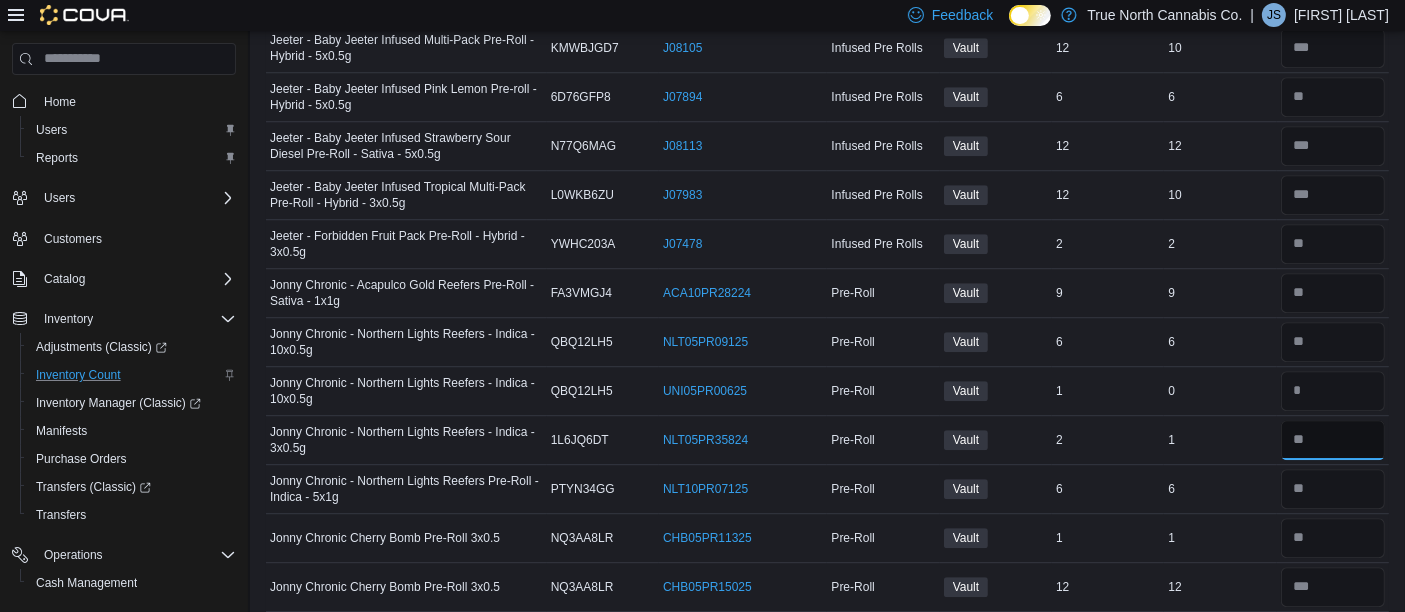 type on "*" 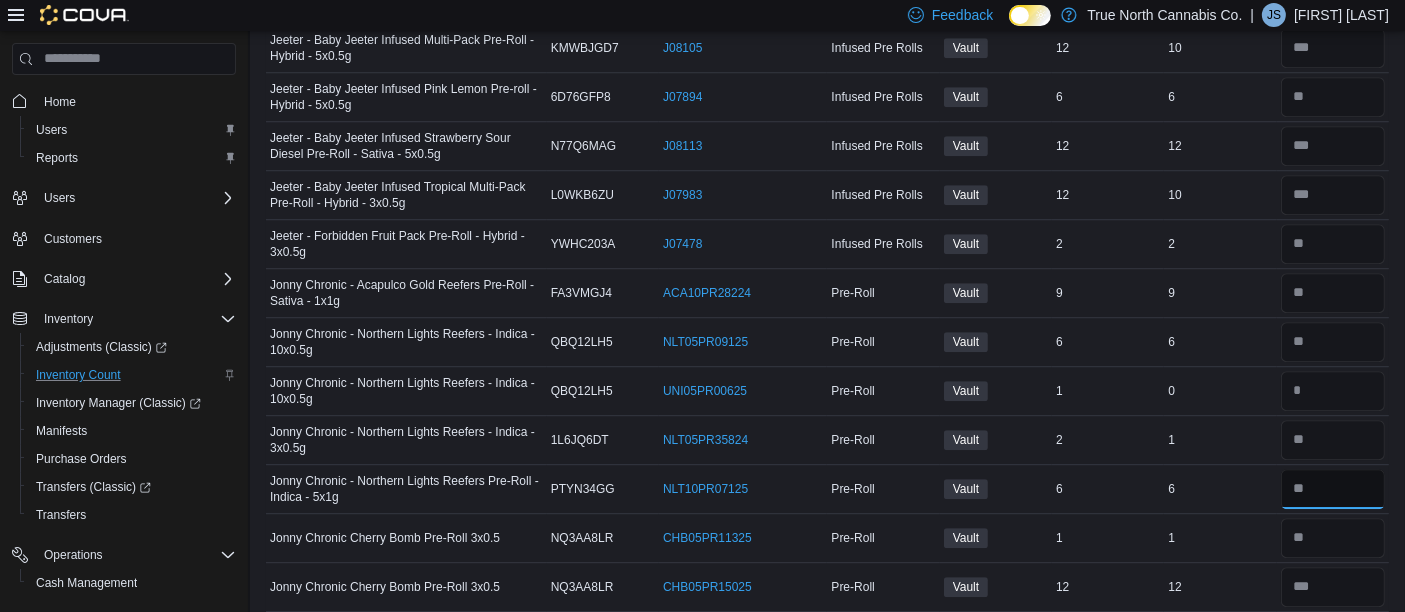 type 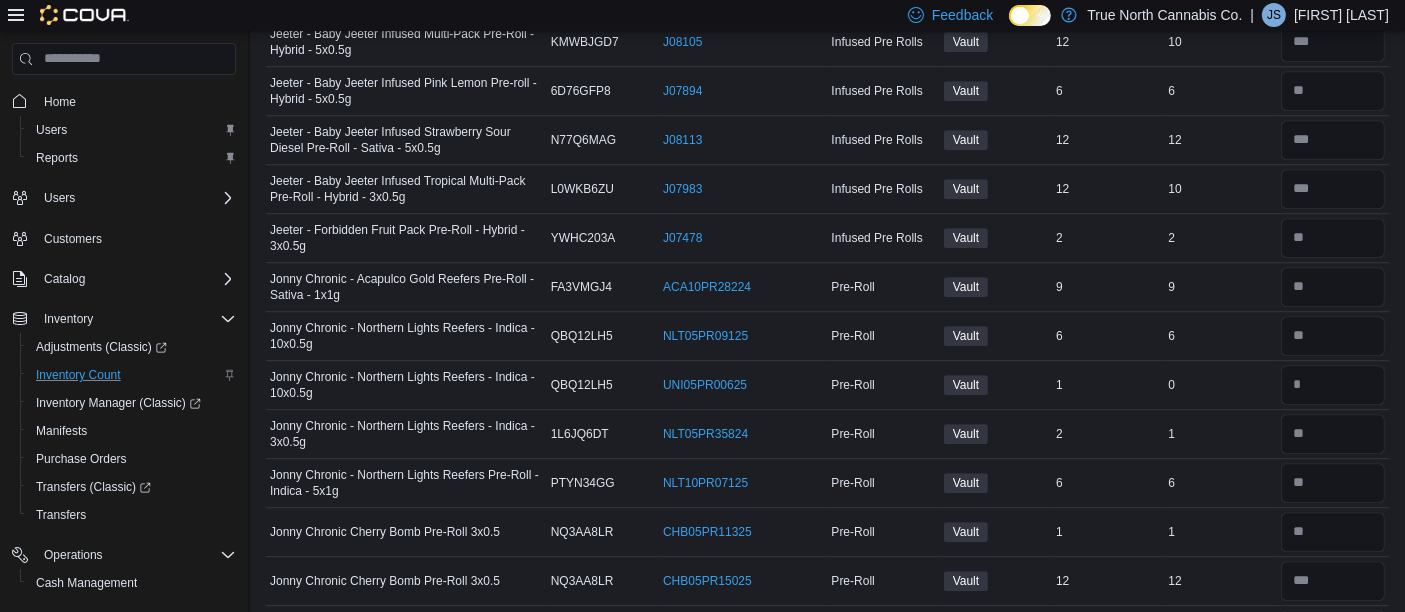 scroll, scrollTop: 6046, scrollLeft: 0, axis: vertical 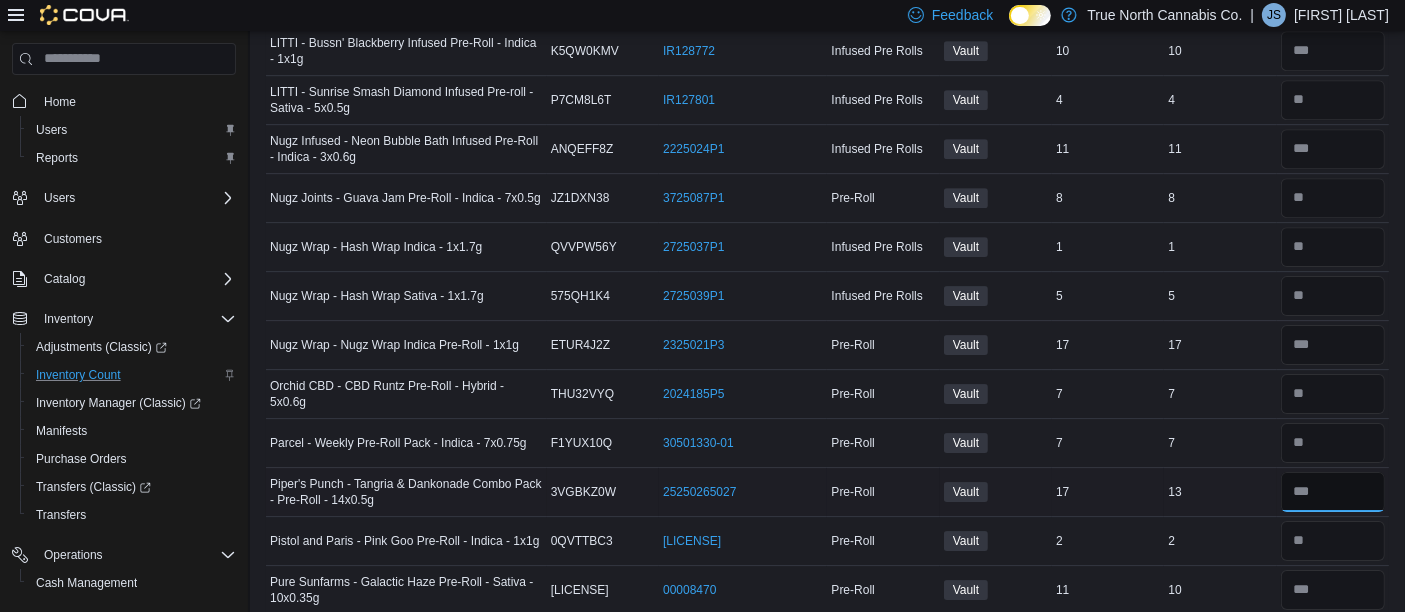 click at bounding box center [1333, 492] 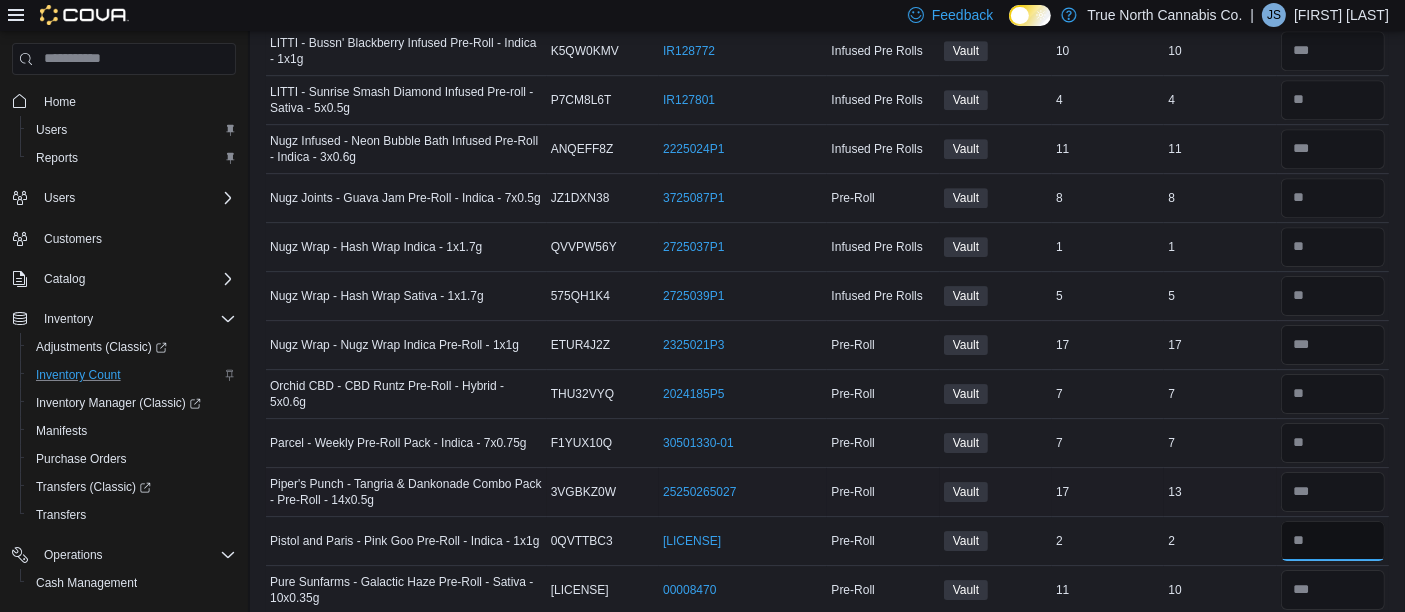 type 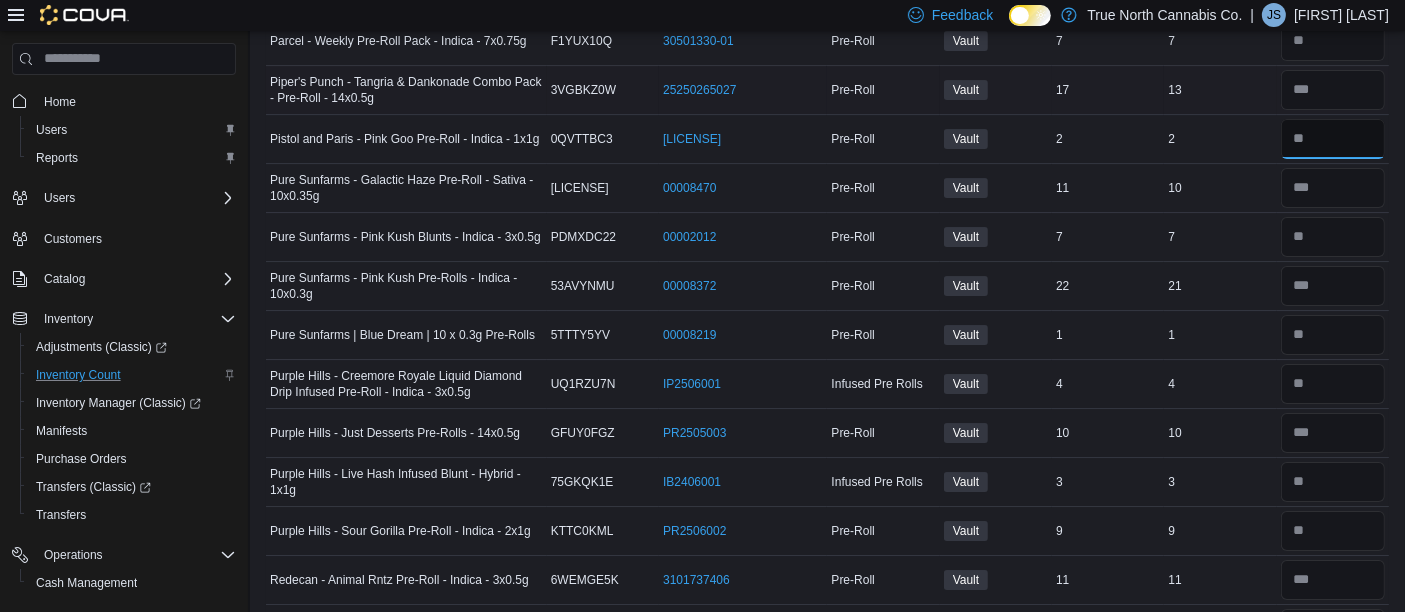 scroll, scrollTop: 6788, scrollLeft: 0, axis: vertical 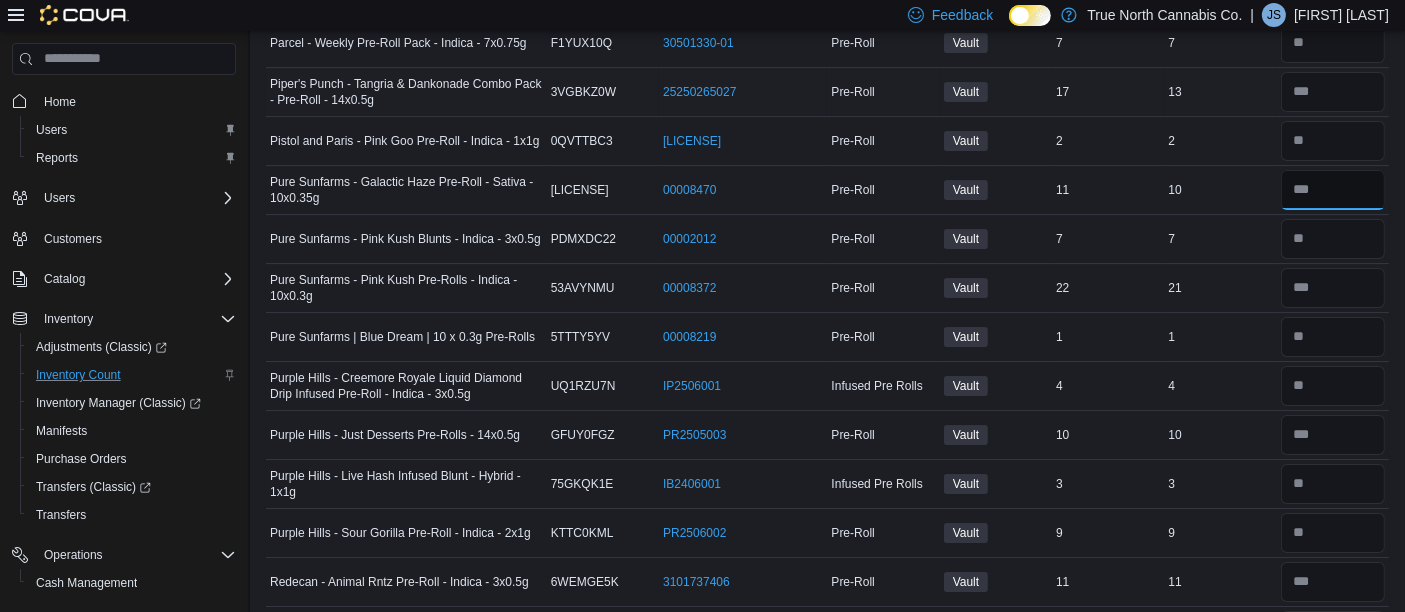 type on "**" 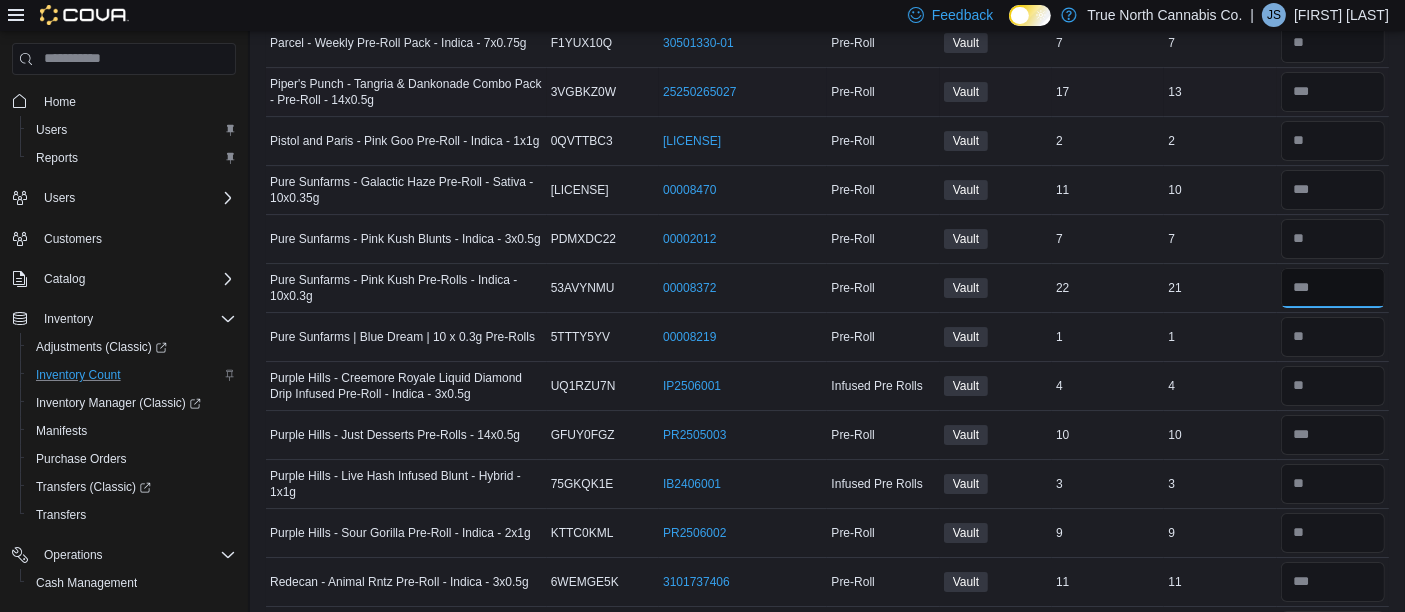 type 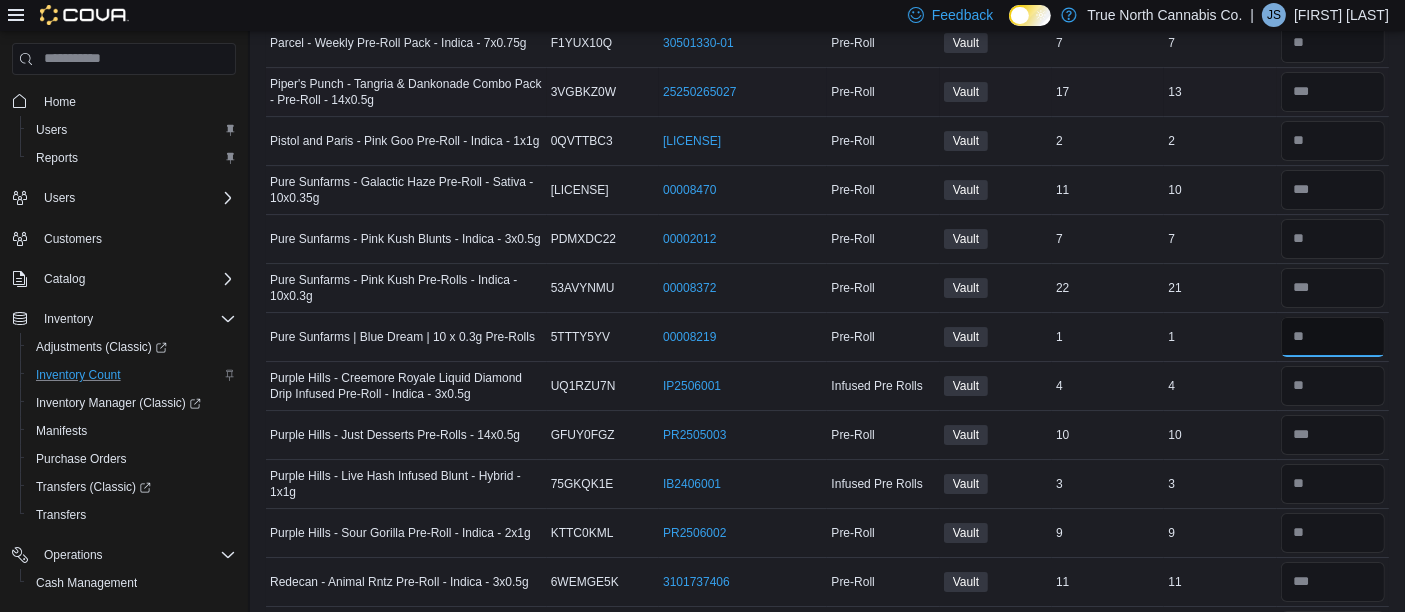 type 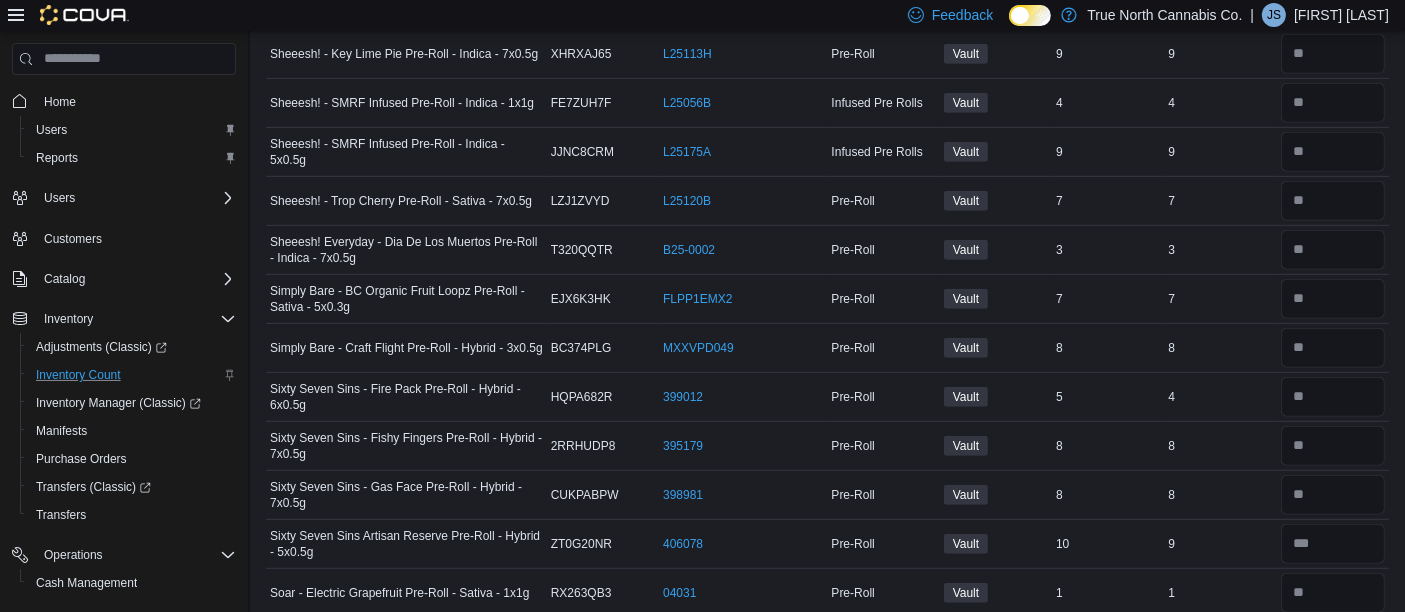 scroll, scrollTop: 8690, scrollLeft: 0, axis: vertical 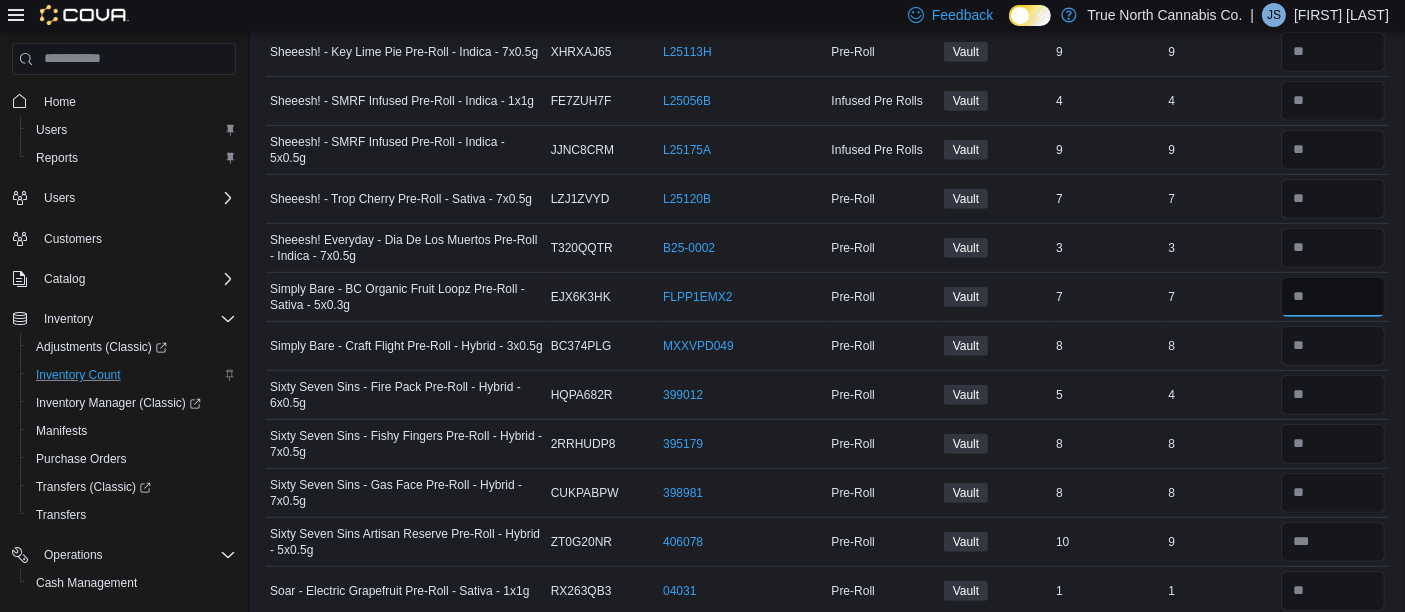 click at bounding box center [1333, 297] 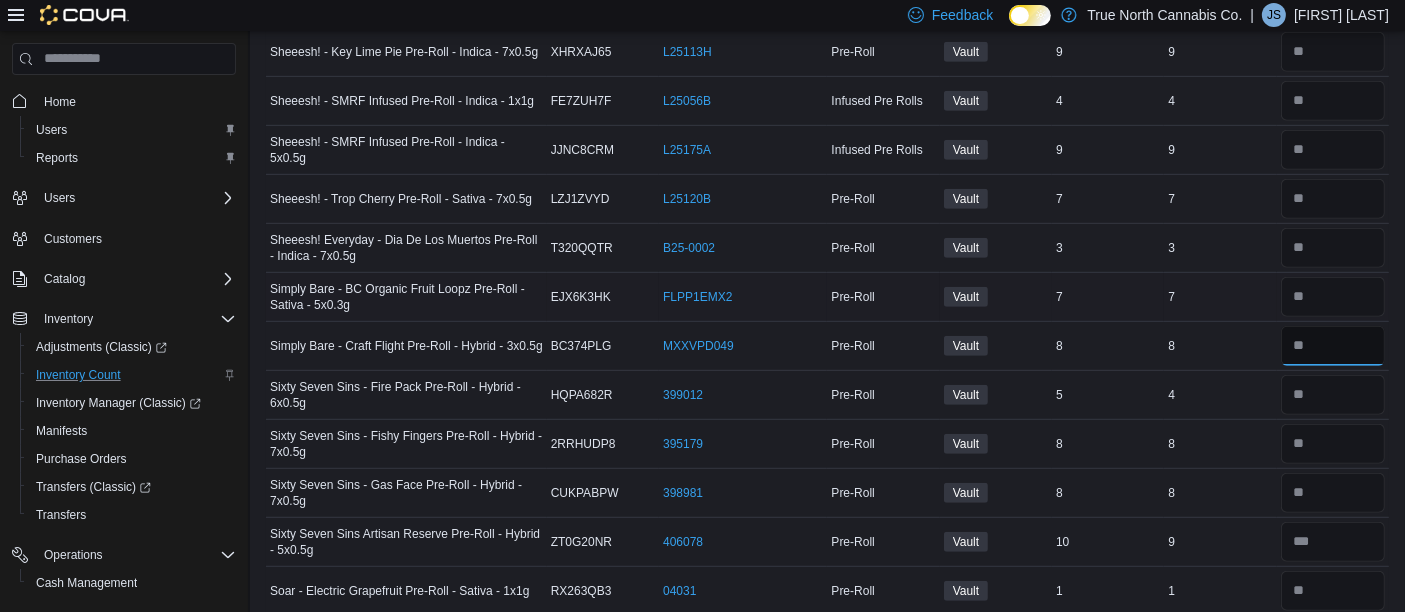 type 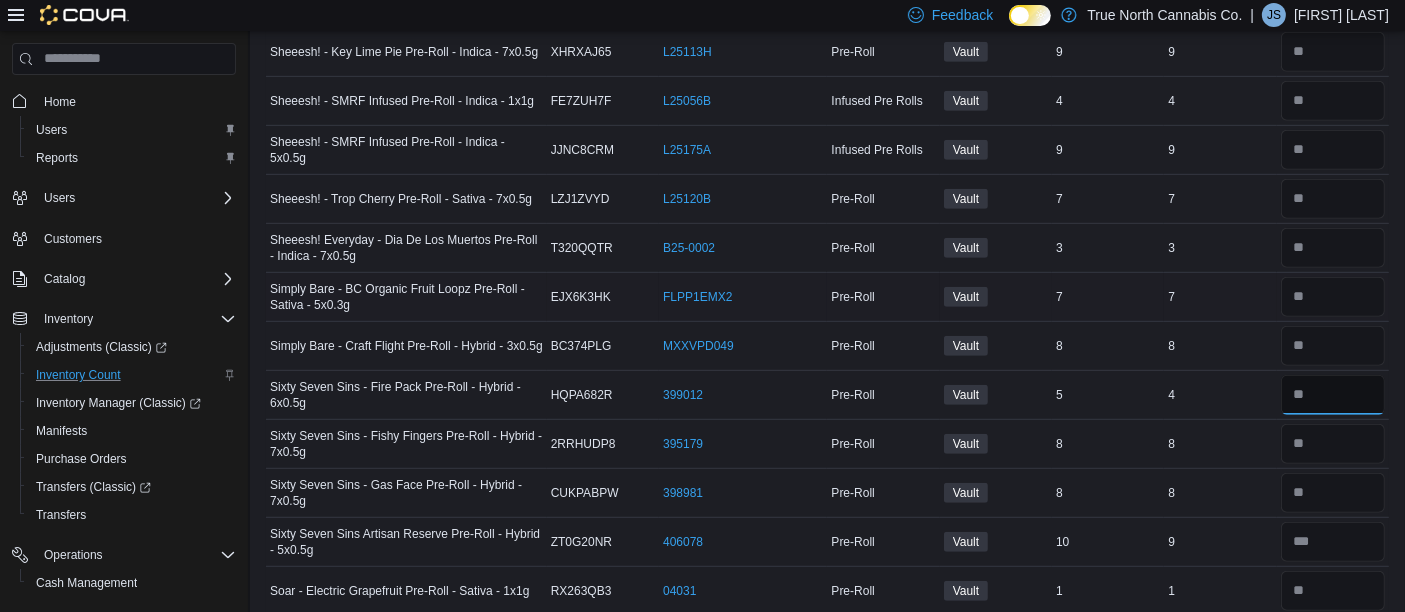 type on "*" 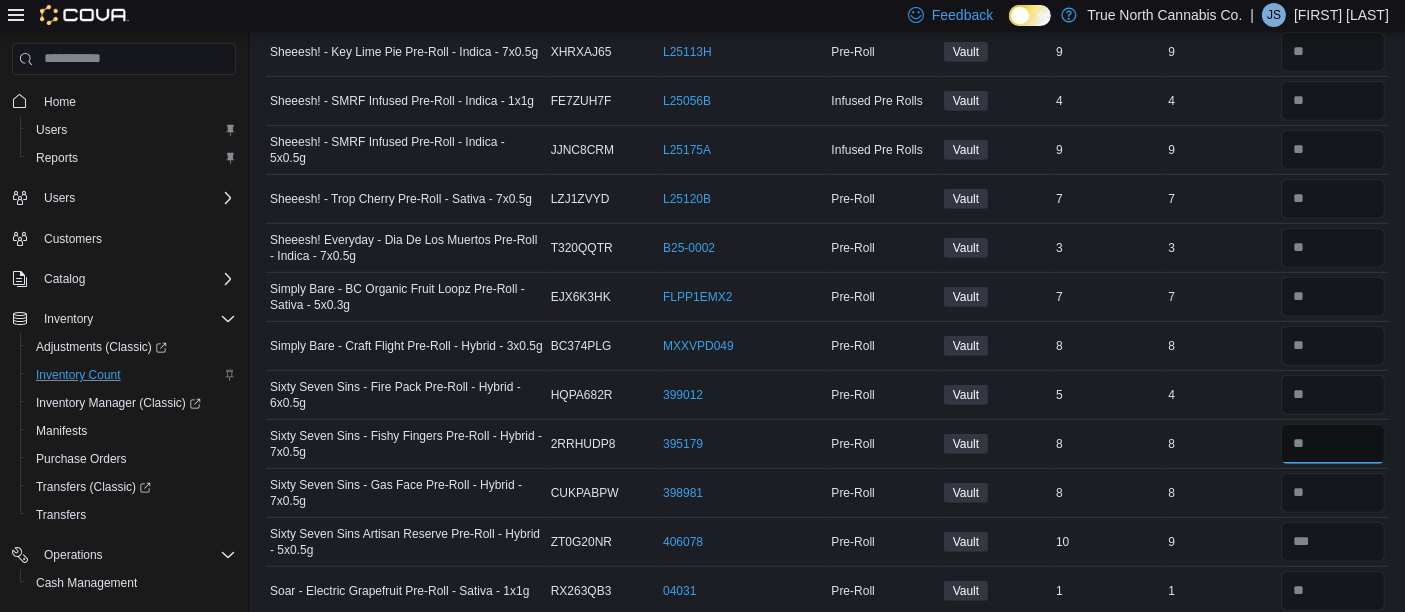 type 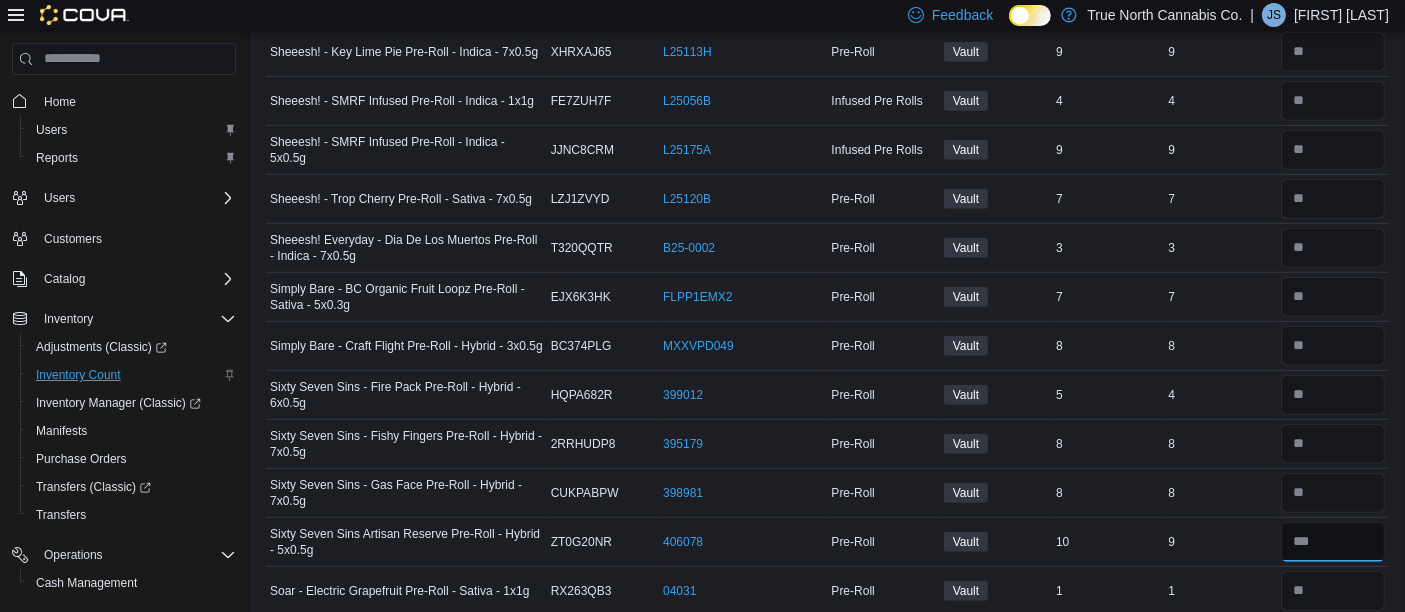 type on "*" 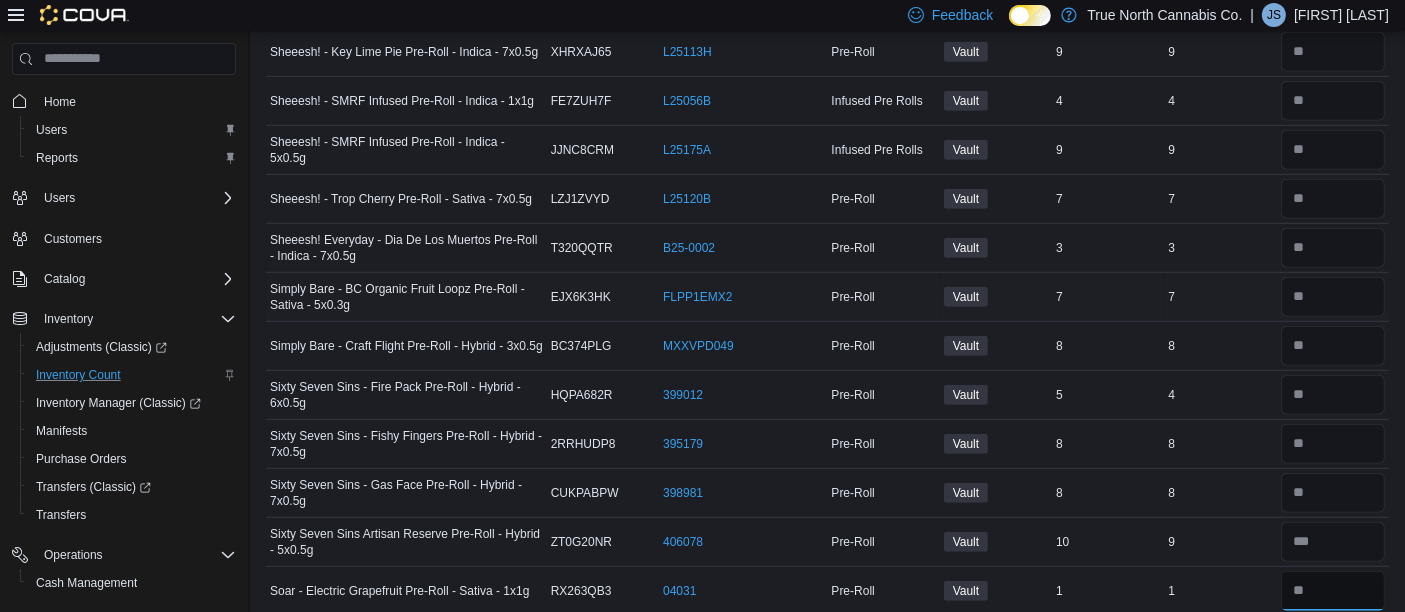 type 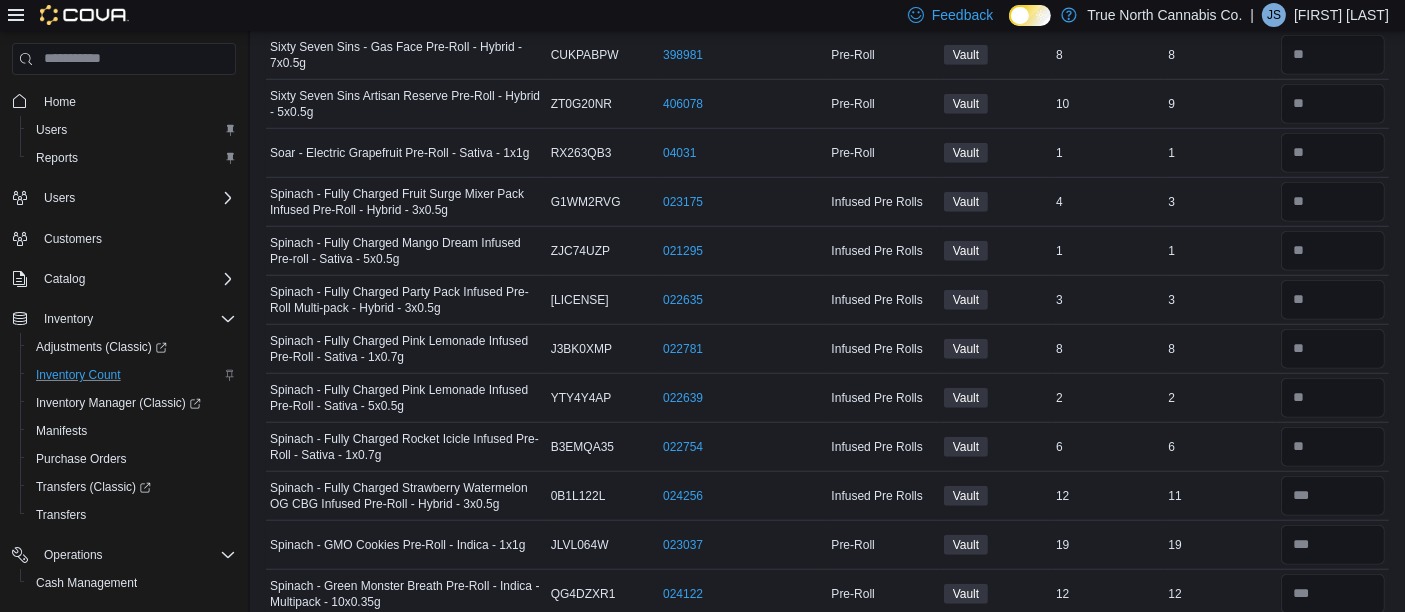 scroll, scrollTop: 9130, scrollLeft: 0, axis: vertical 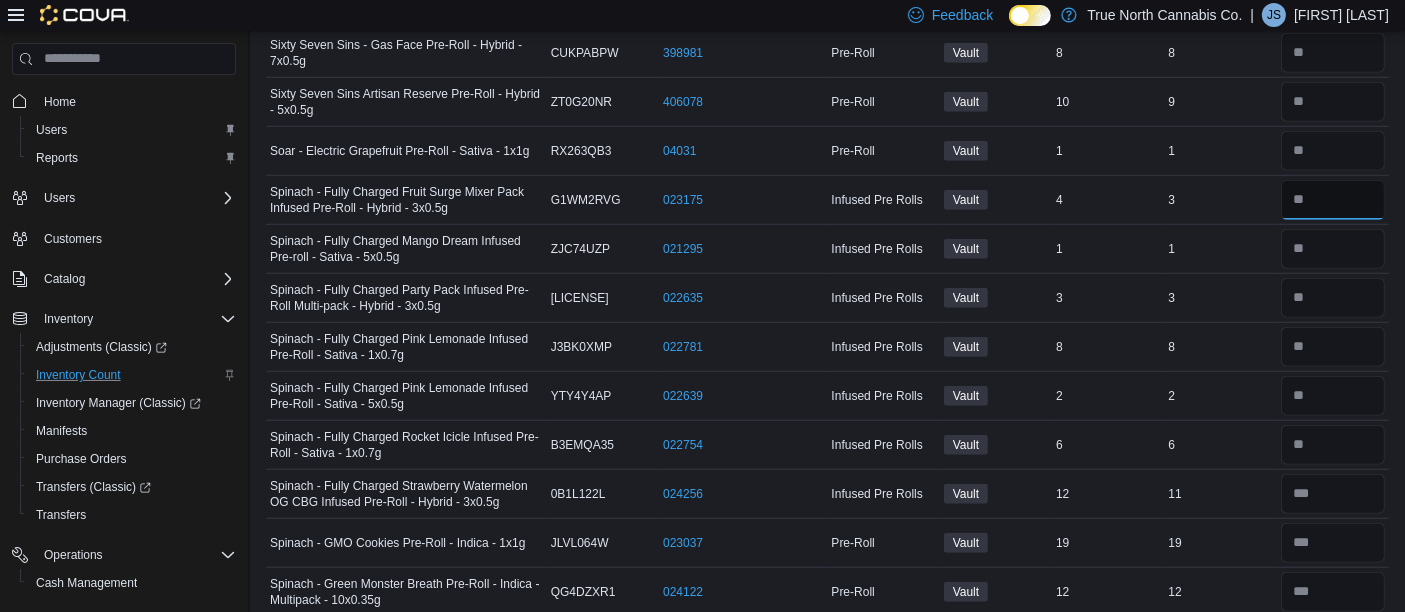 type on "*" 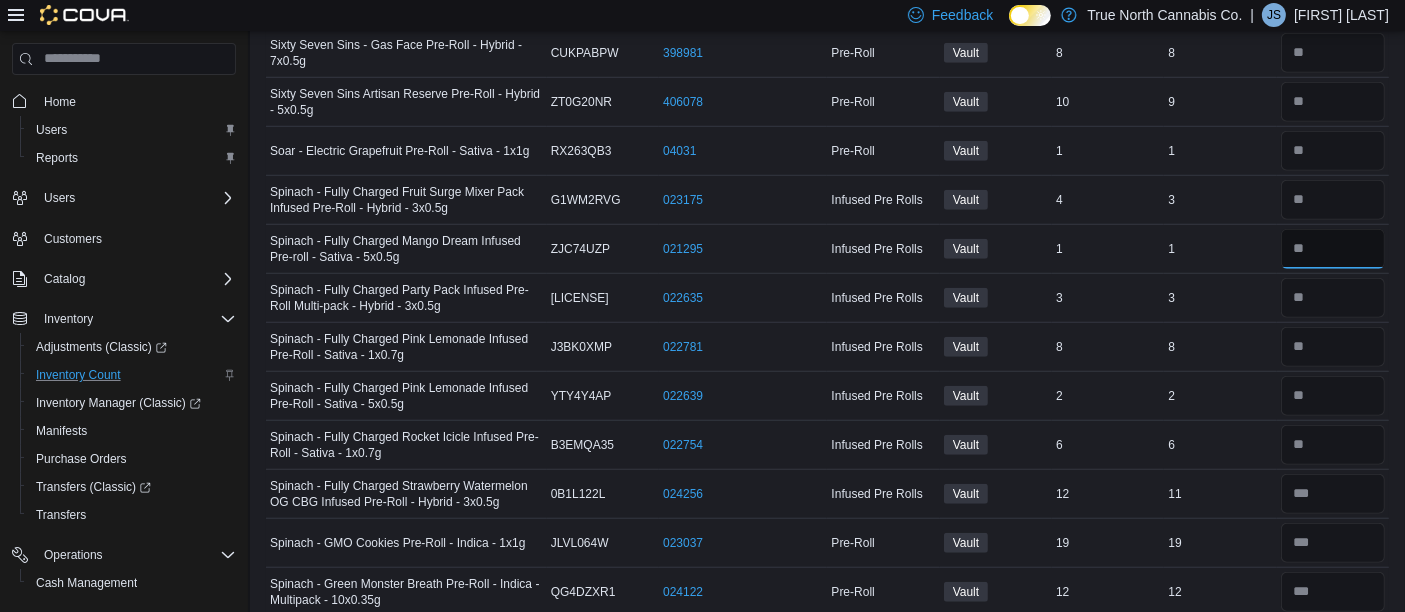 type 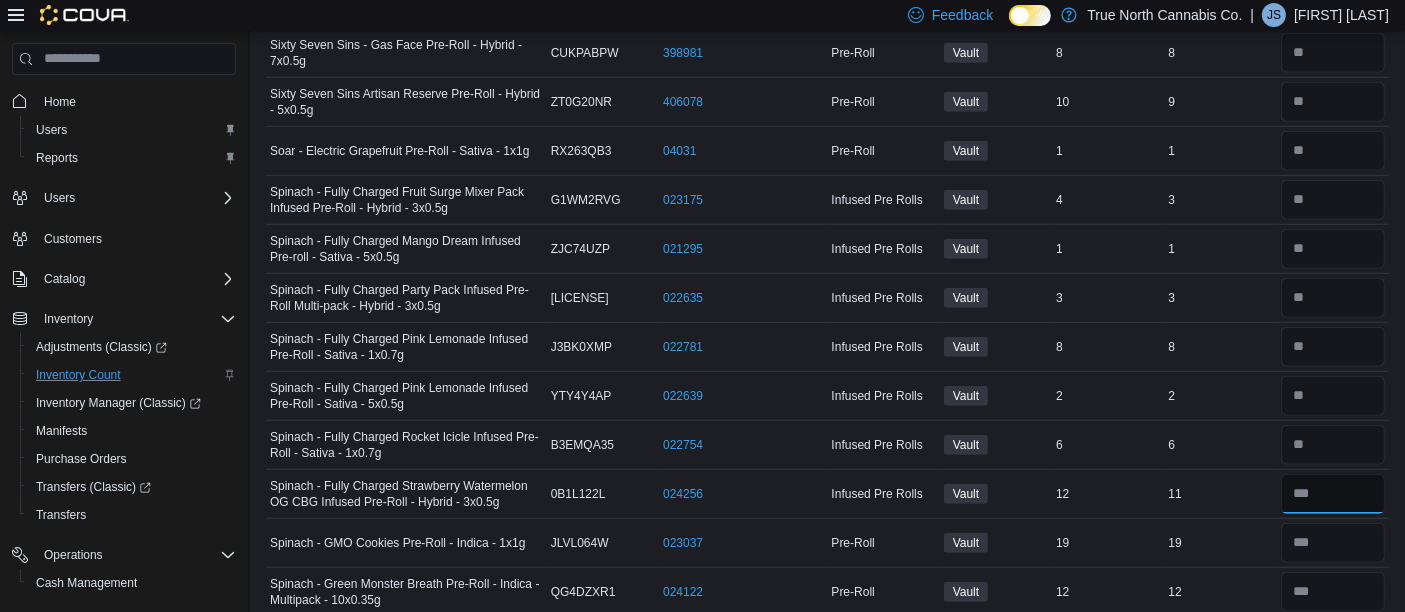 type on "**" 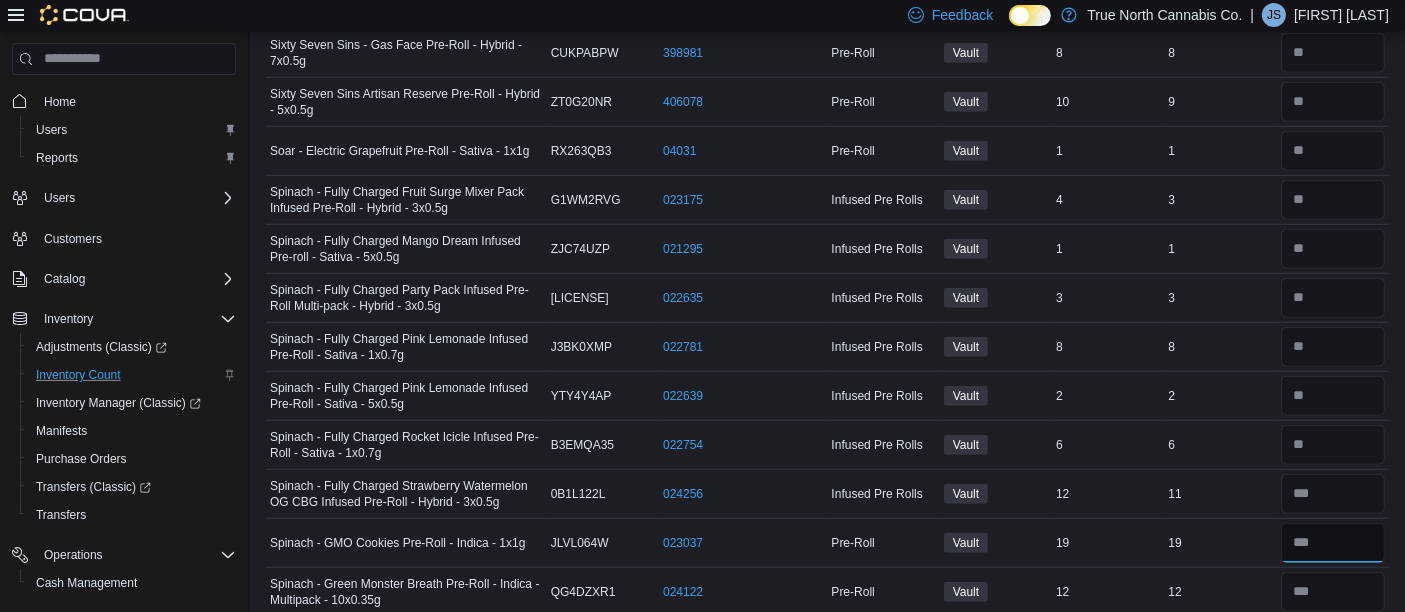 type 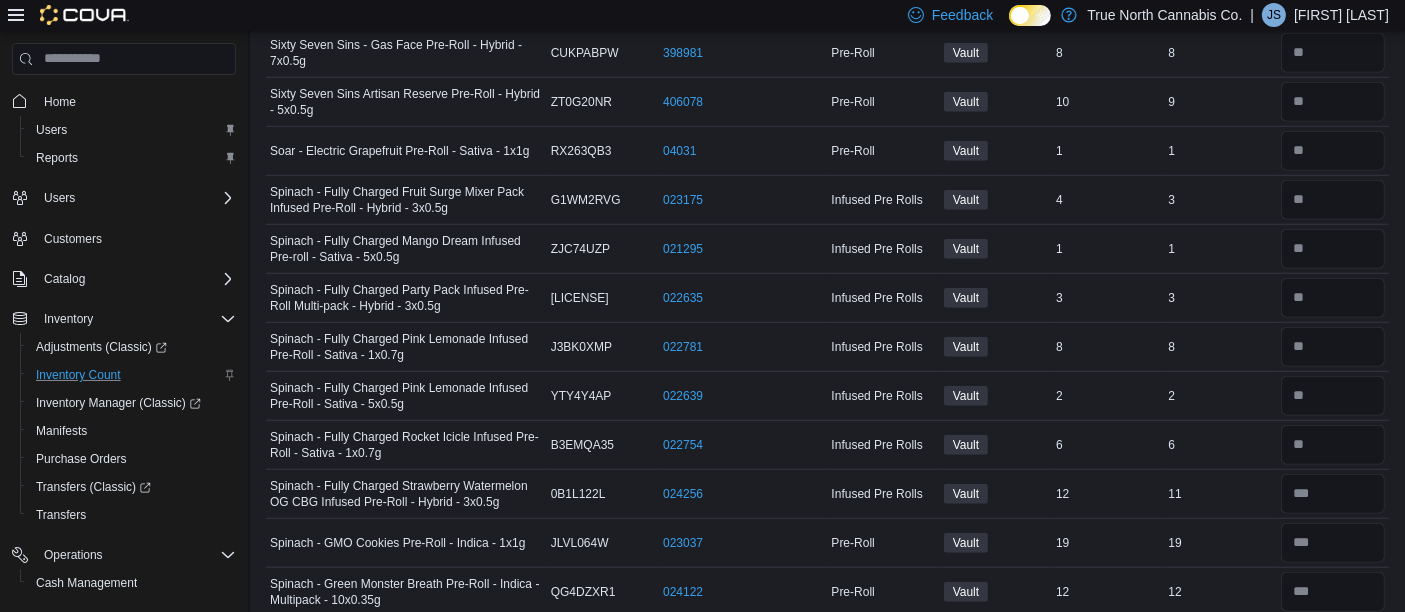 scroll, scrollTop: 9457, scrollLeft: 0, axis: vertical 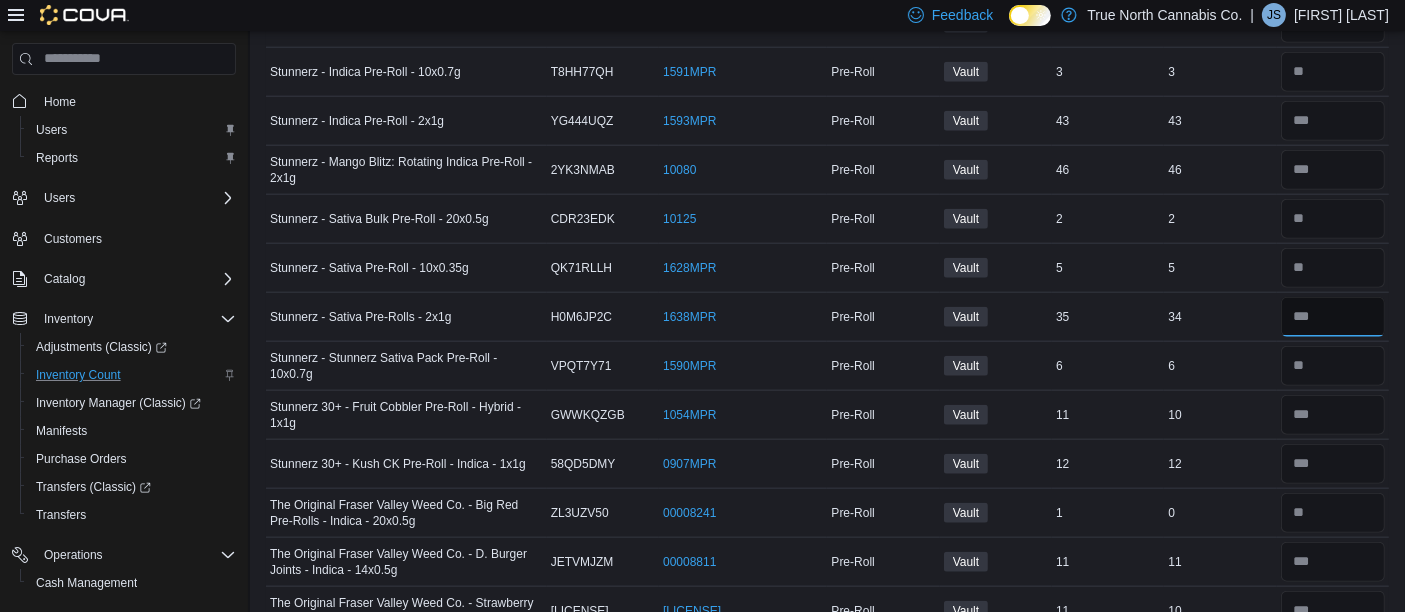 type on "**" 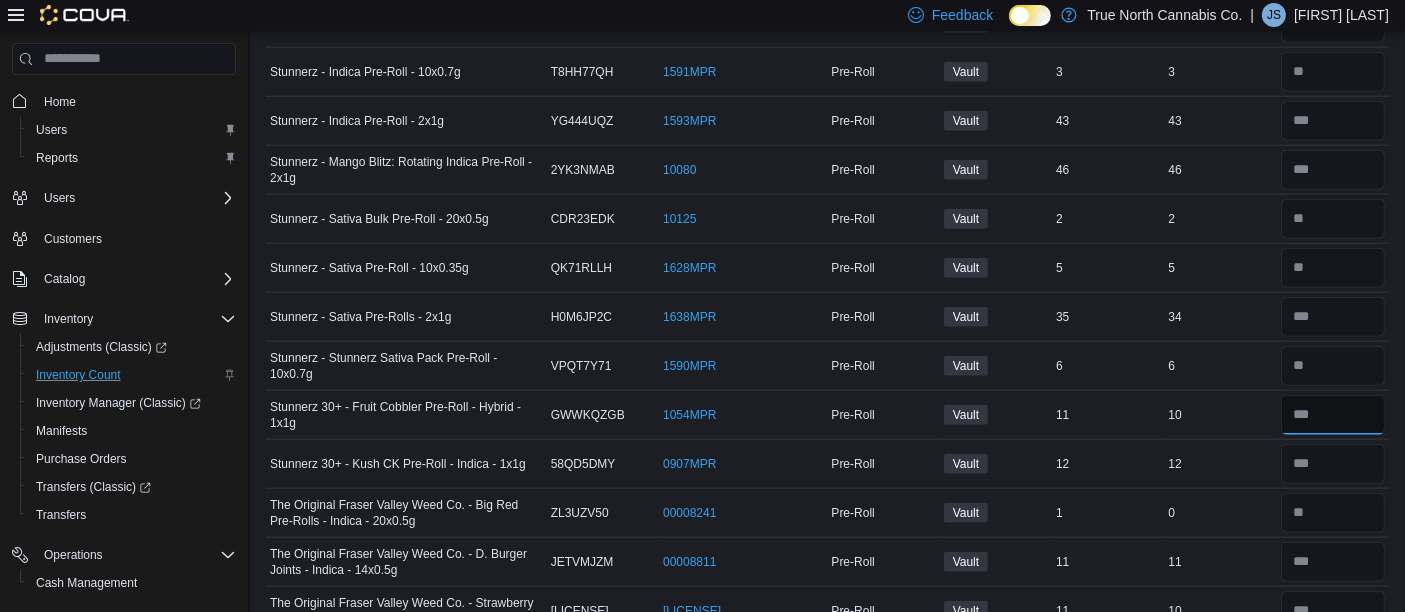 type 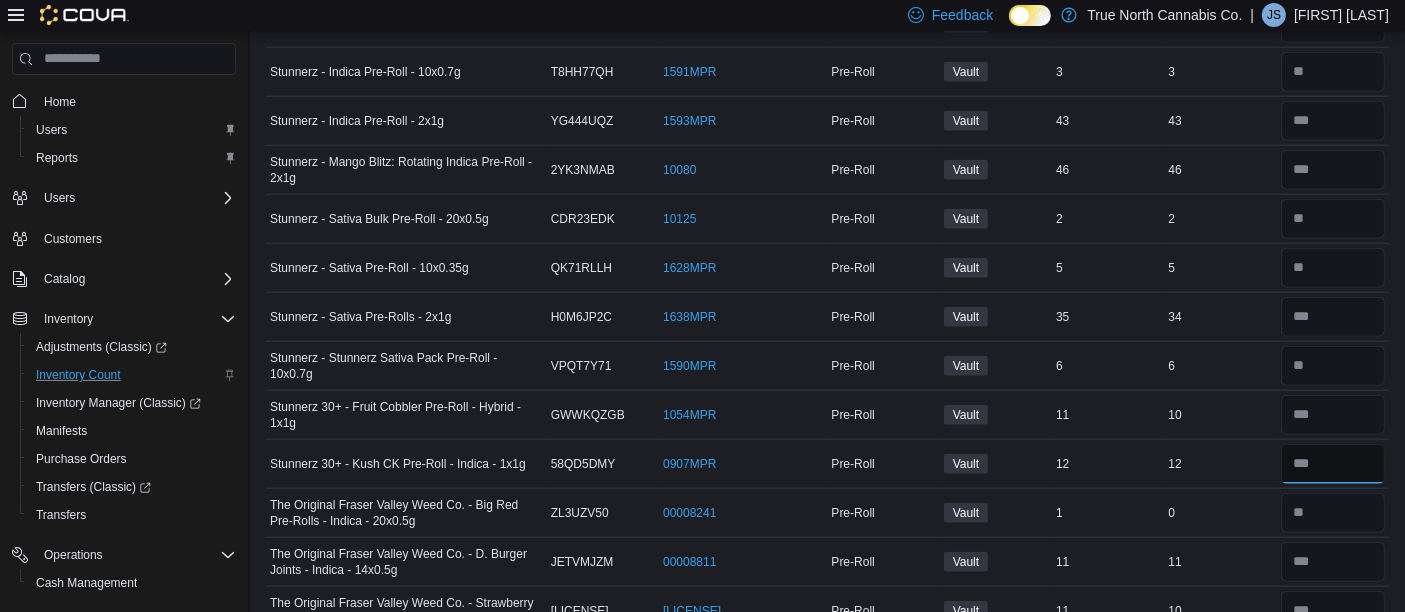 type 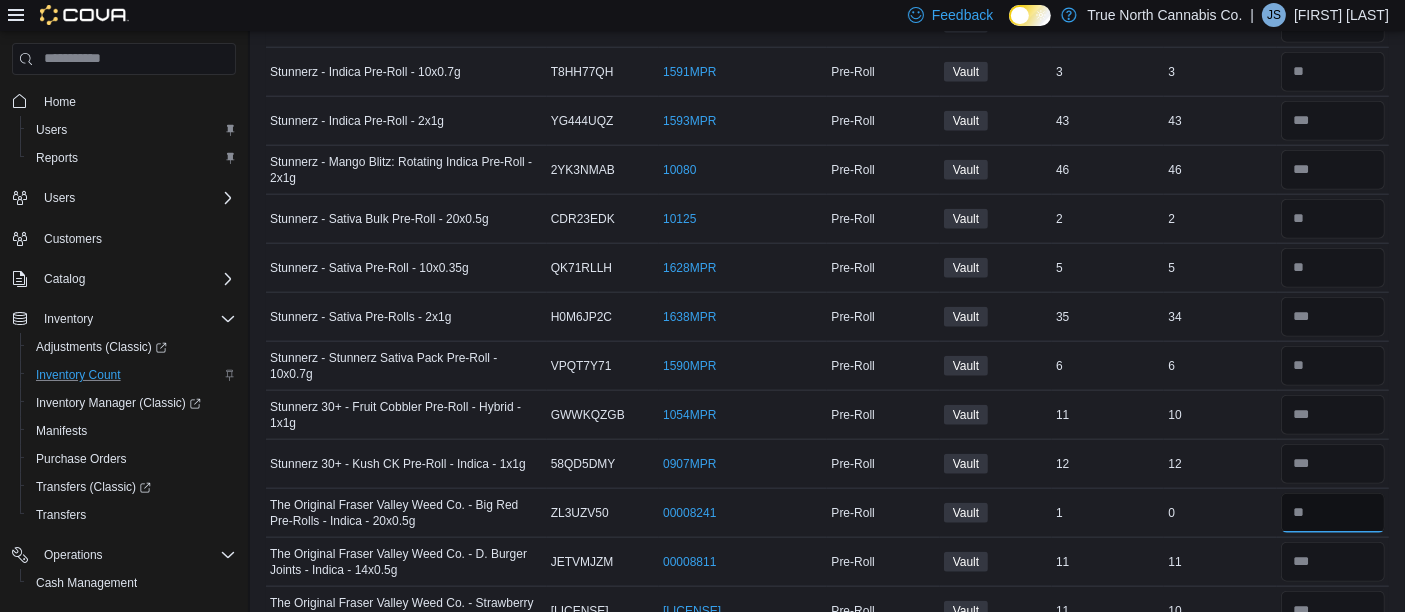 type on "*" 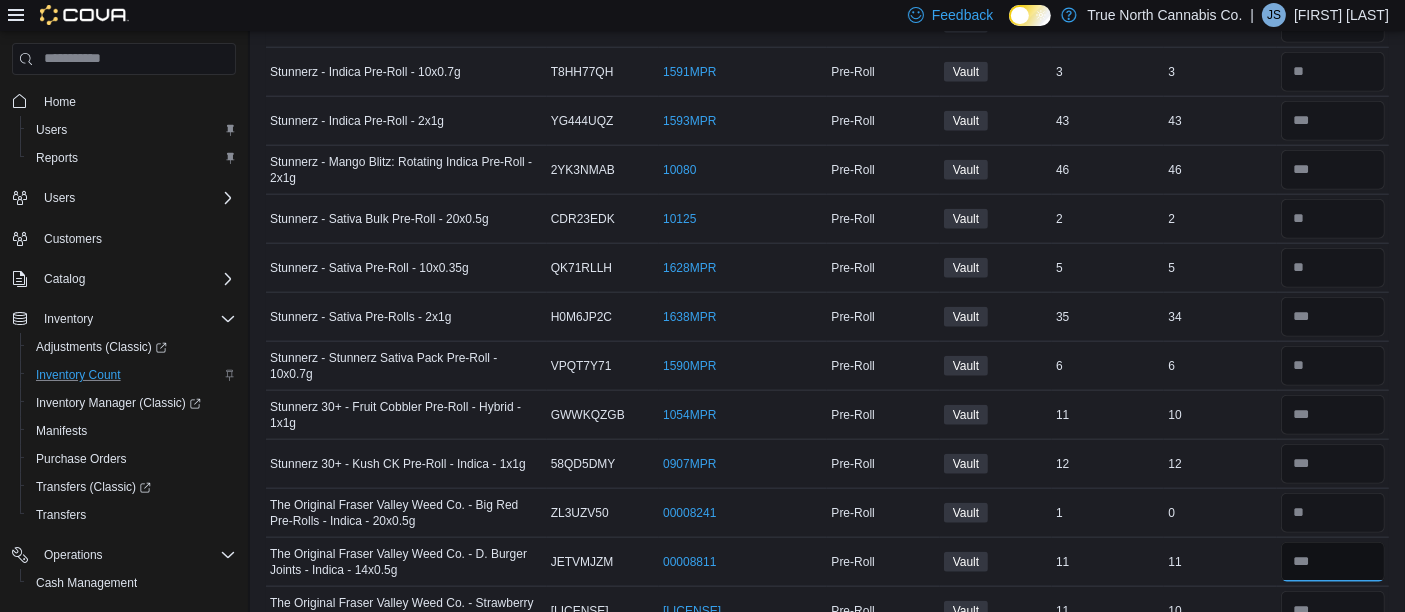 type 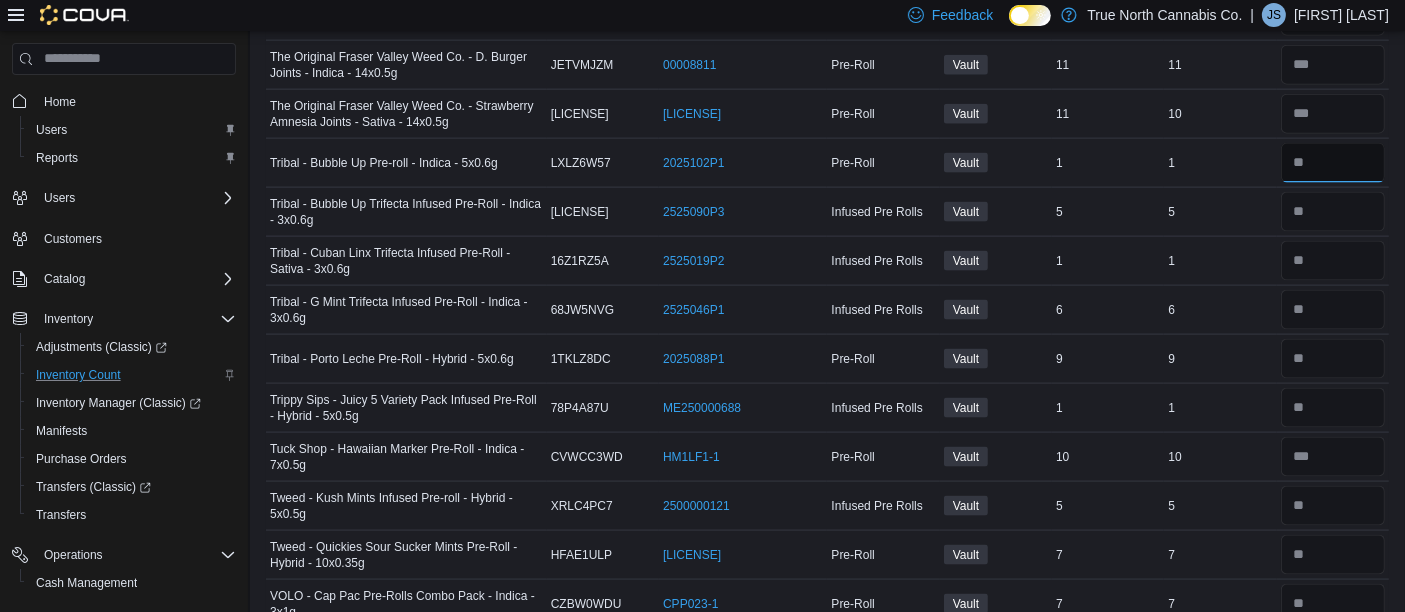 scroll, scrollTop: 10293, scrollLeft: 0, axis: vertical 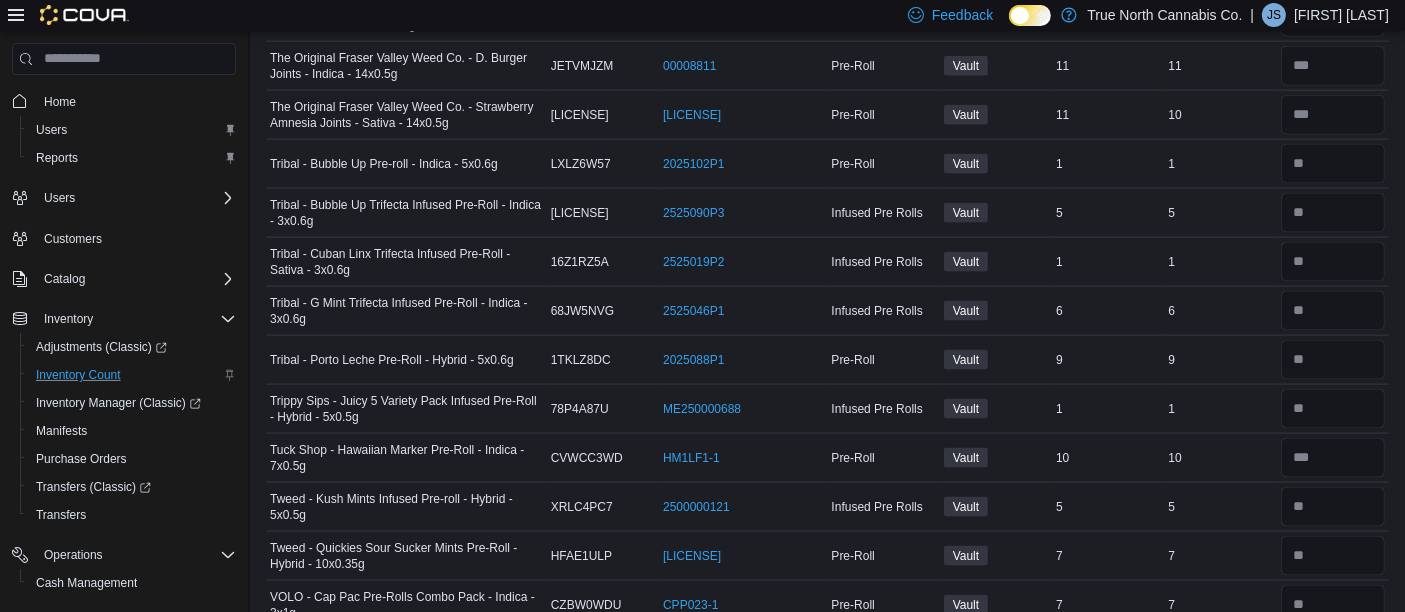 click at bounding box center [1333, 654] 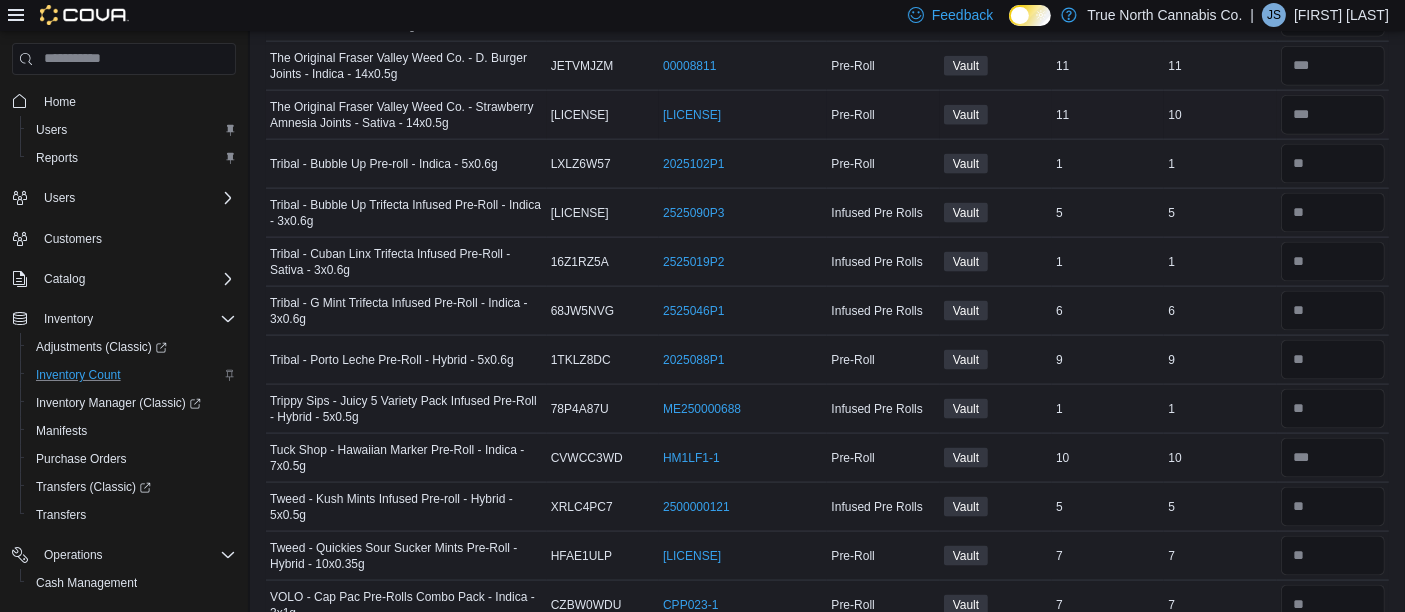 type on "*" 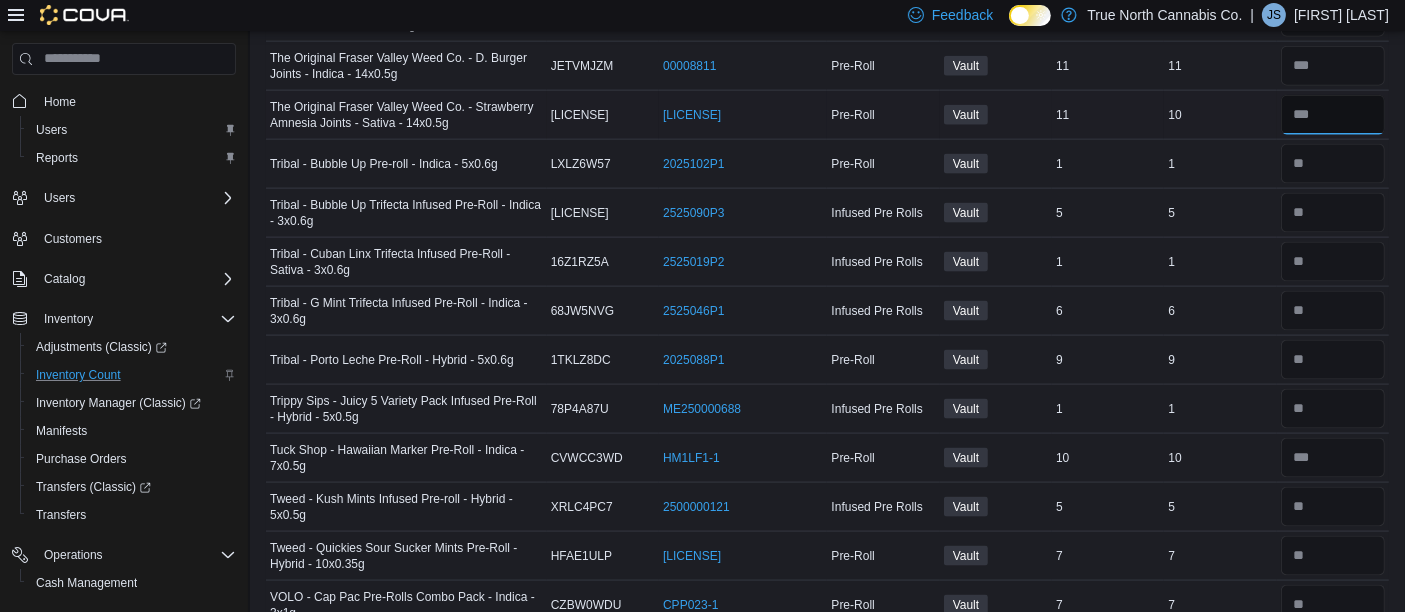 click at bounding box center [1333, 115] 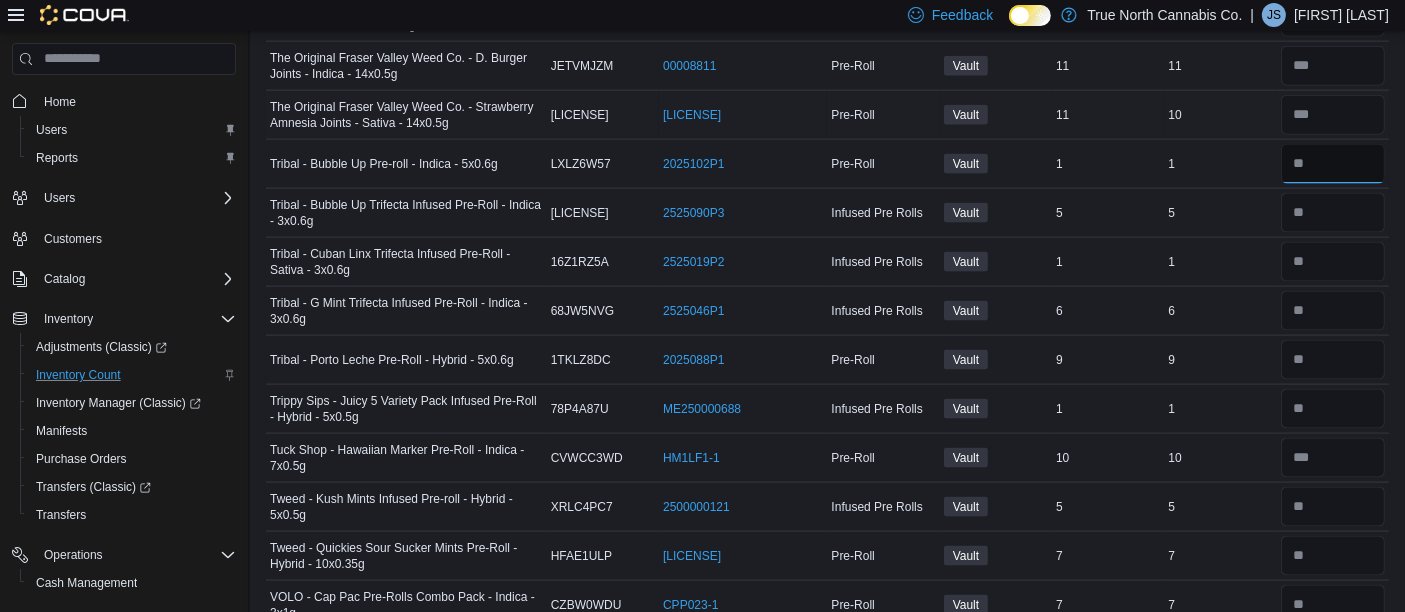 type 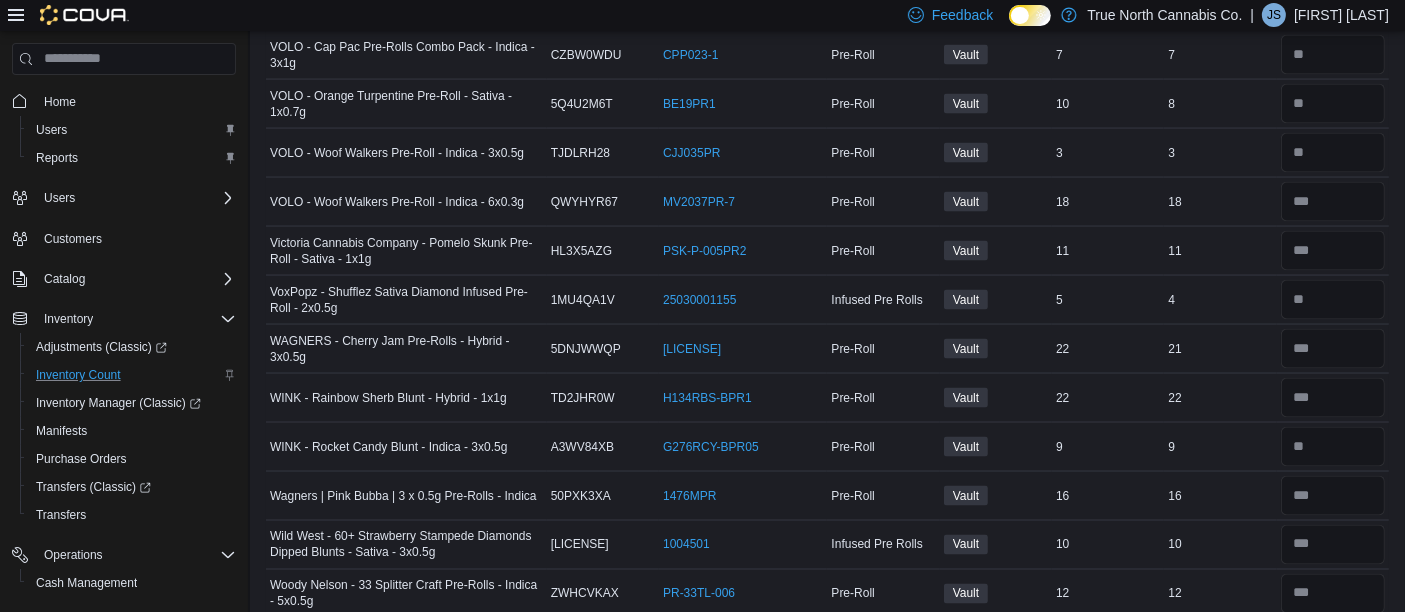 scroll, scrollTop: 10847, scrollLeft: 0, axis: vertical 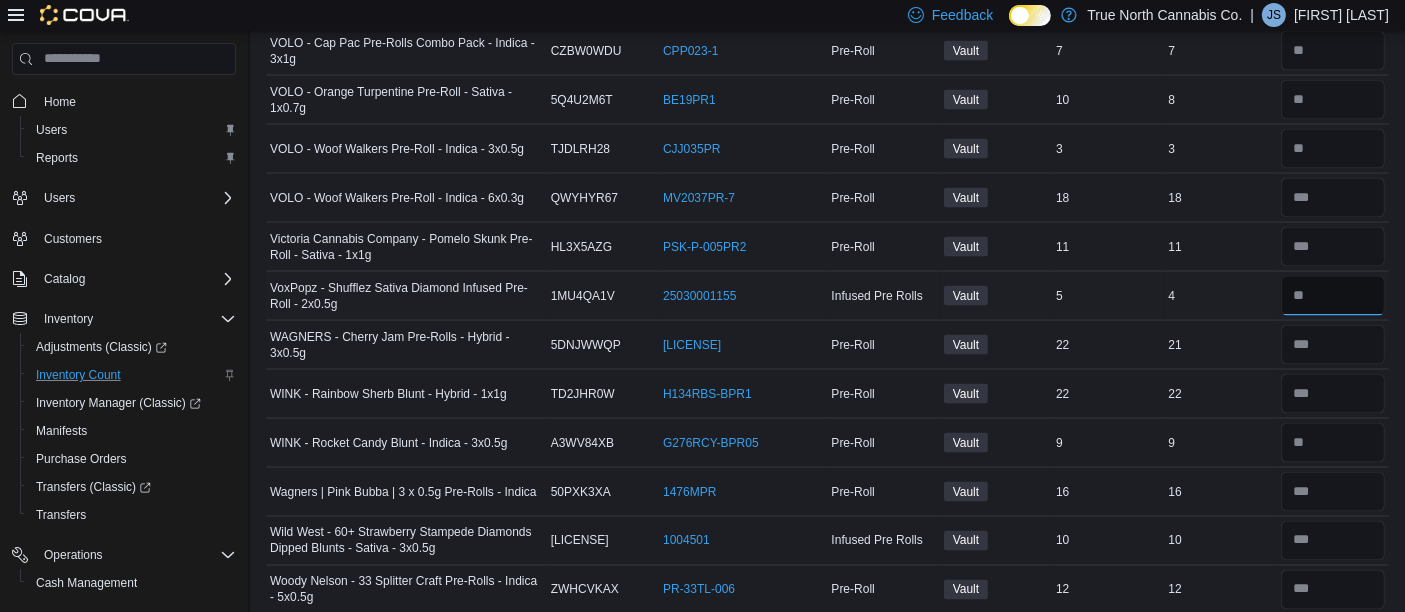 click at bounding box center (1333, 296) 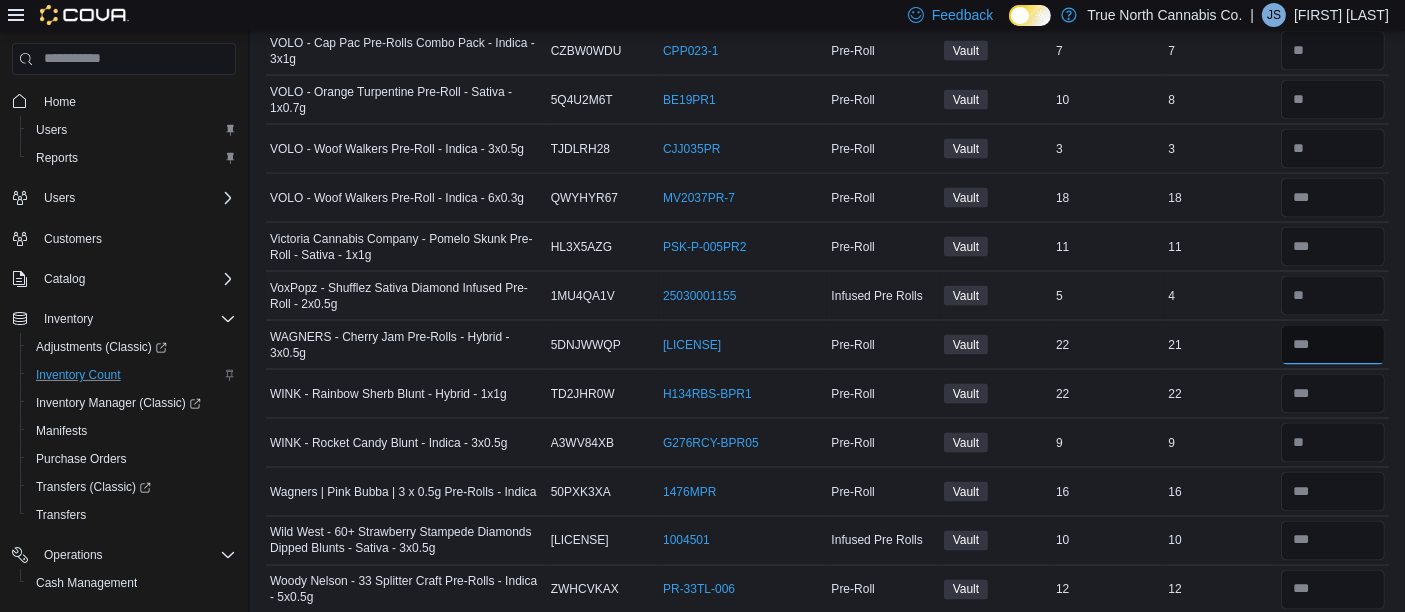 type 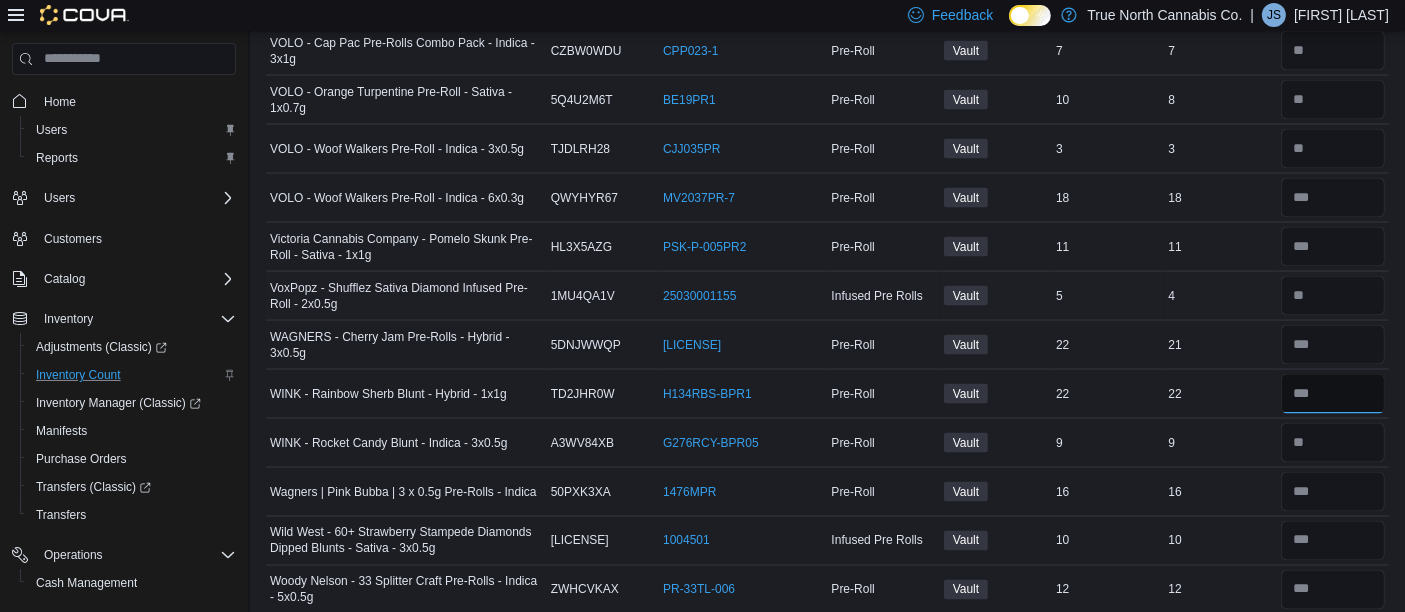 type 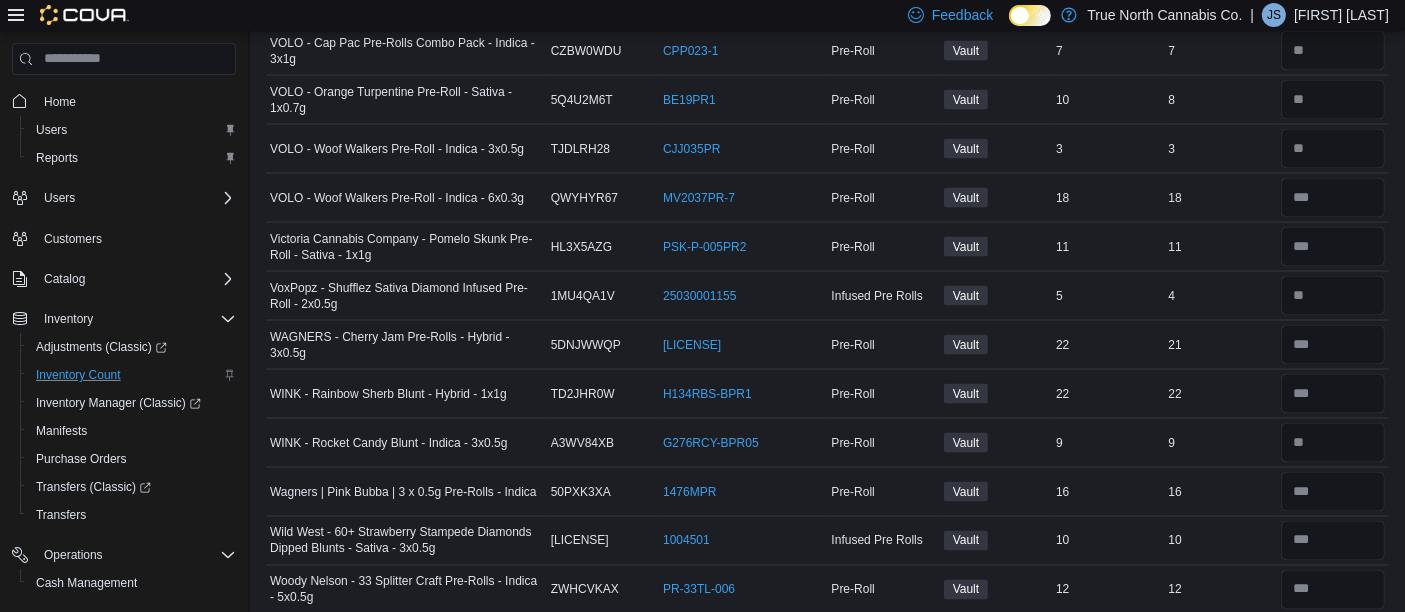 click at bounding box center [1333, 639] 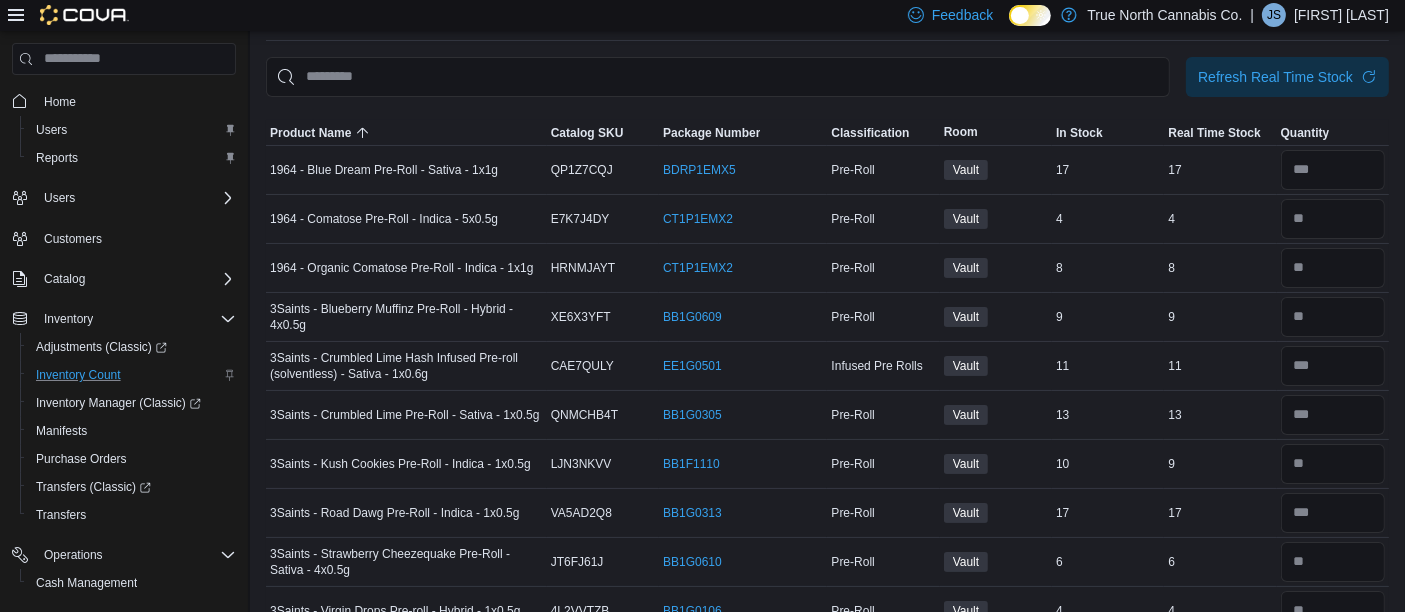 scroll, scrollTop: 0, scrollLeft: 0, axis: both 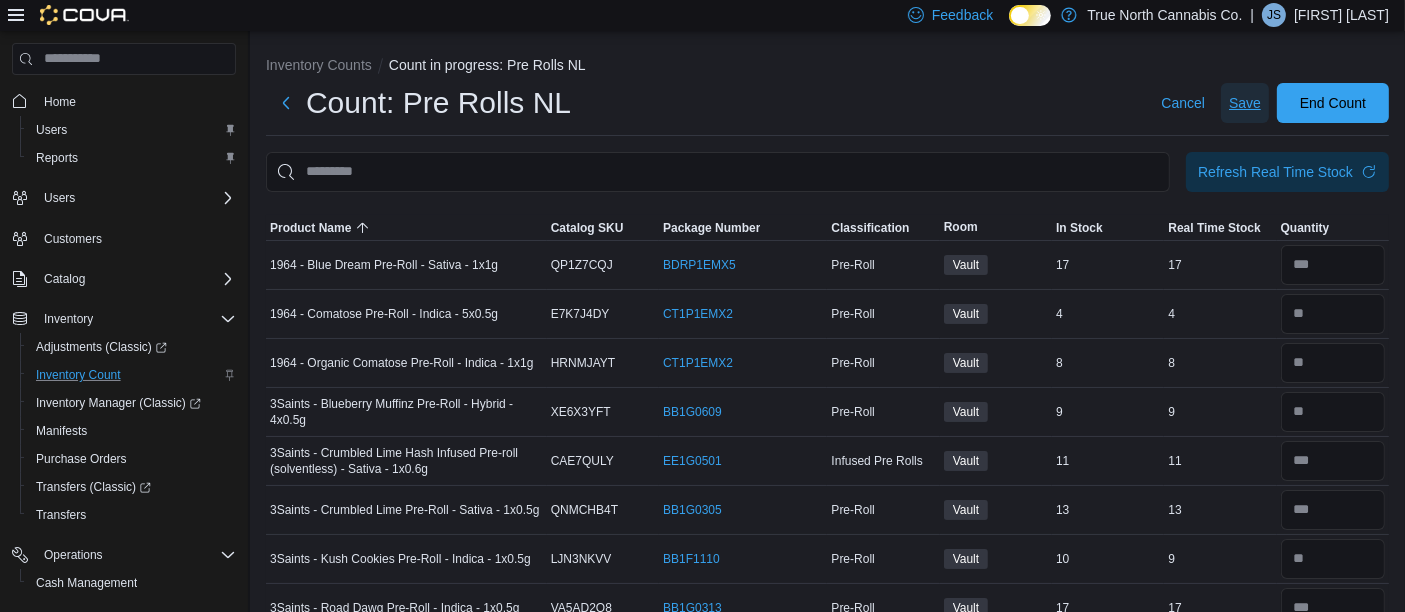 click on "Save" at bounding box center [1245, 103] 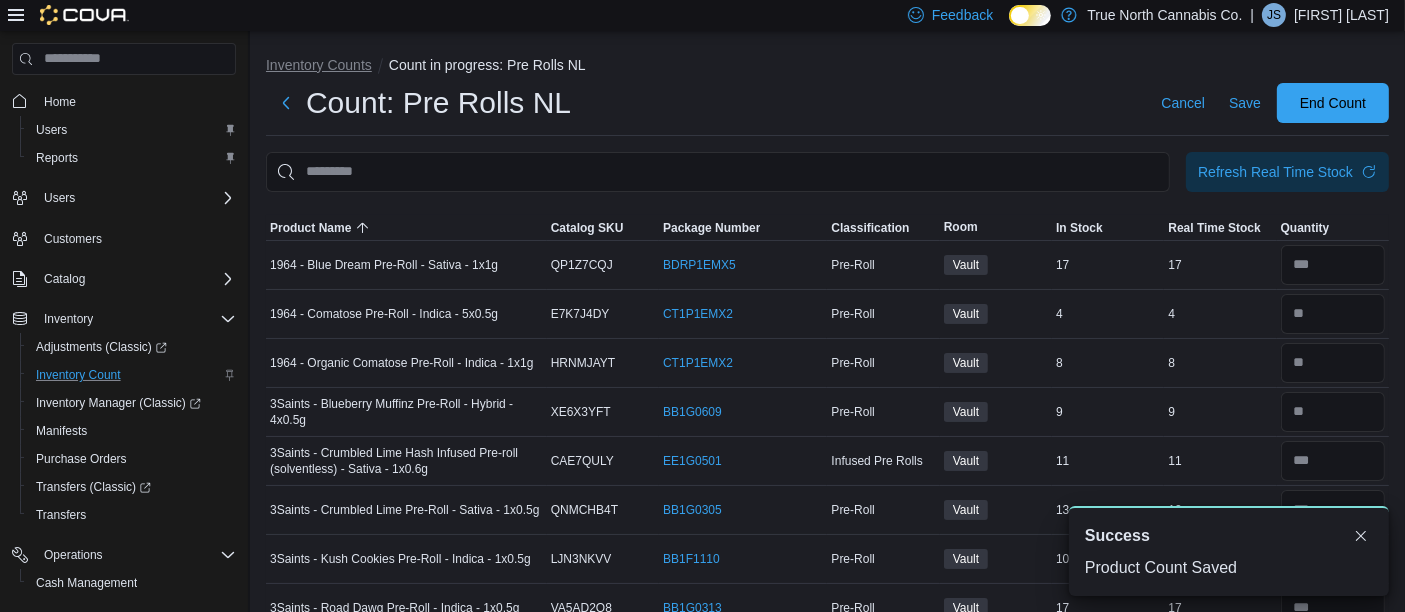 scroll, scrollTop: 0, scrollLeft: 0, axis: both 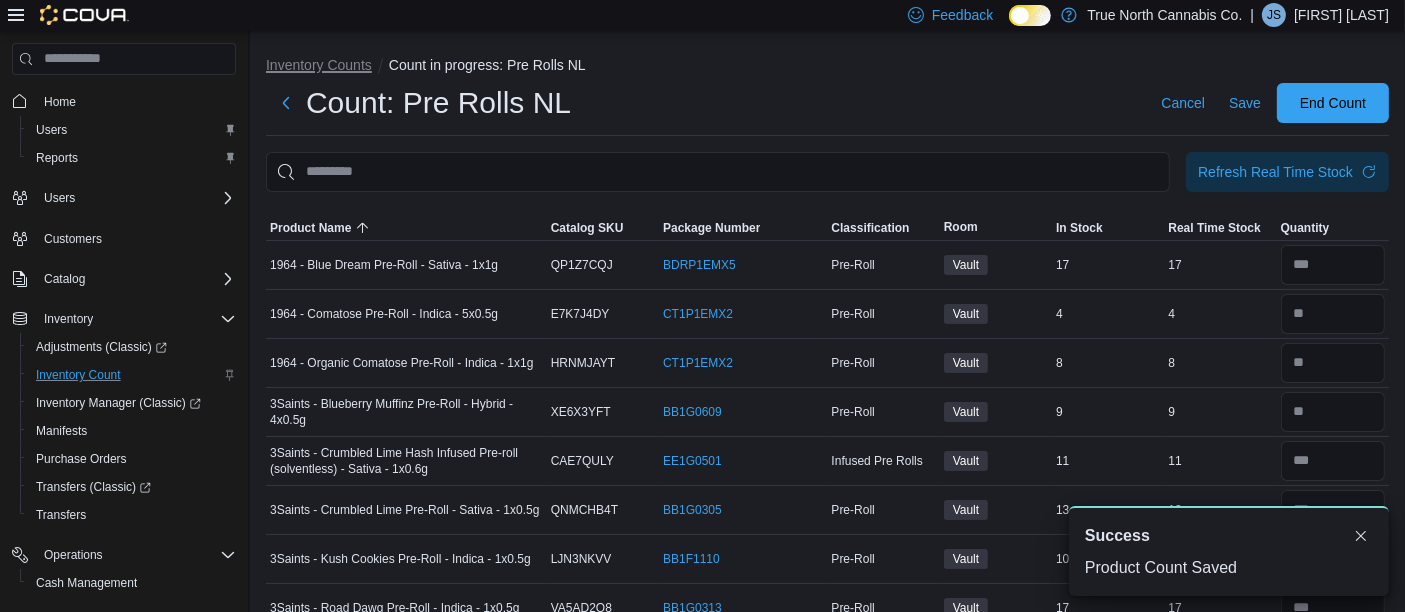 click on "Inventory Counts" at bounding box center [319, 65] 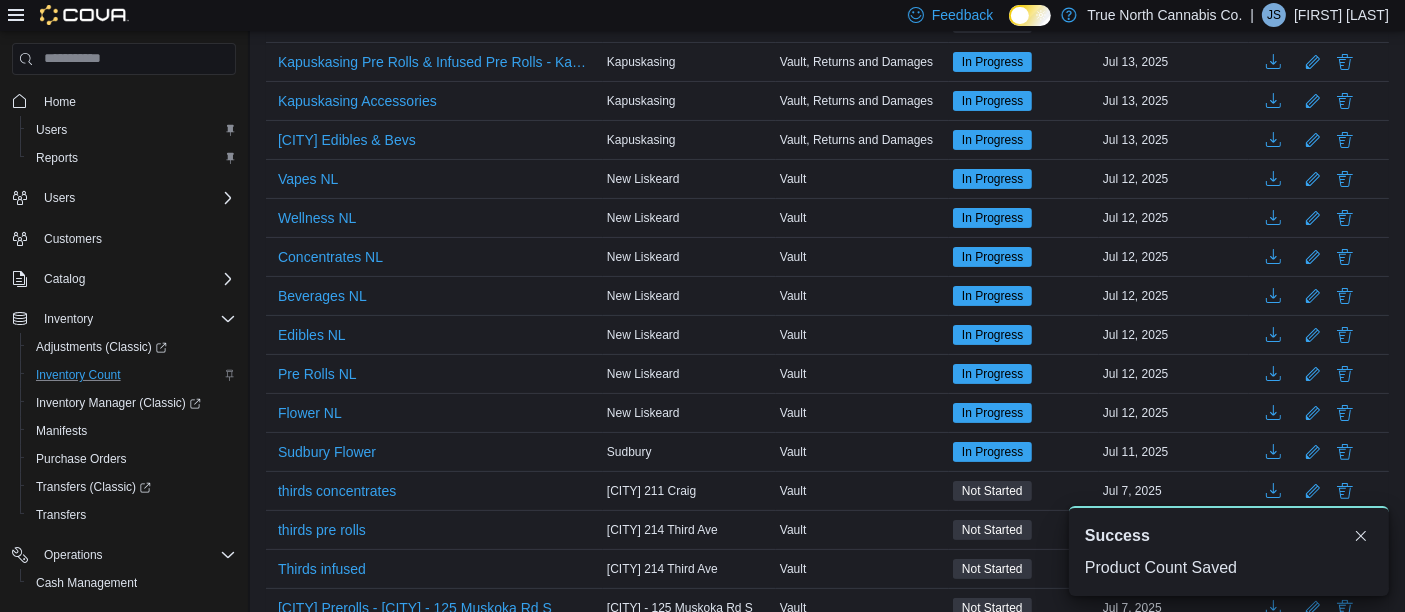 scroll, scrollTop: 353, scrollLeft: 0, axis: vertical 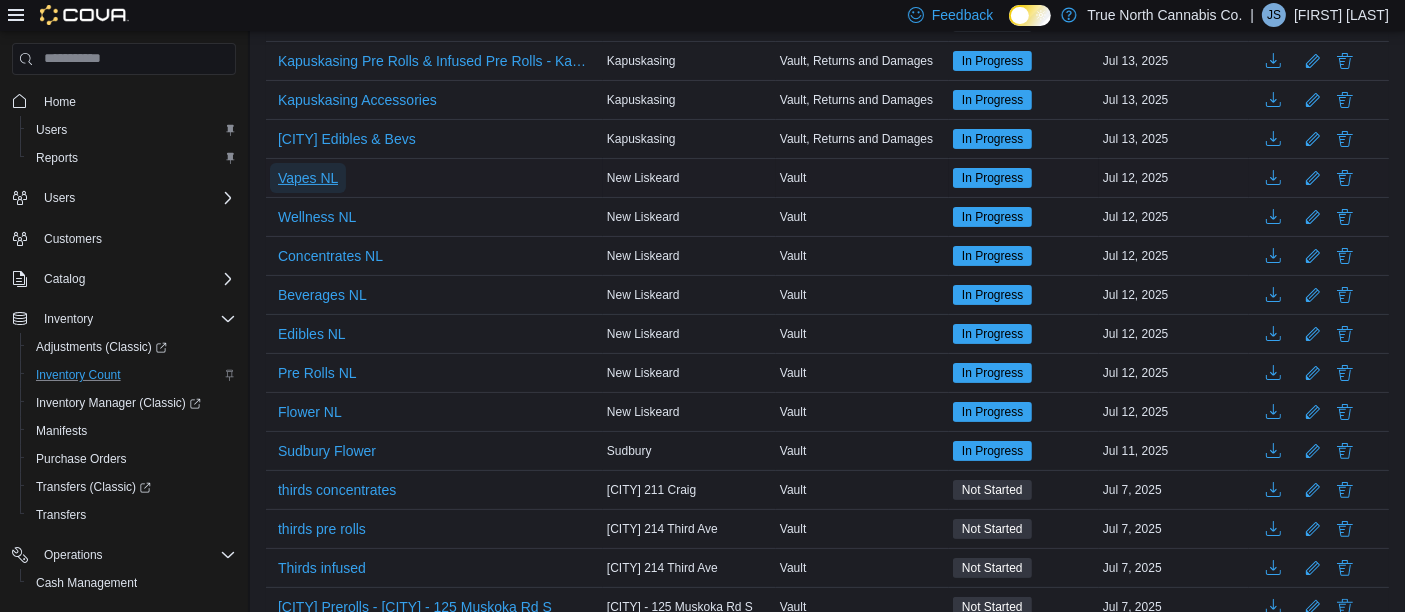 click on "Vapes NL" at bounding box center [308, 178] 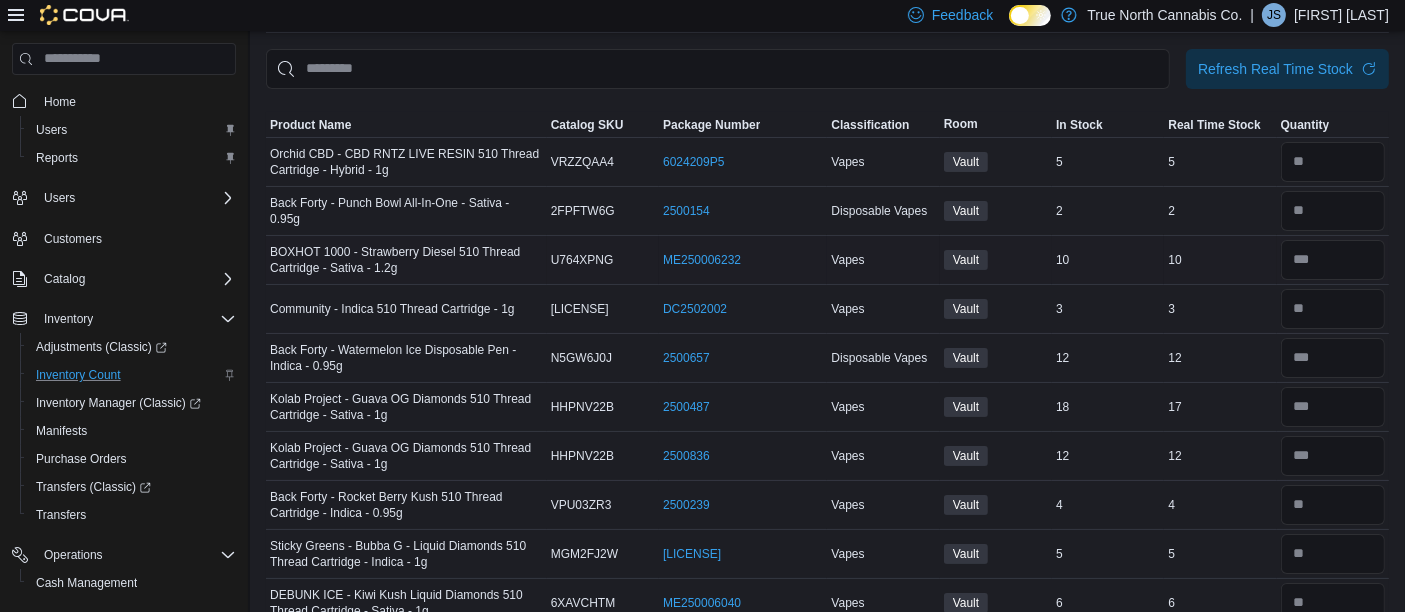 scroll, scrollTop: 100, scrollLeft: 0, axis: vertical 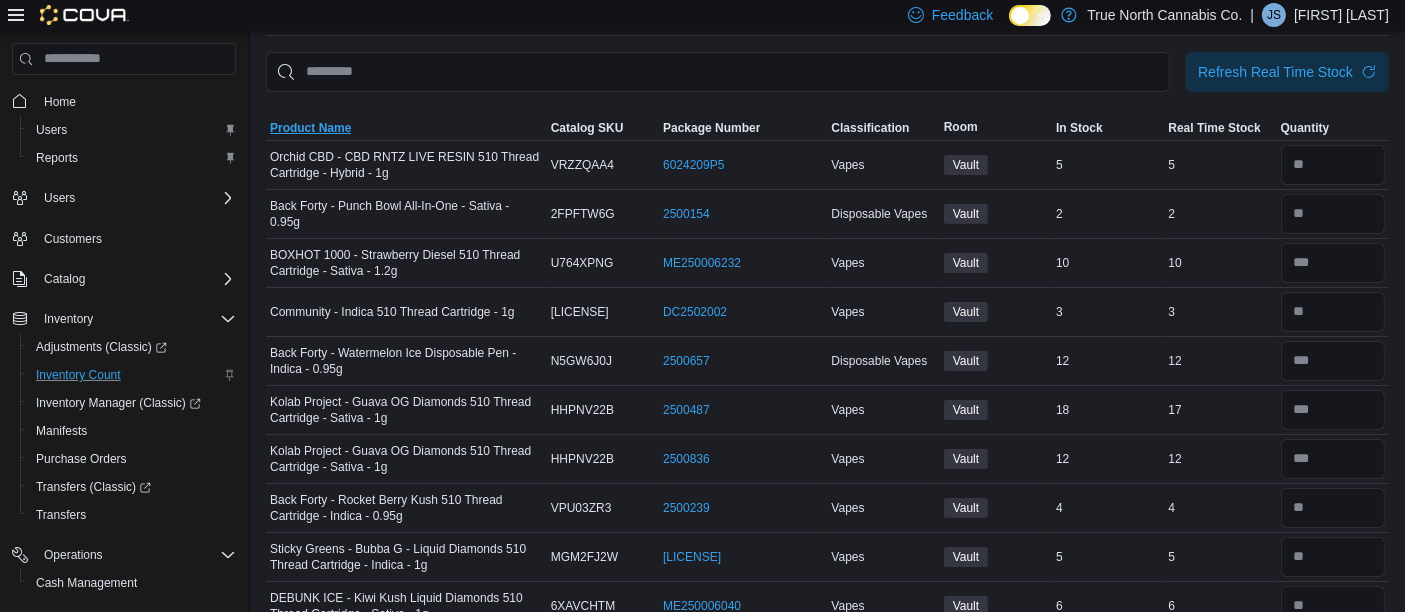 click on "Product Name" at bounding box center [310, 128] 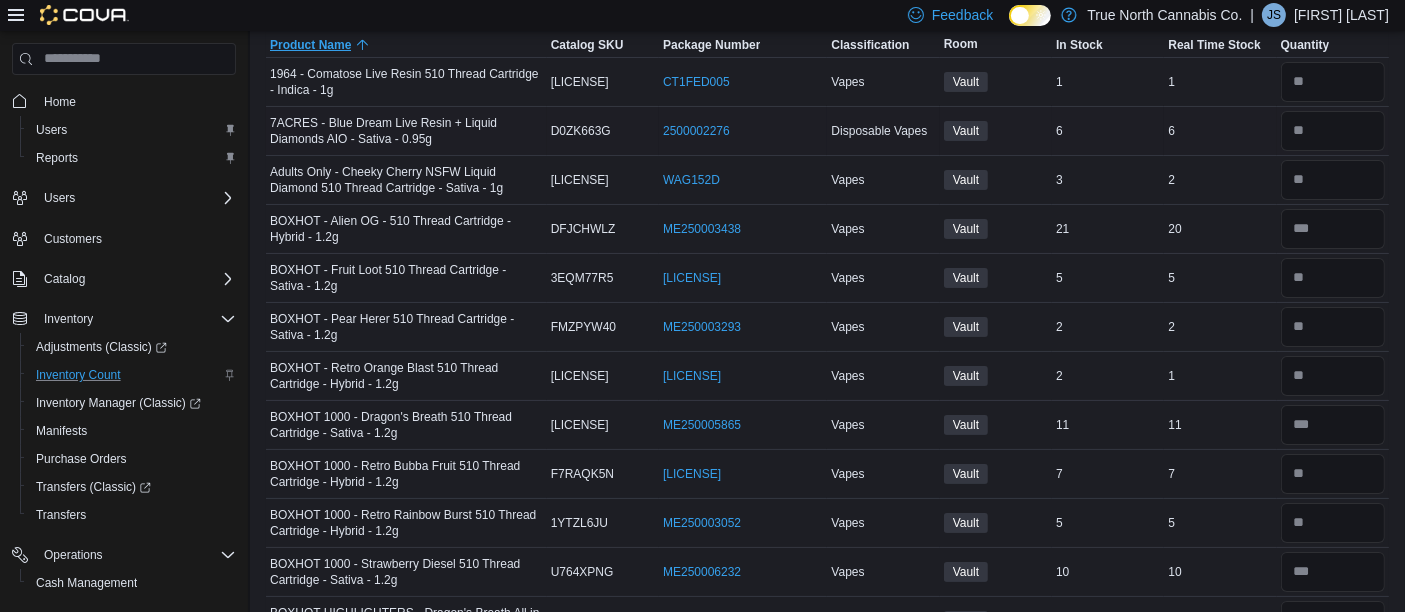 scroll, scrollTop: 185, scrollLeft: 0, axis: vertical 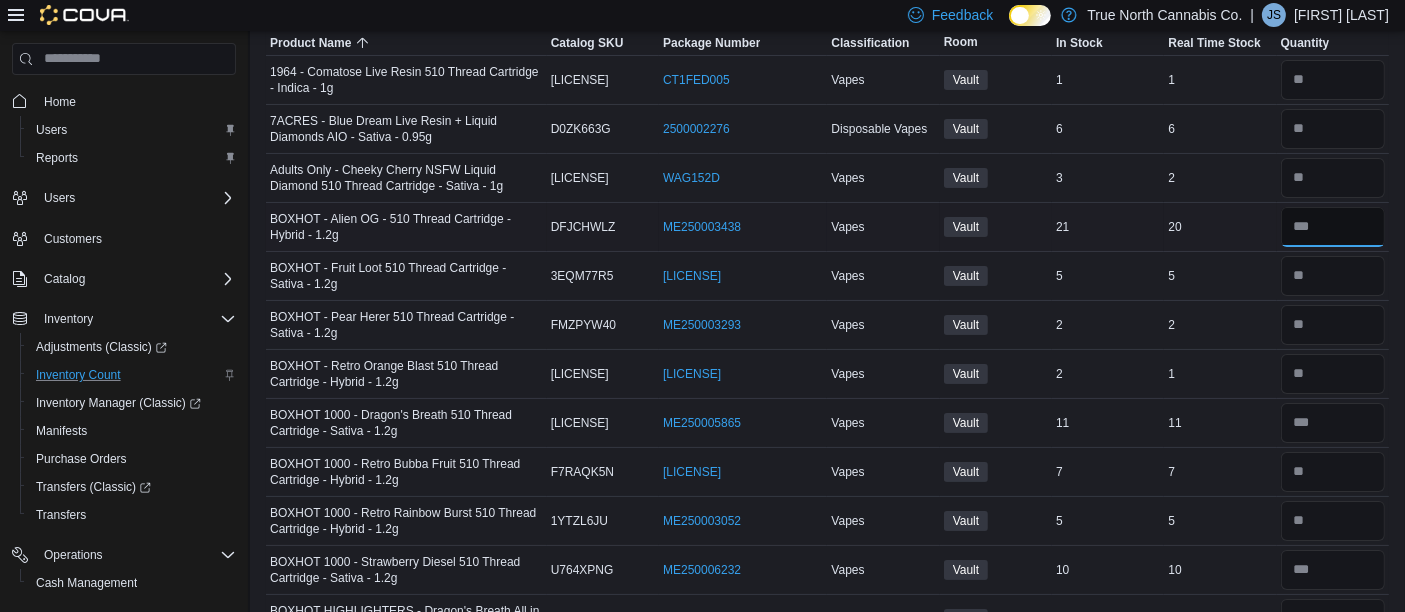 click at bounding box center [1333, 227] 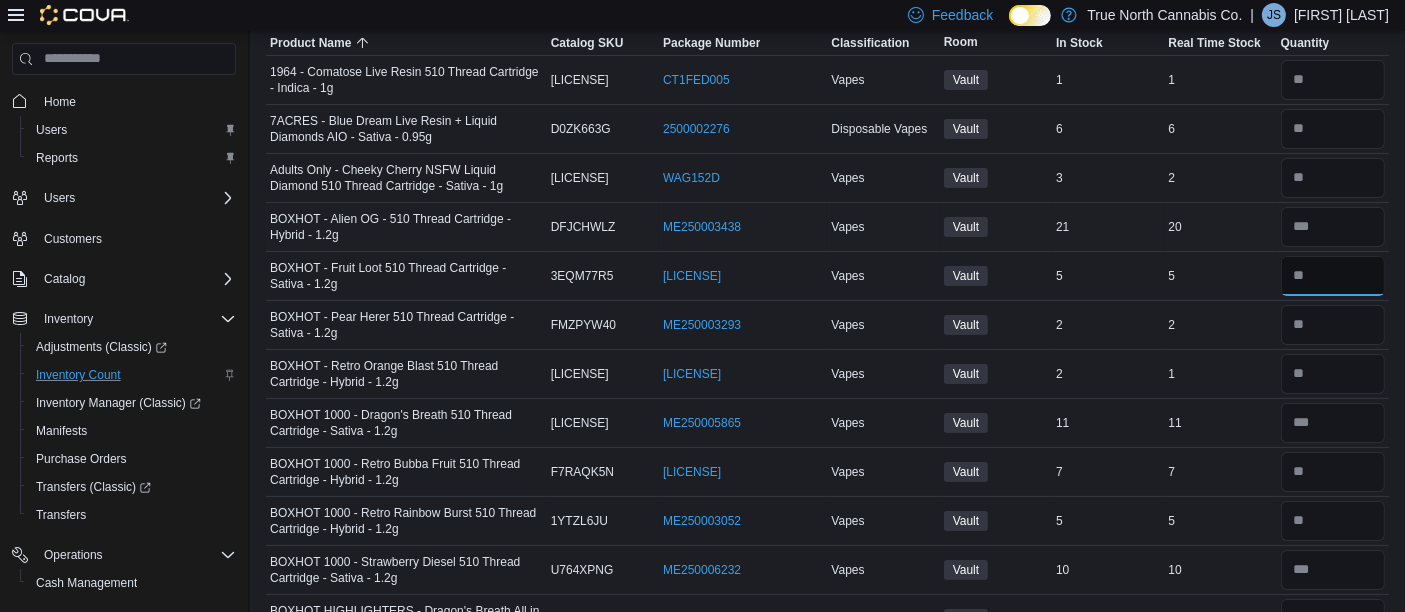 type 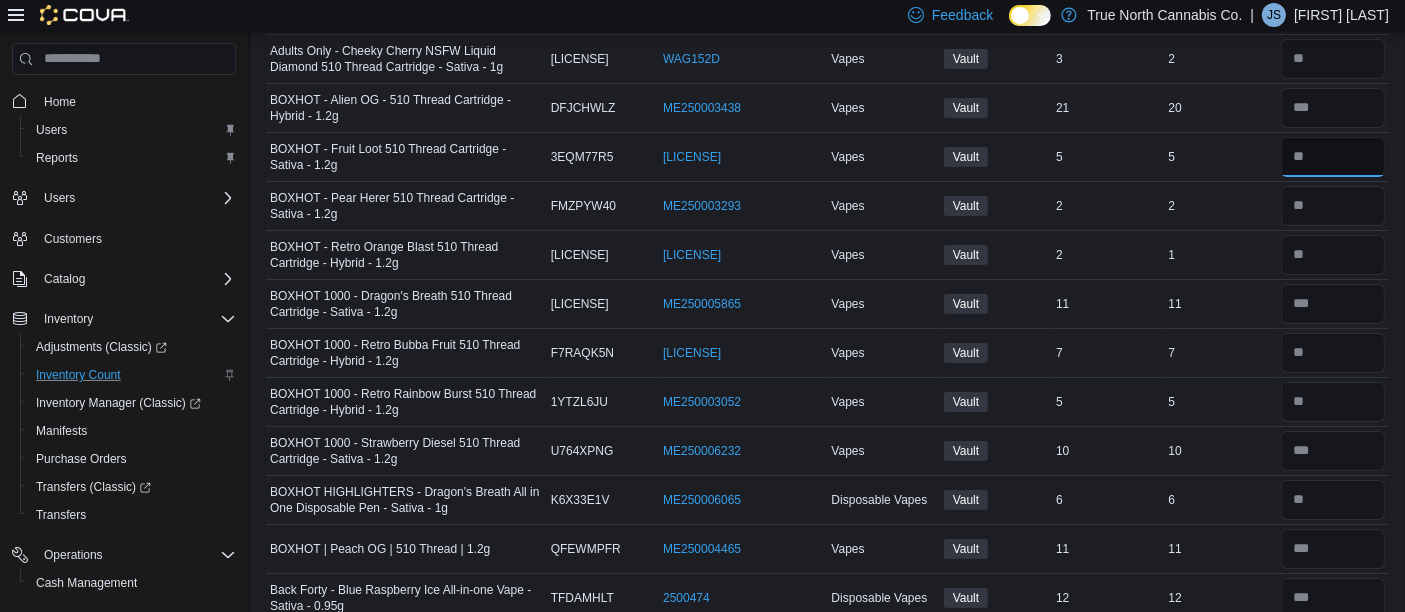 scroll, scrollTop: 308, scrollLeft: 0, axis: vertical 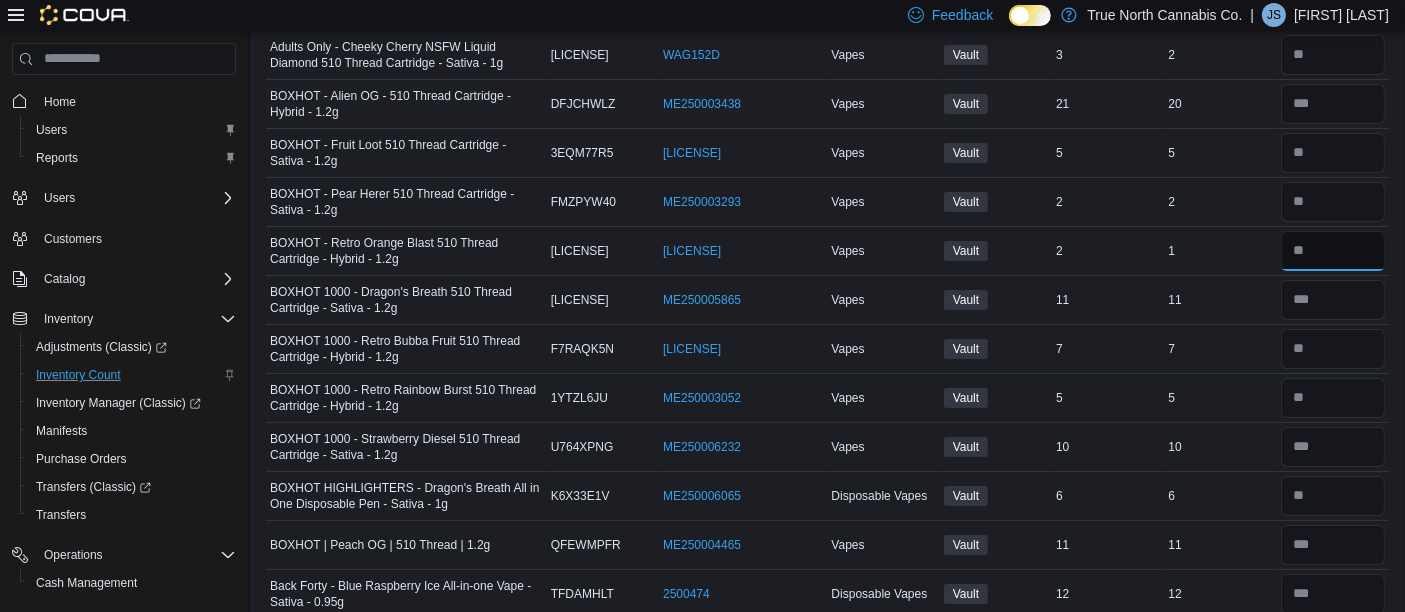 click at bounding box center [1333, 251] 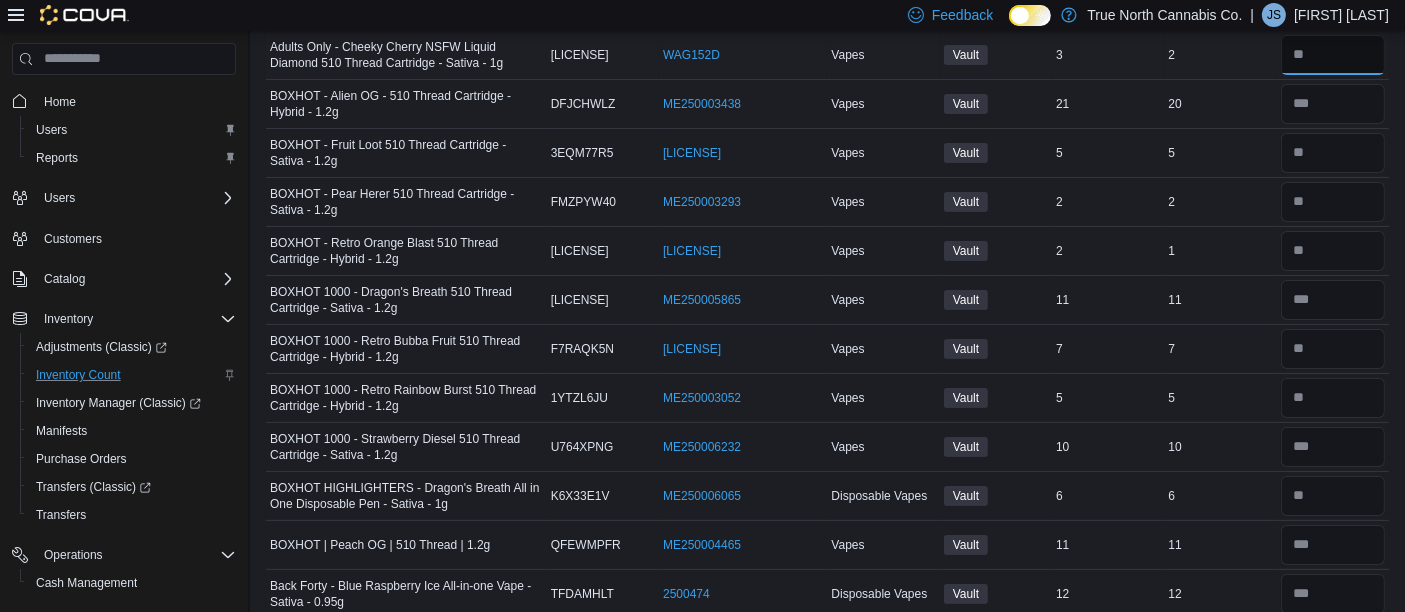 click at bounding box center (1333, 55) 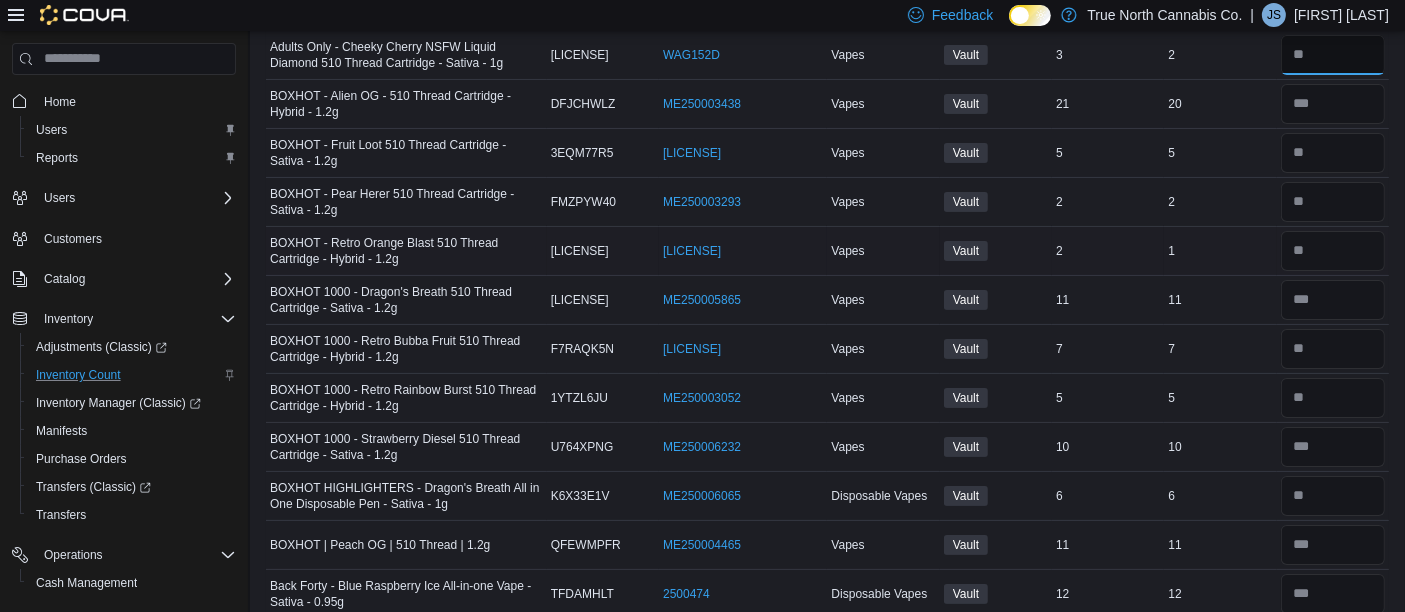 type on "*" 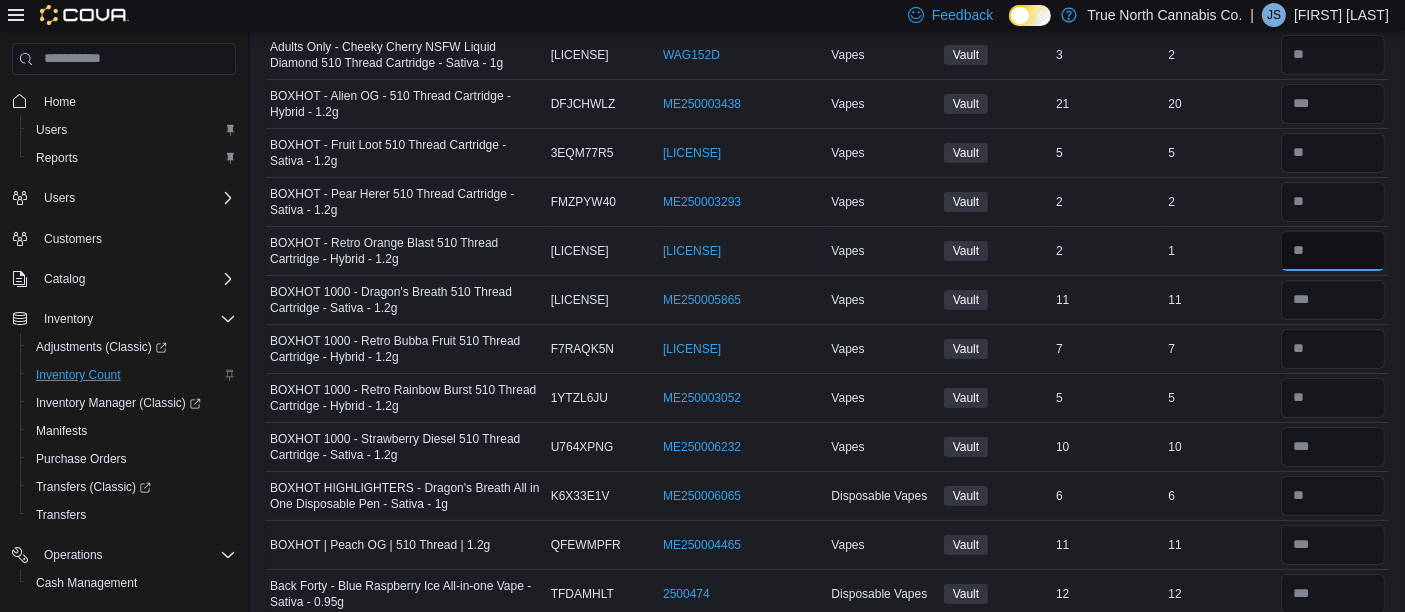 type 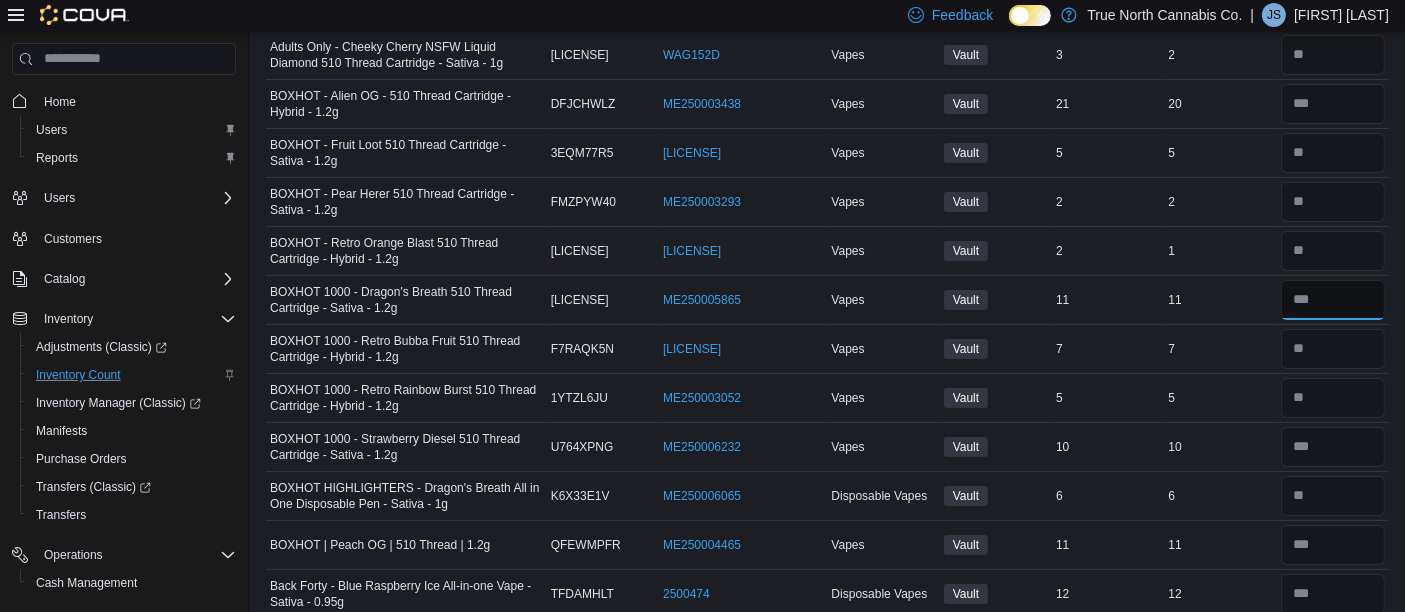 type 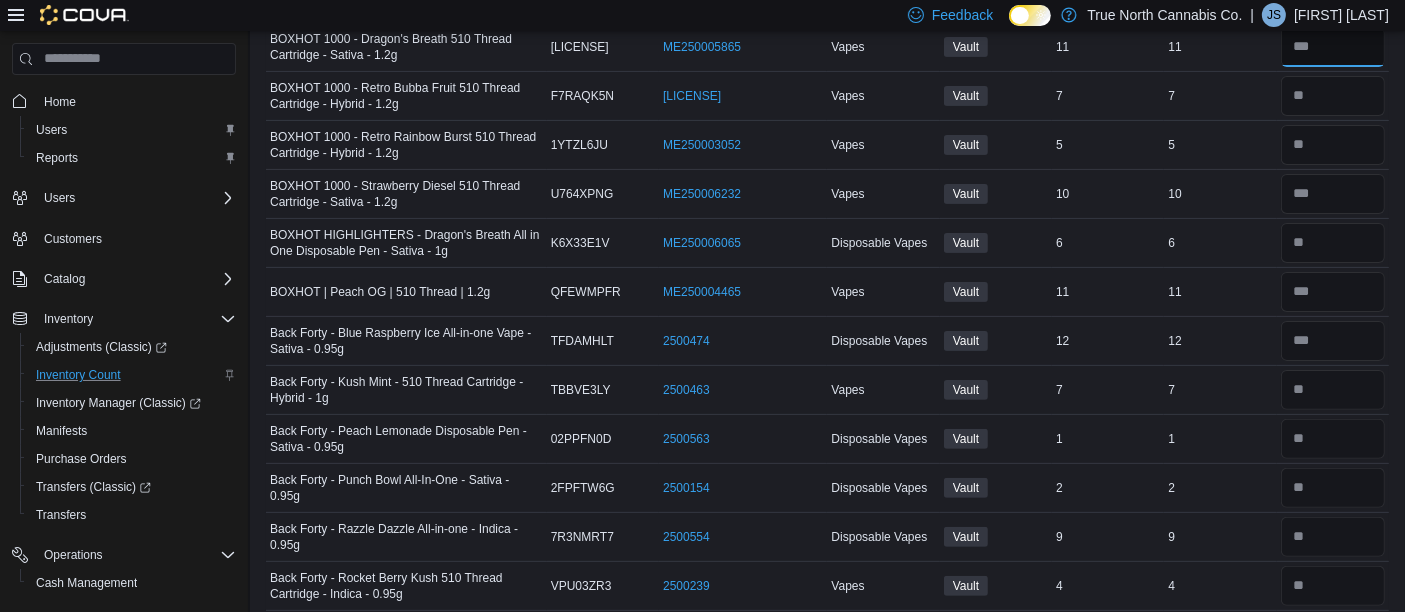scroll, scrollTop: 560, scrollLeft: 0, axis: vertical 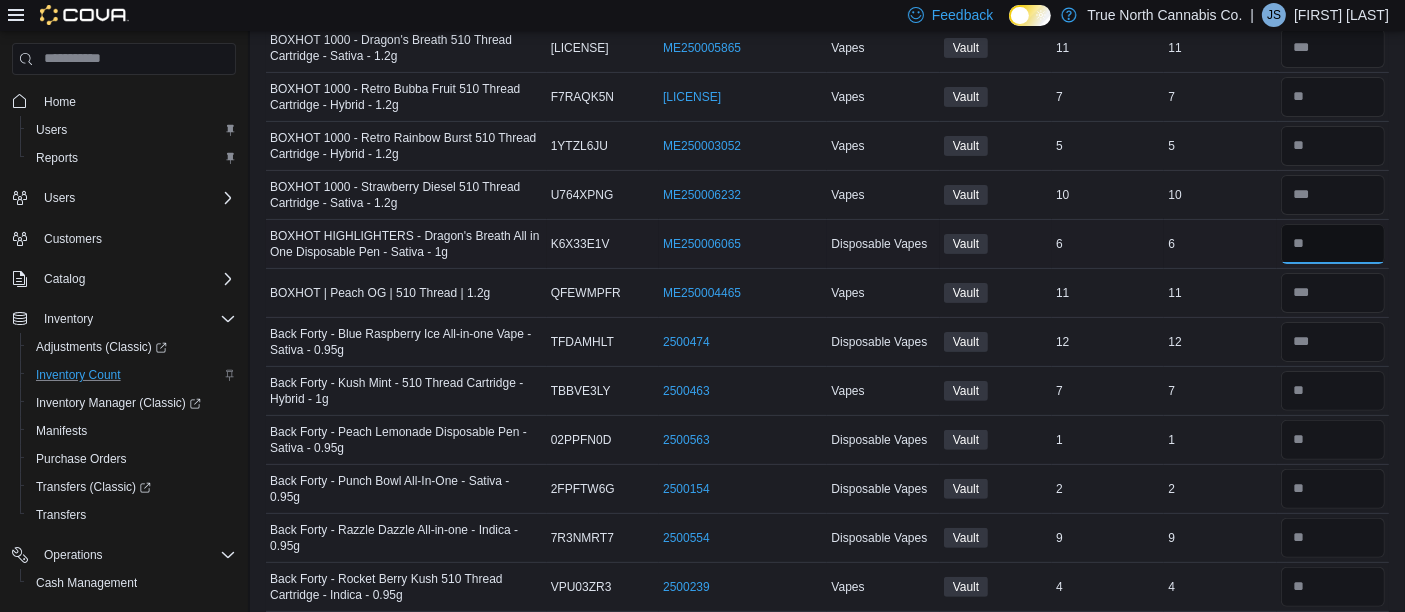 click at bounding box center (1333, 244) 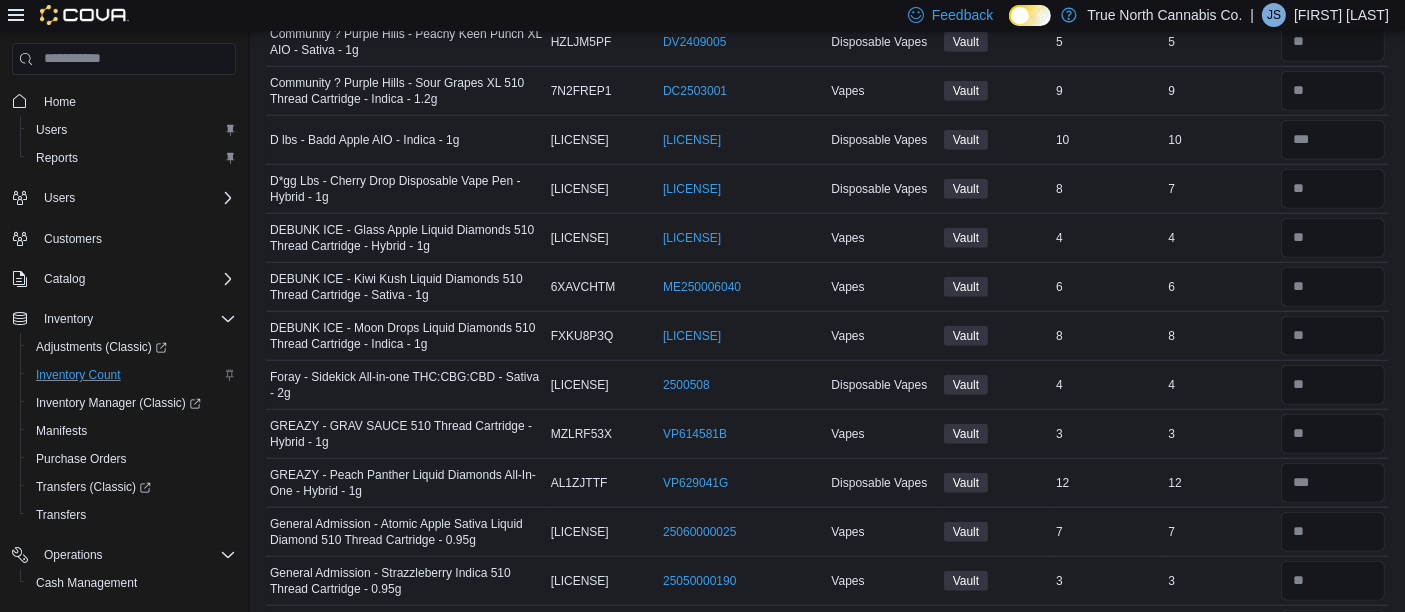 scroll, scrollTop: 1451, scrollLeft: 0, axis: vertical 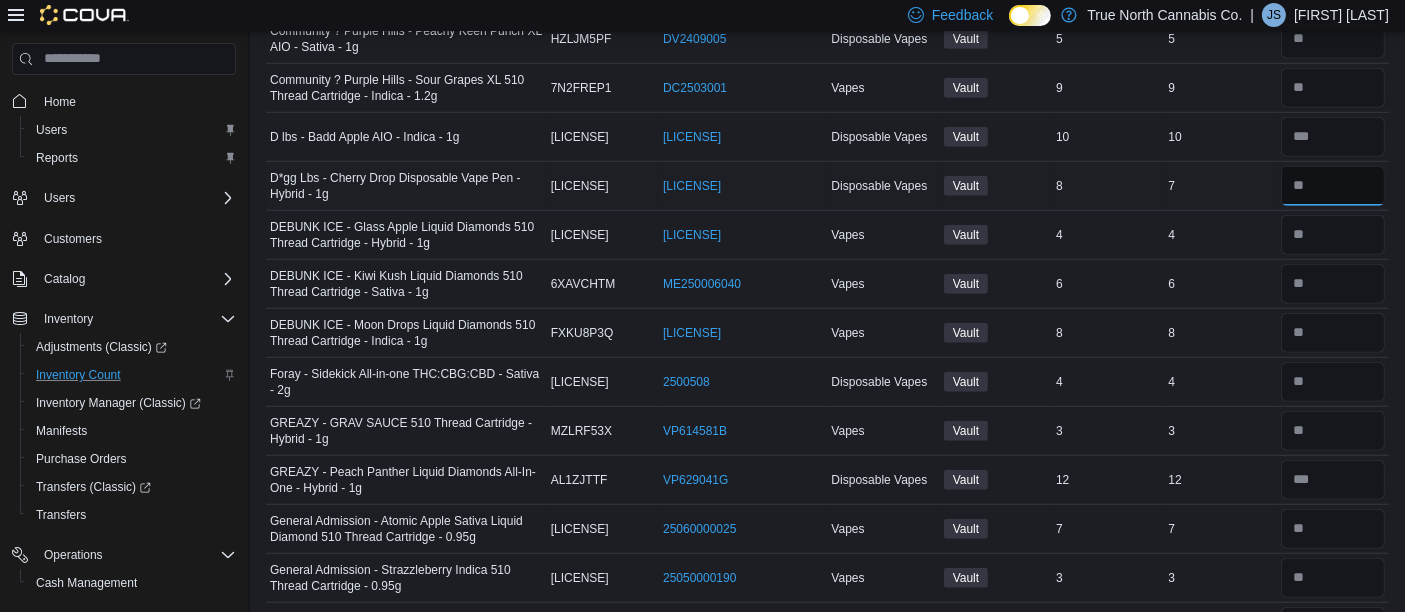 click at bounding box center (1333, 186) 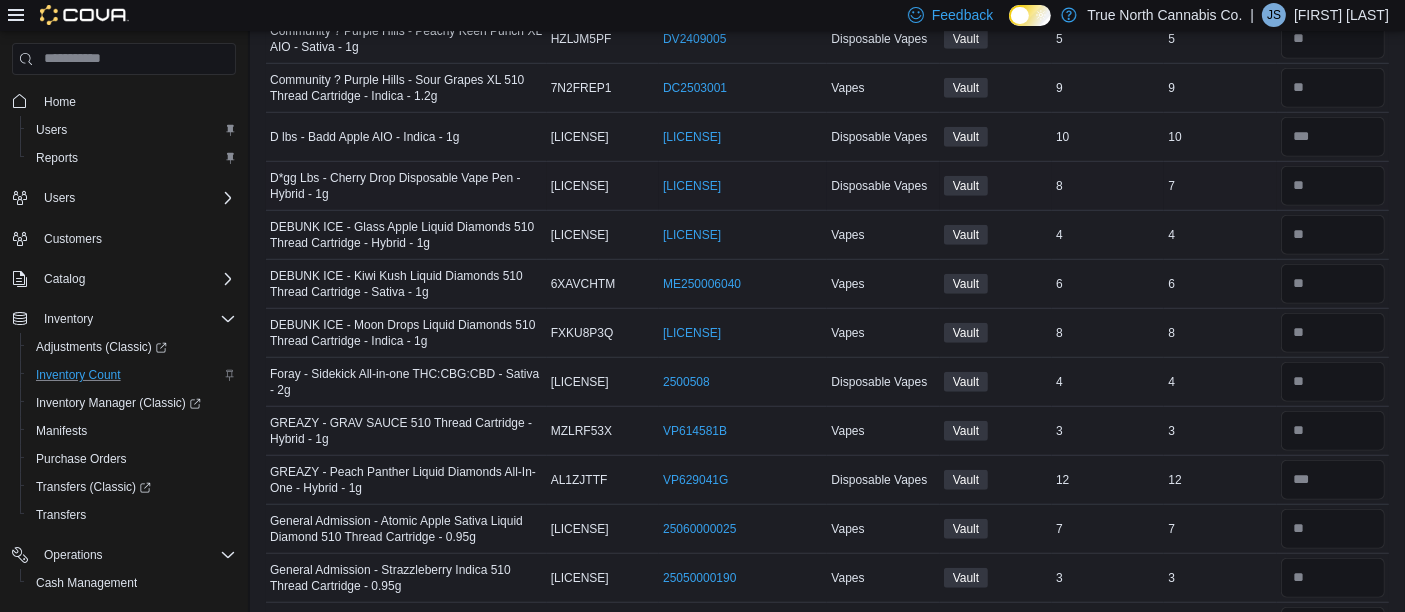 type 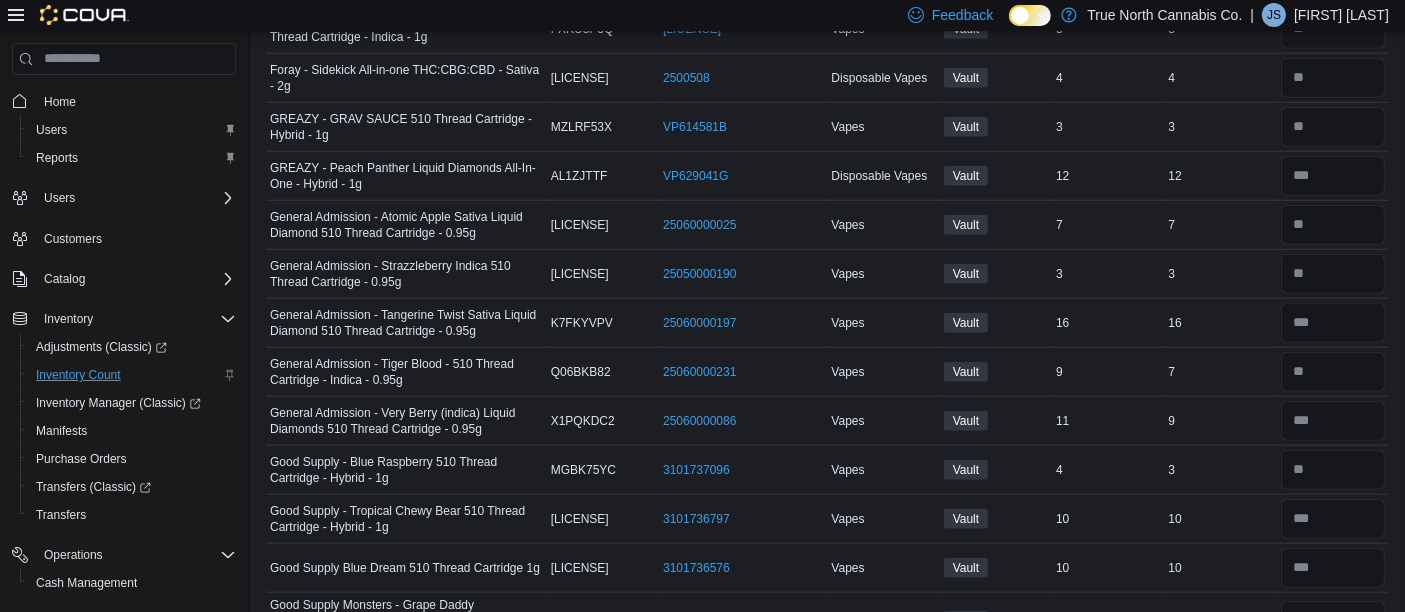 scroll, scrollTop: 1757, scrollLeft: 0, axis: vertical 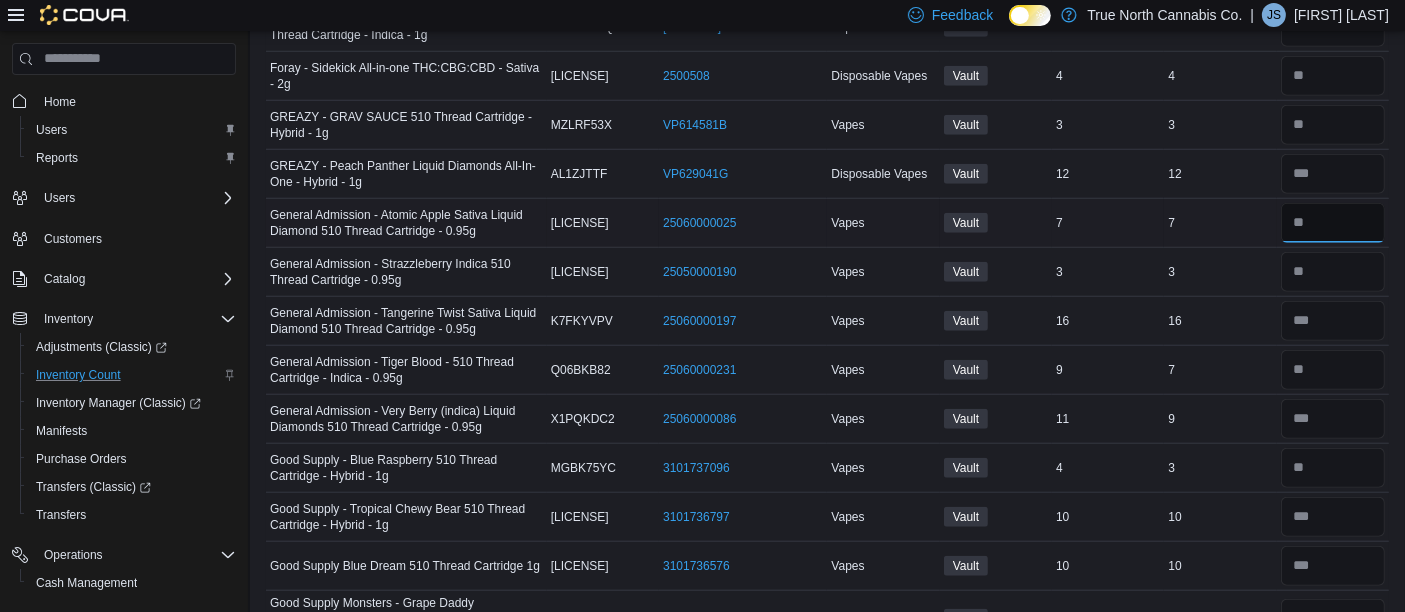 click at bounding box center (1333, 223) 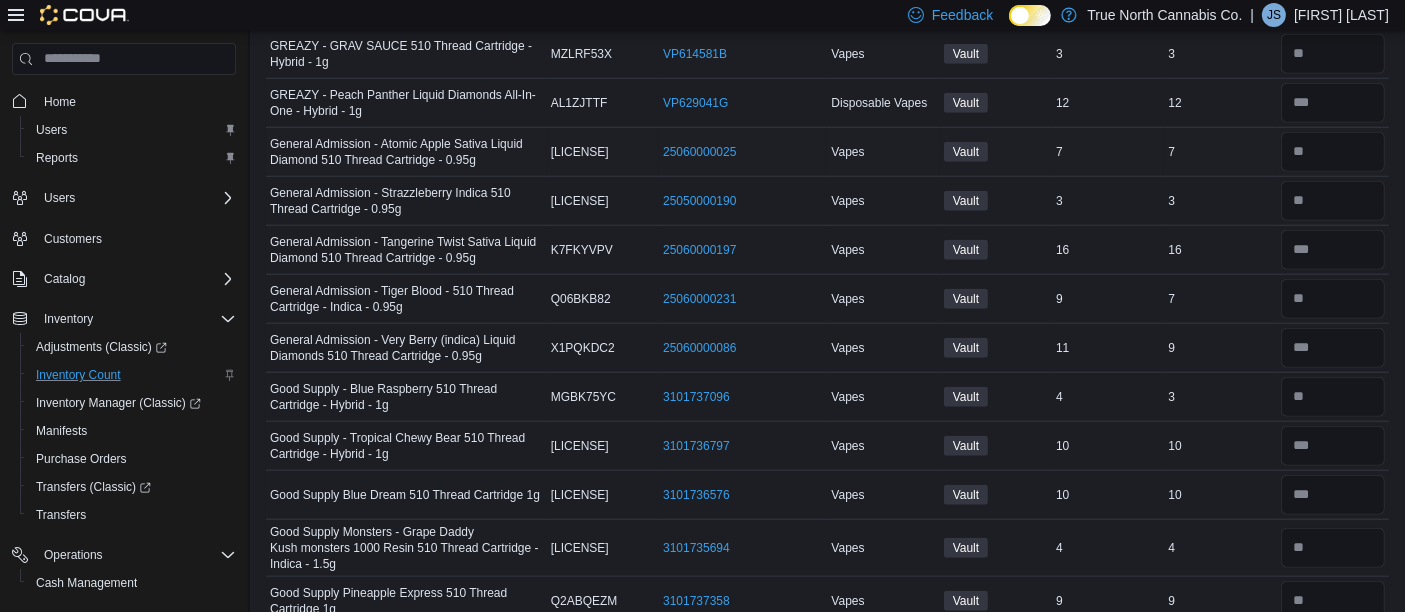 scroll, scrollTop: 1817, scrollLeft: 0, axis: vertical 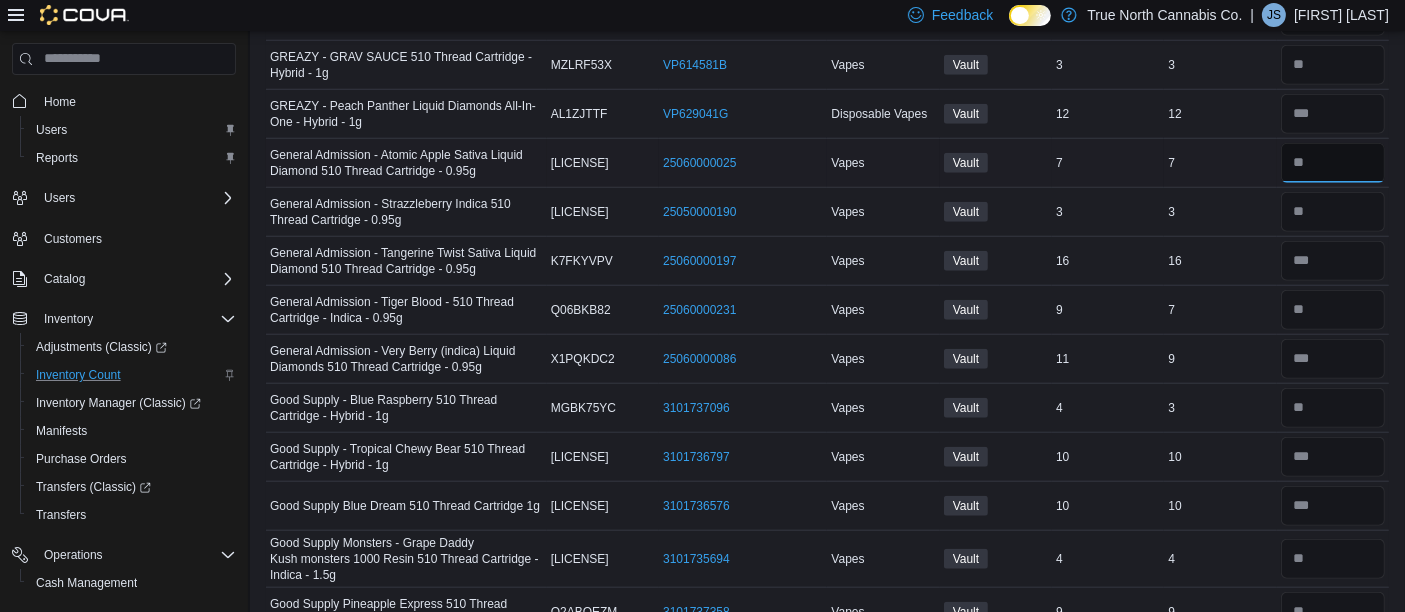 click at bounding box center (1333, 163) 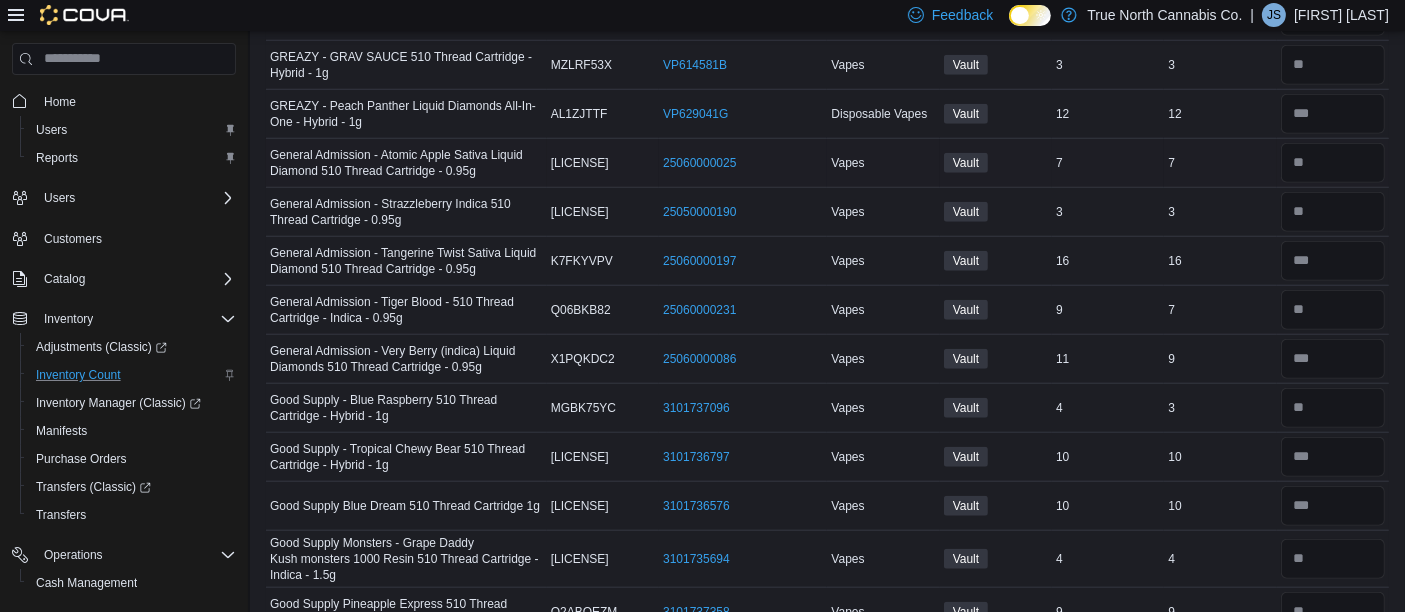 type 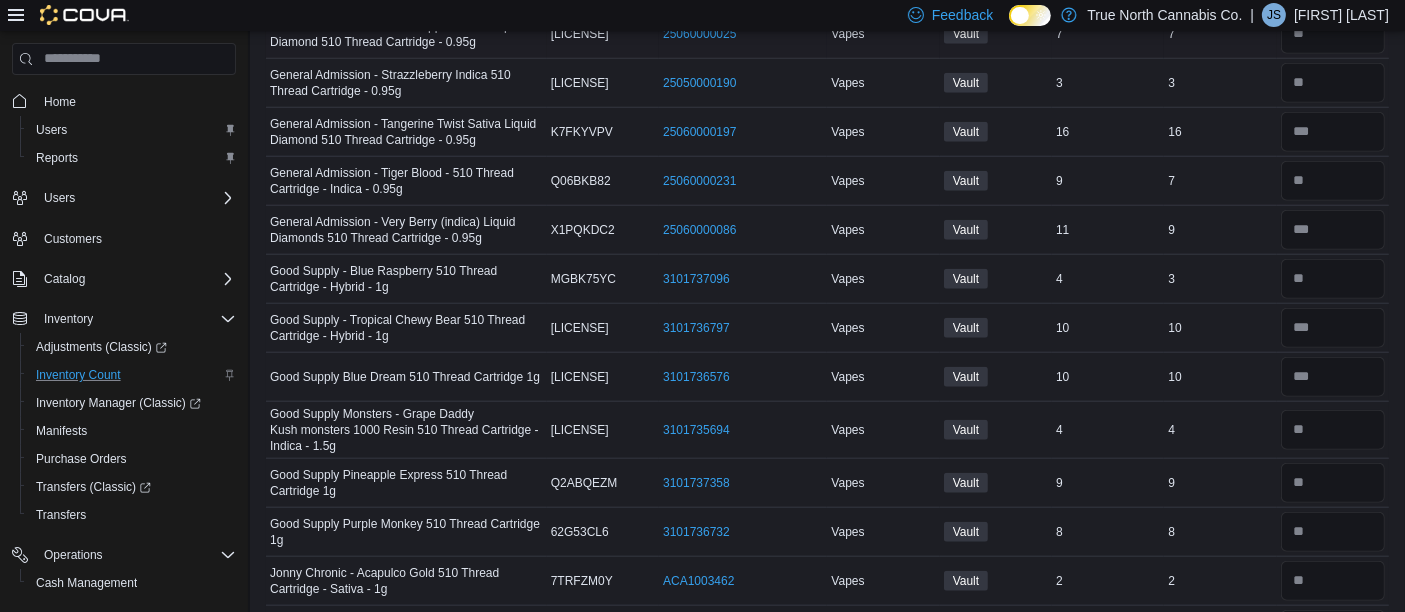 scroll, scrollTop: 1948, scrollLeft: 0, axis: vertical 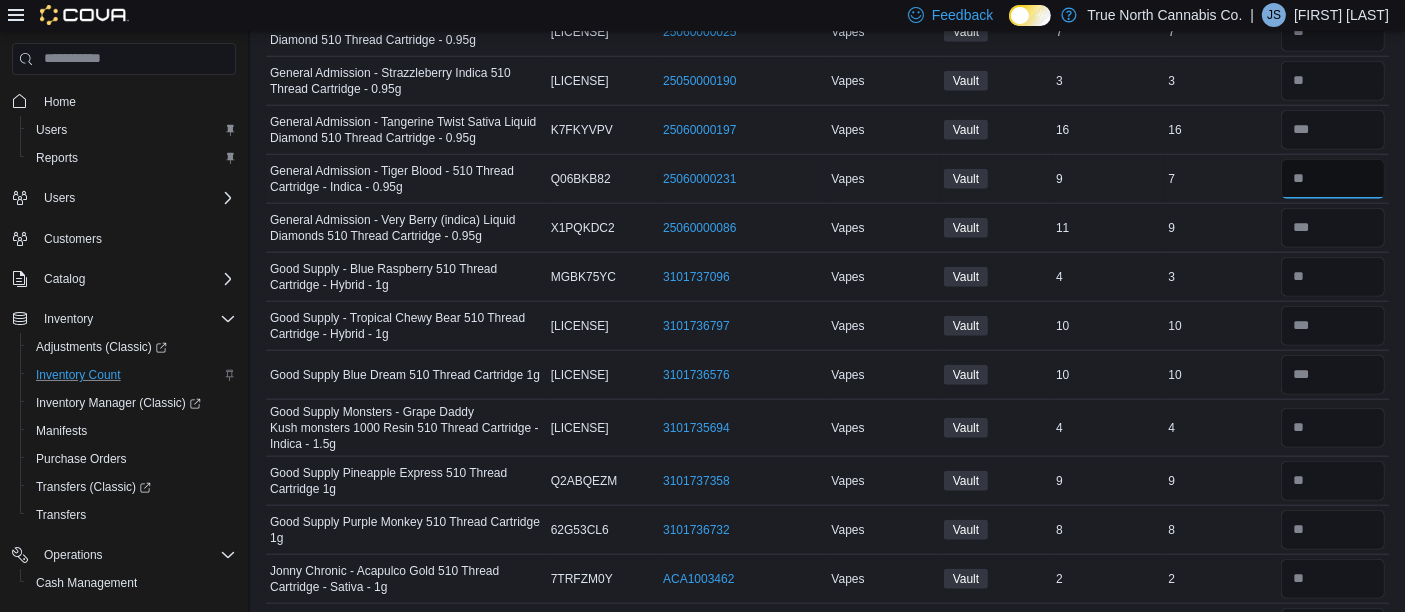 click at bounding box center [1333, 179] 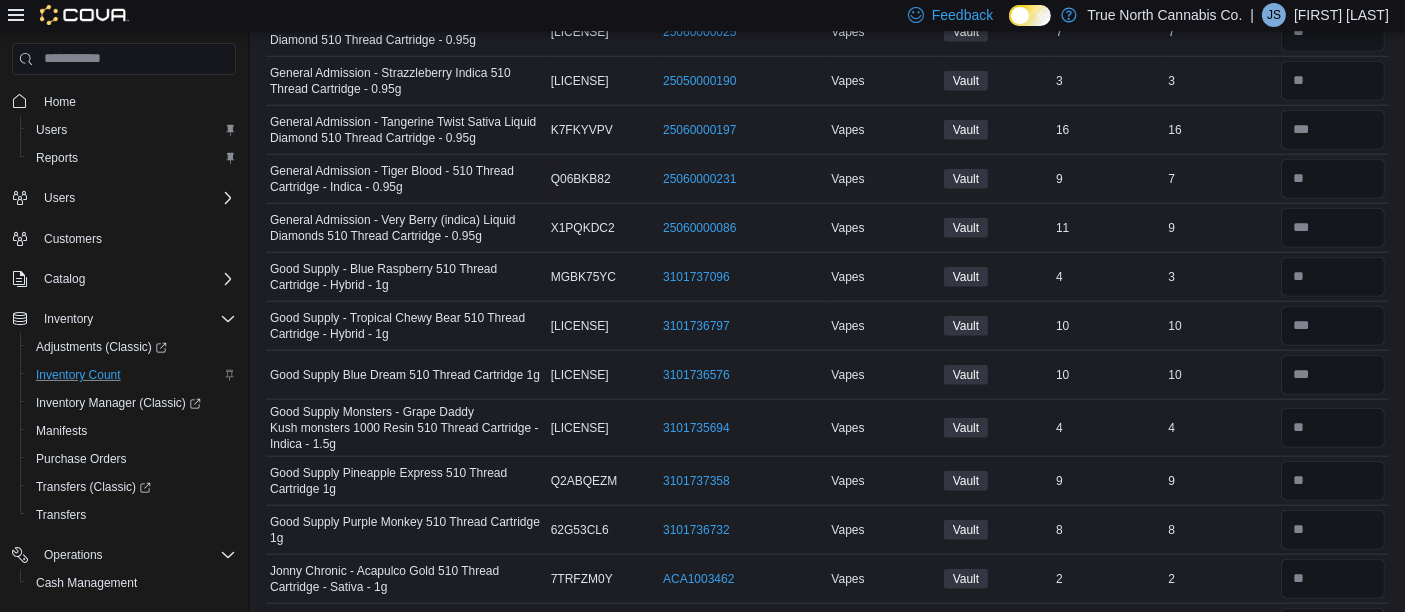 type 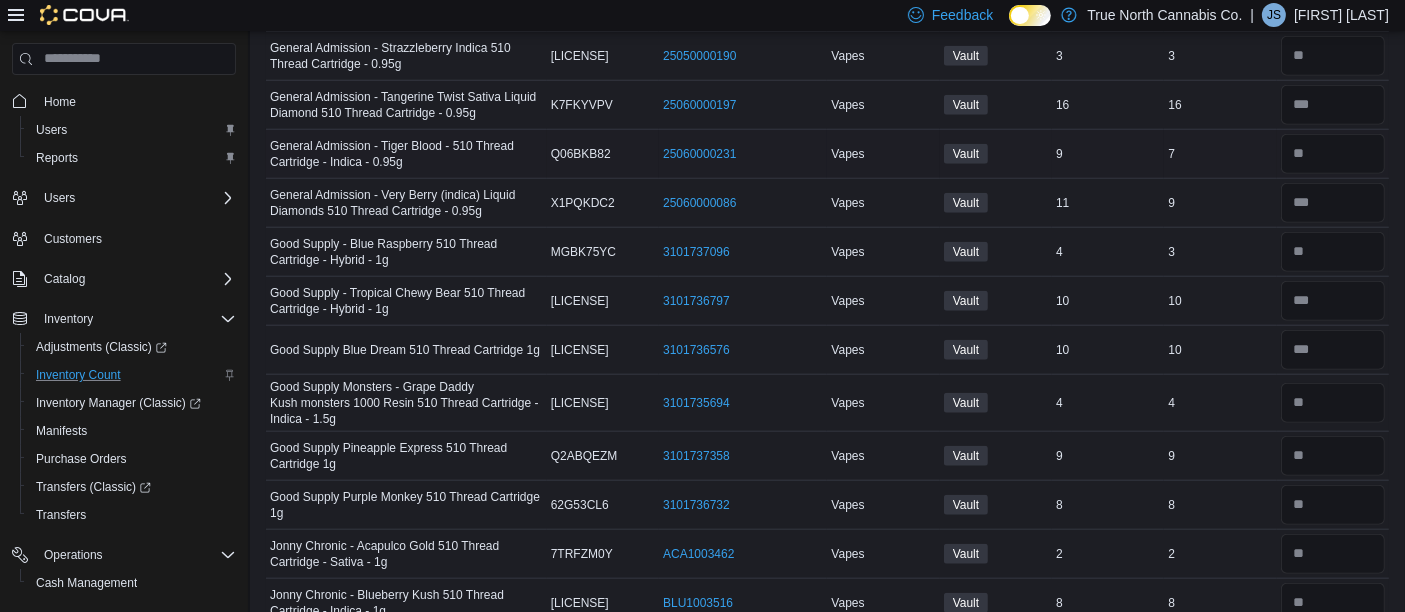 scroll, scrollTop: 1974, scrollLeft: 0, axis: vertical 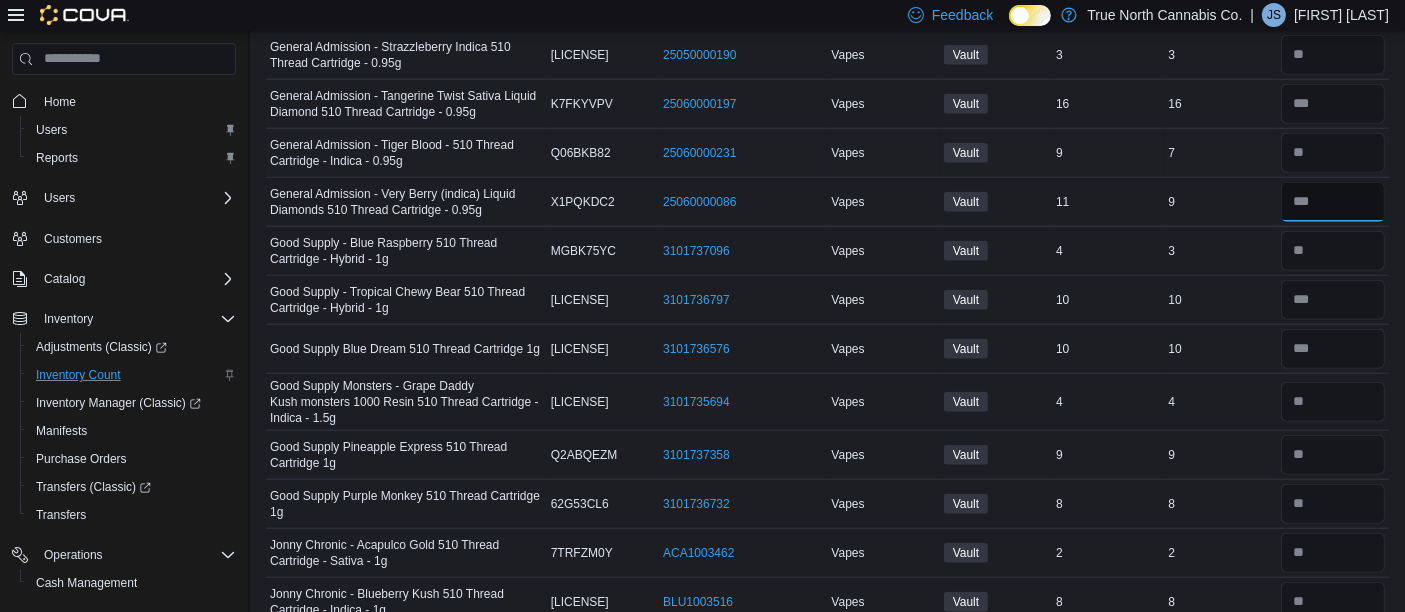 click at bounding box center [1333, 202] 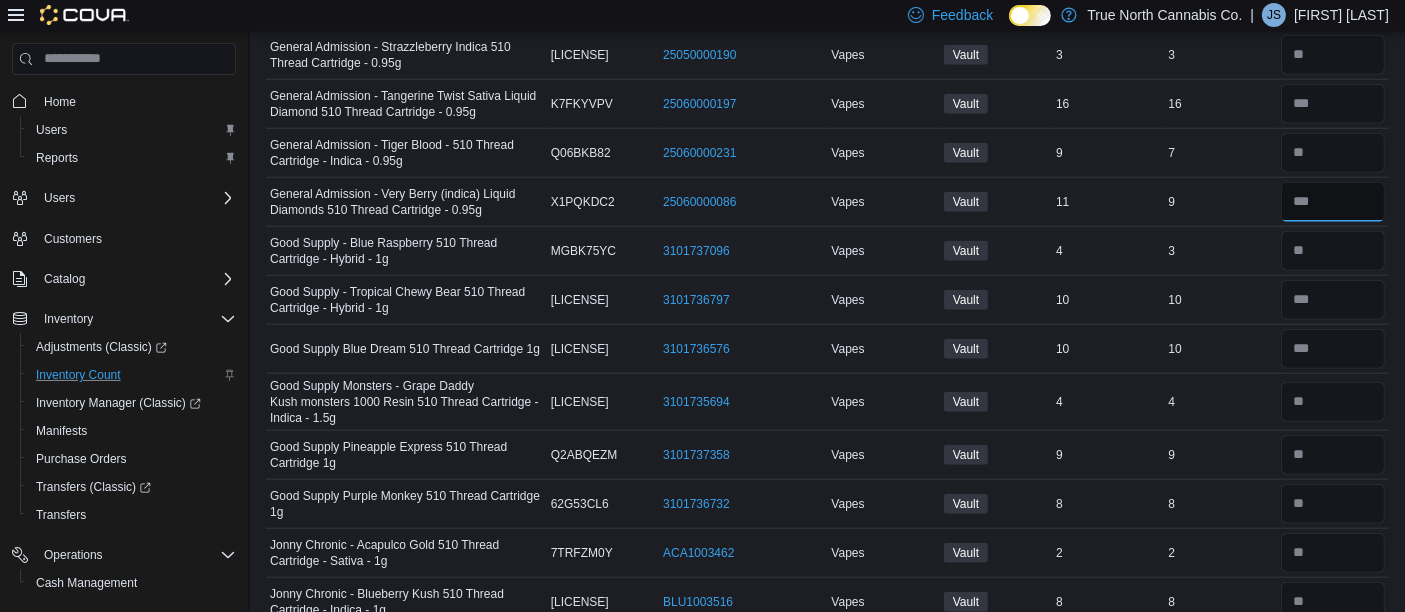 type on "*" 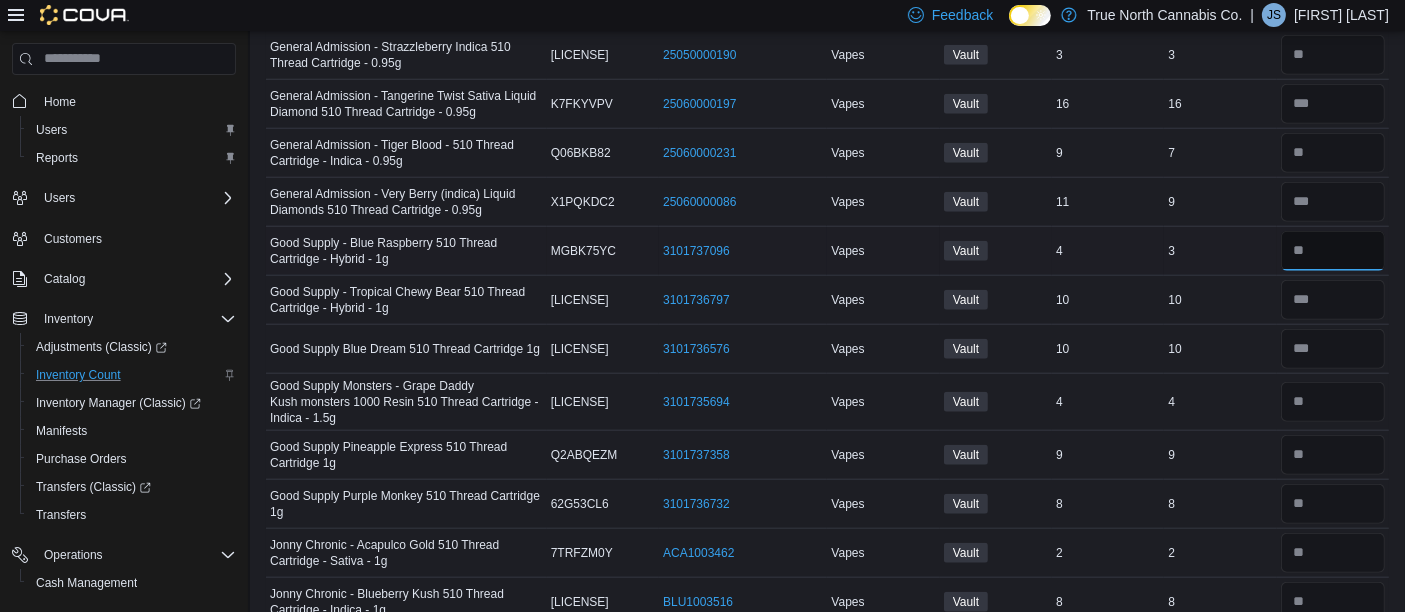 type 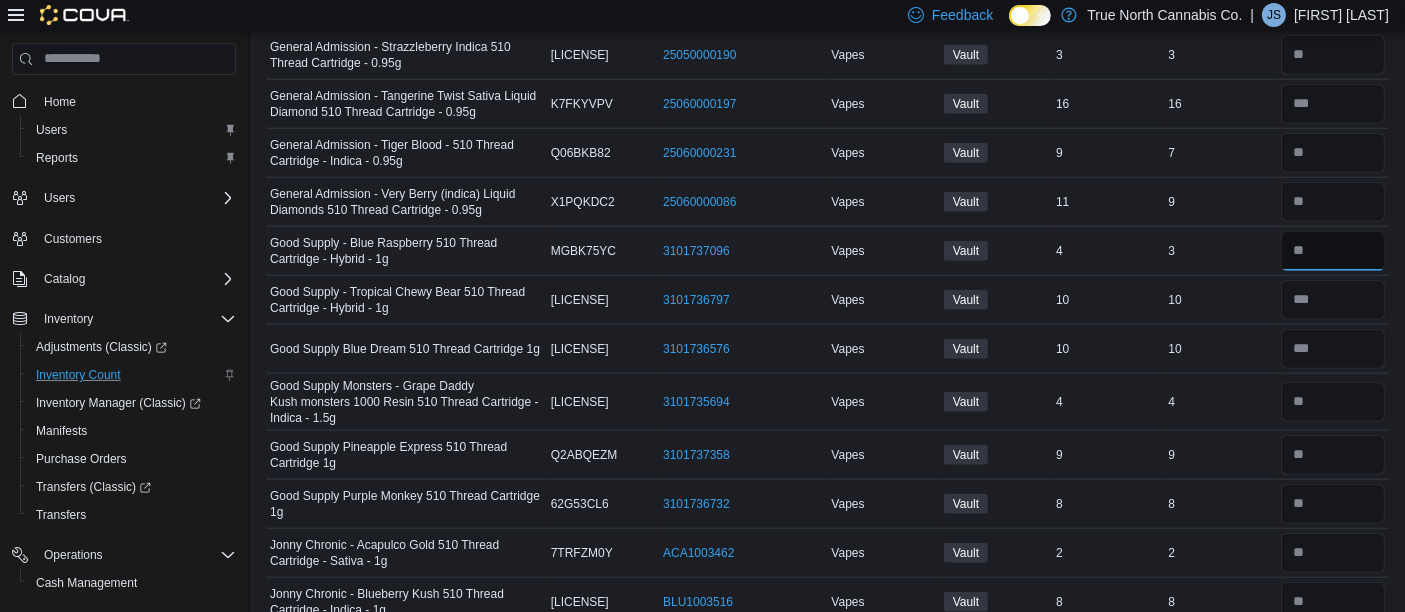 click at bounding box center (1333, 251) 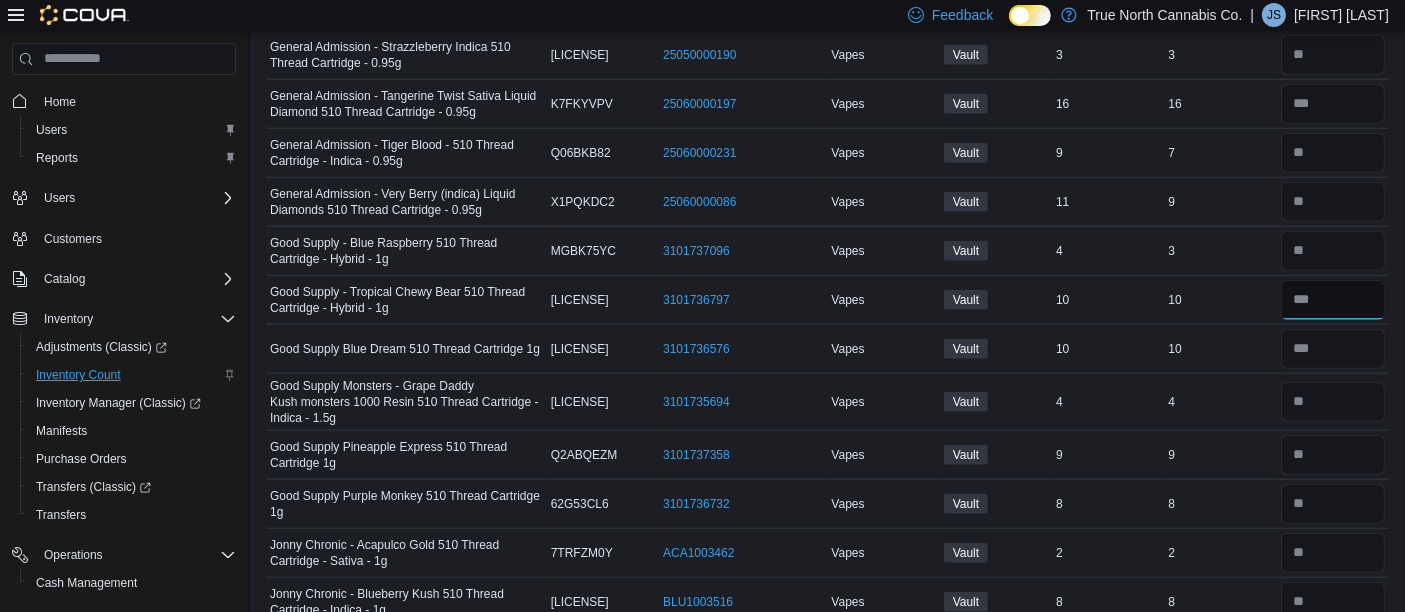 type 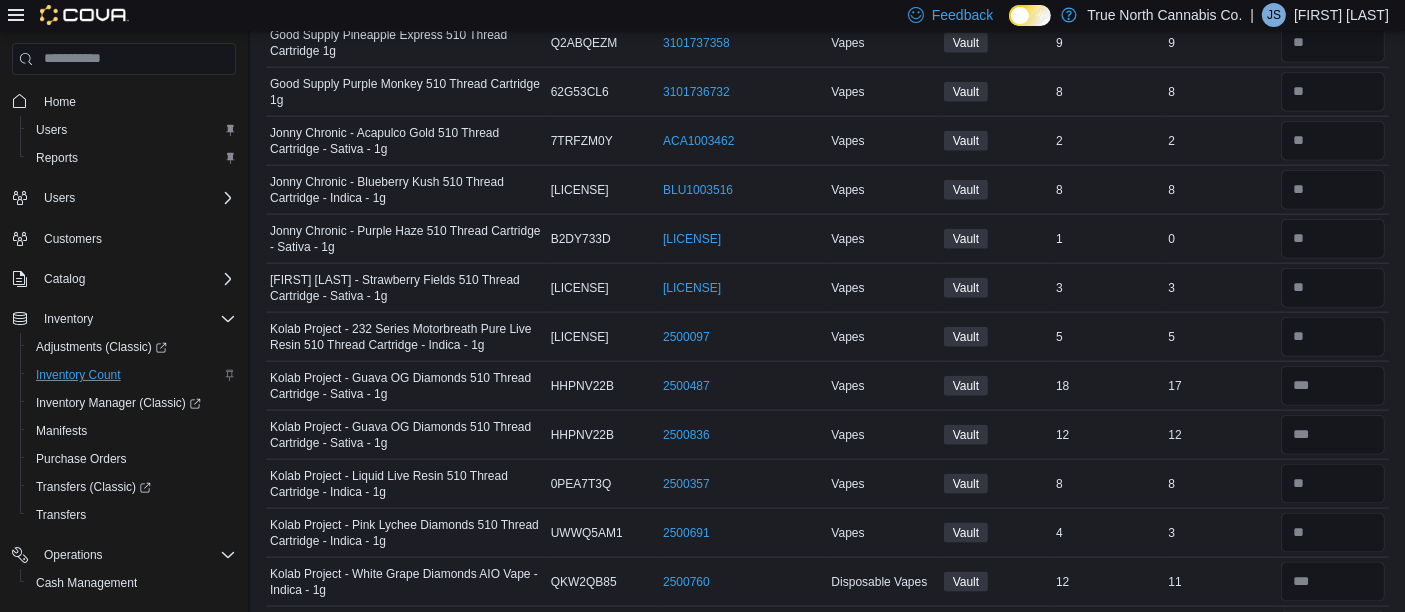scroll, scrollTop: 2388, scrollLeft: 0, axis: vertical 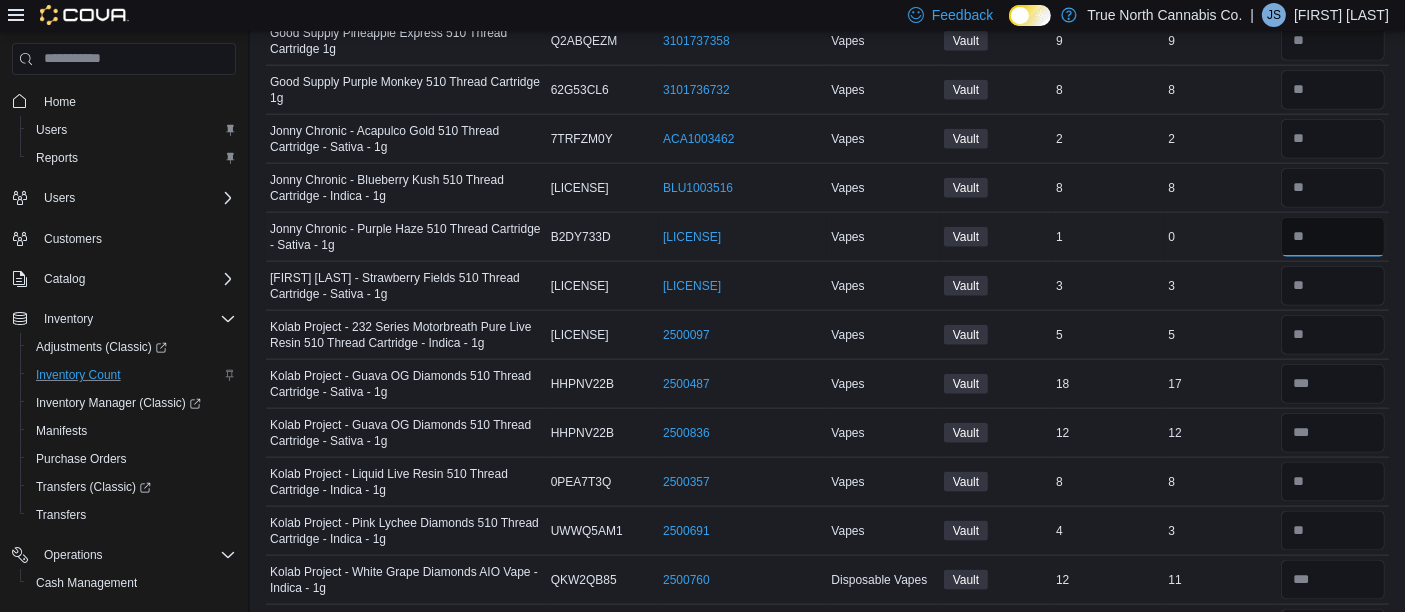 click at bounding box center (1333, 237) 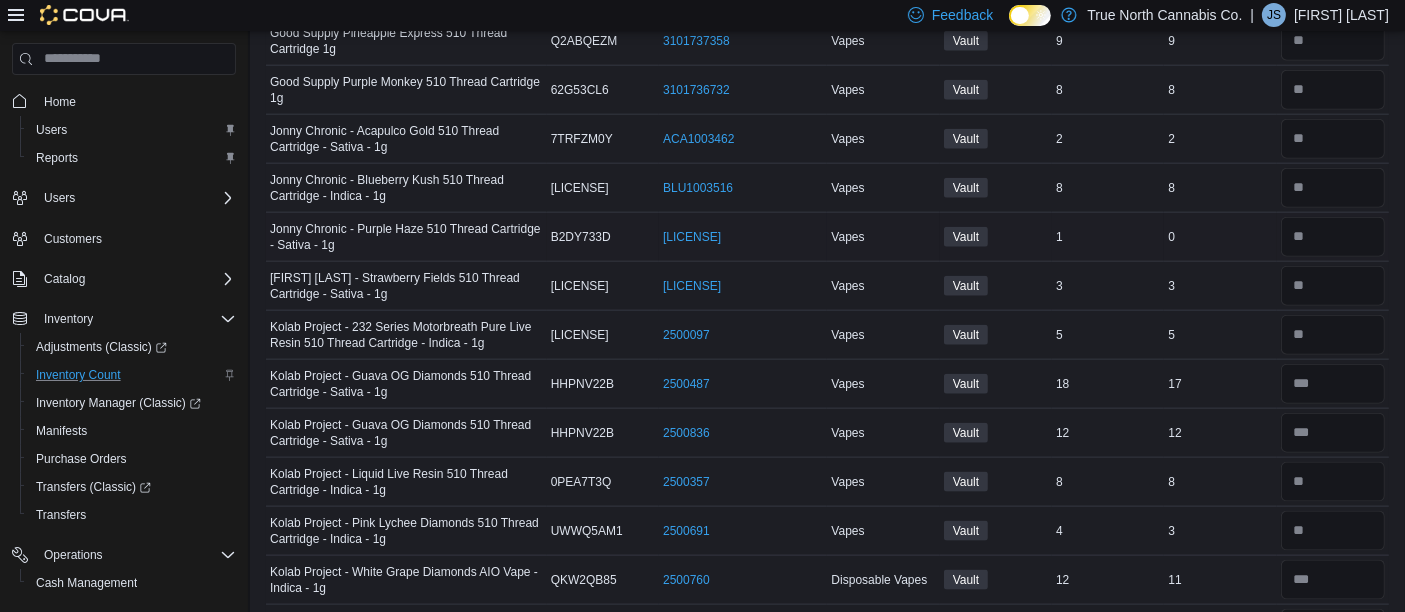 type 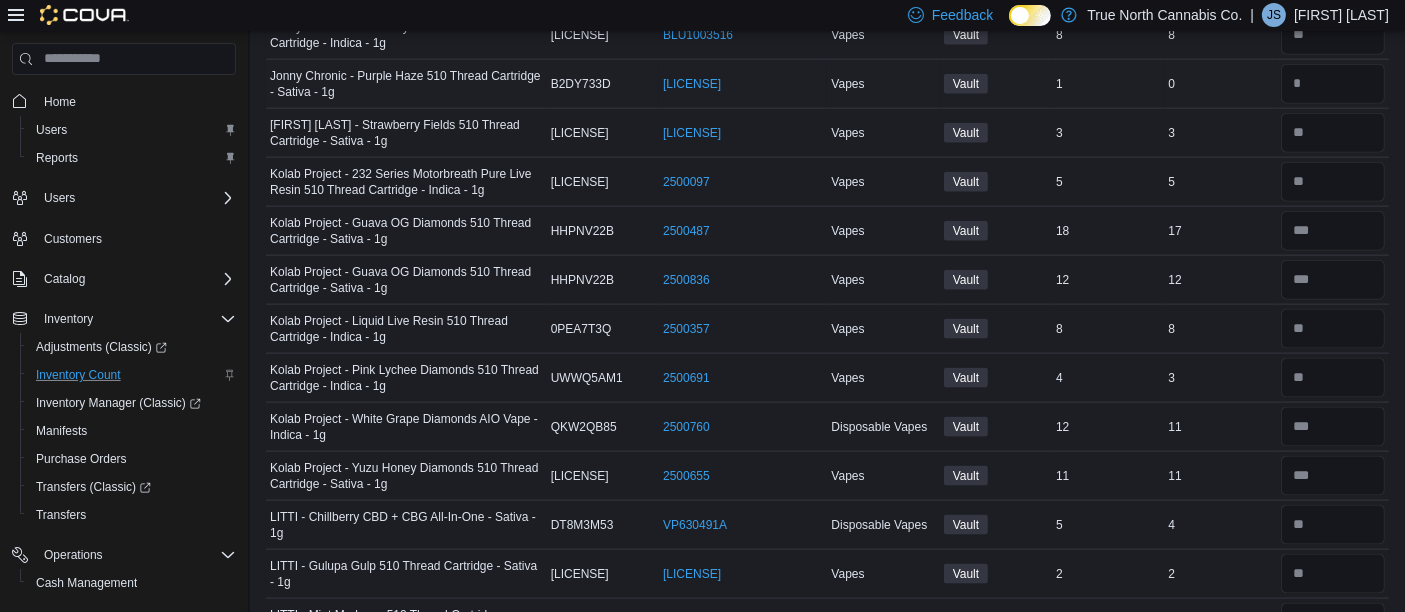 scroll, scrollTop: 2542, scrollLeft: 0, axis: vertical 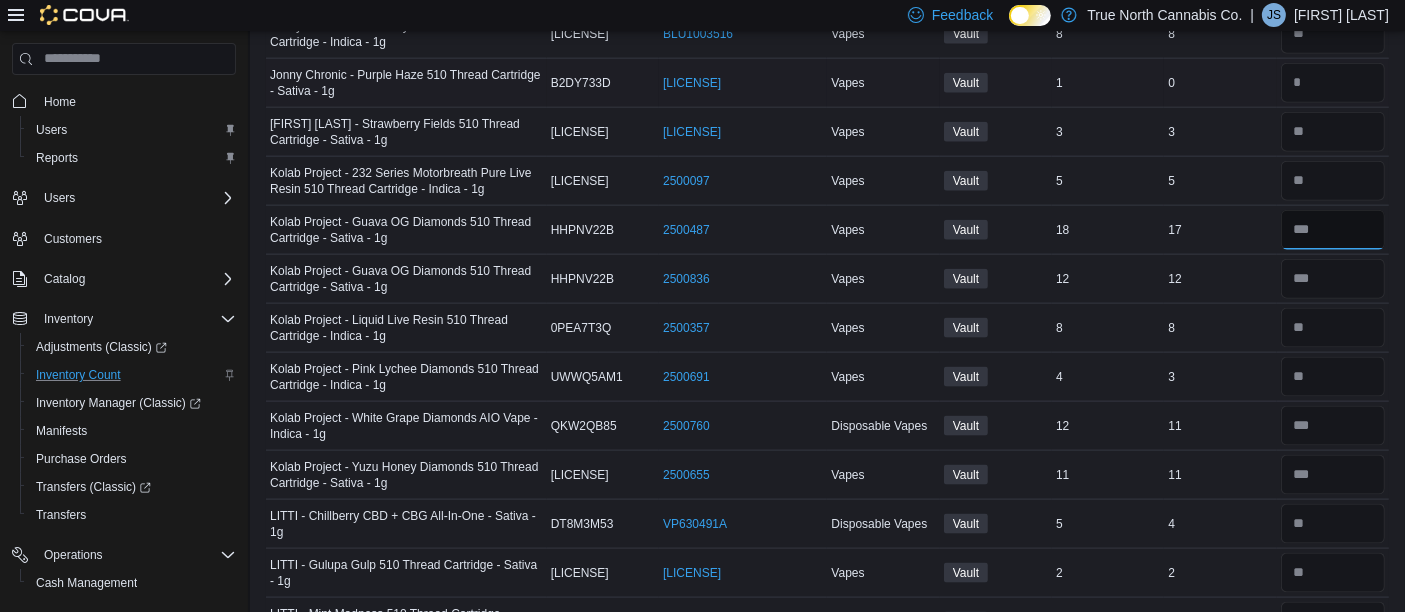 click at bounding box center (1333, 230) 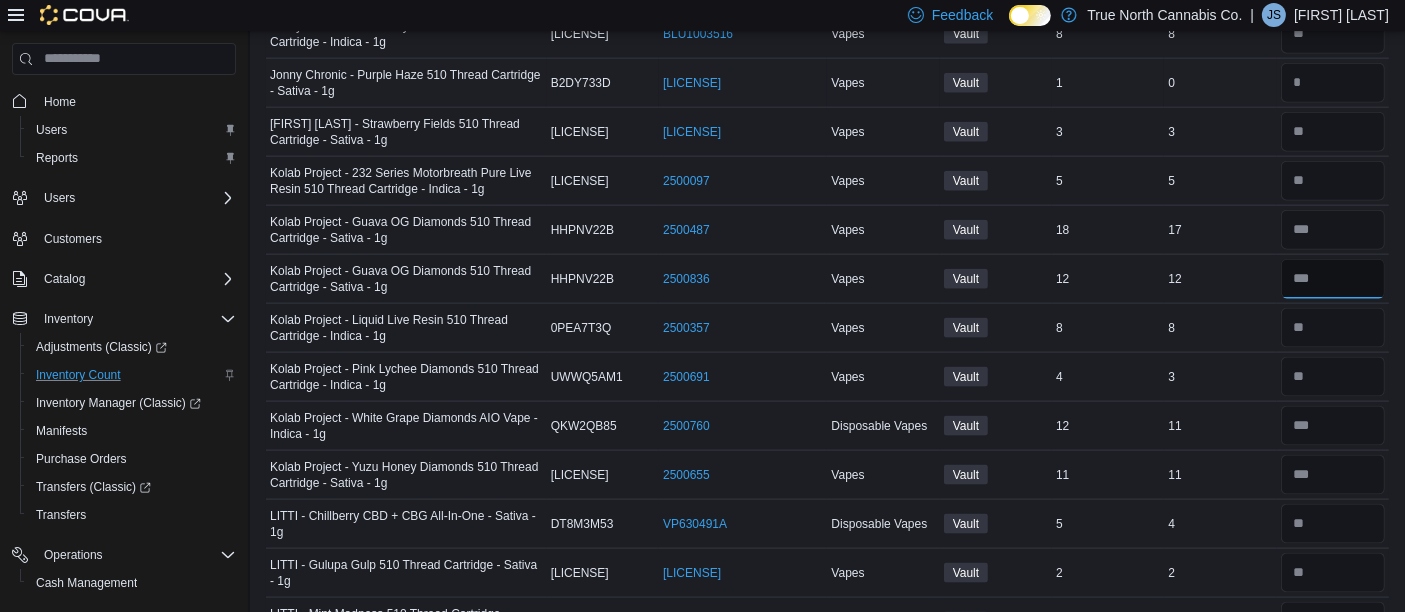 type 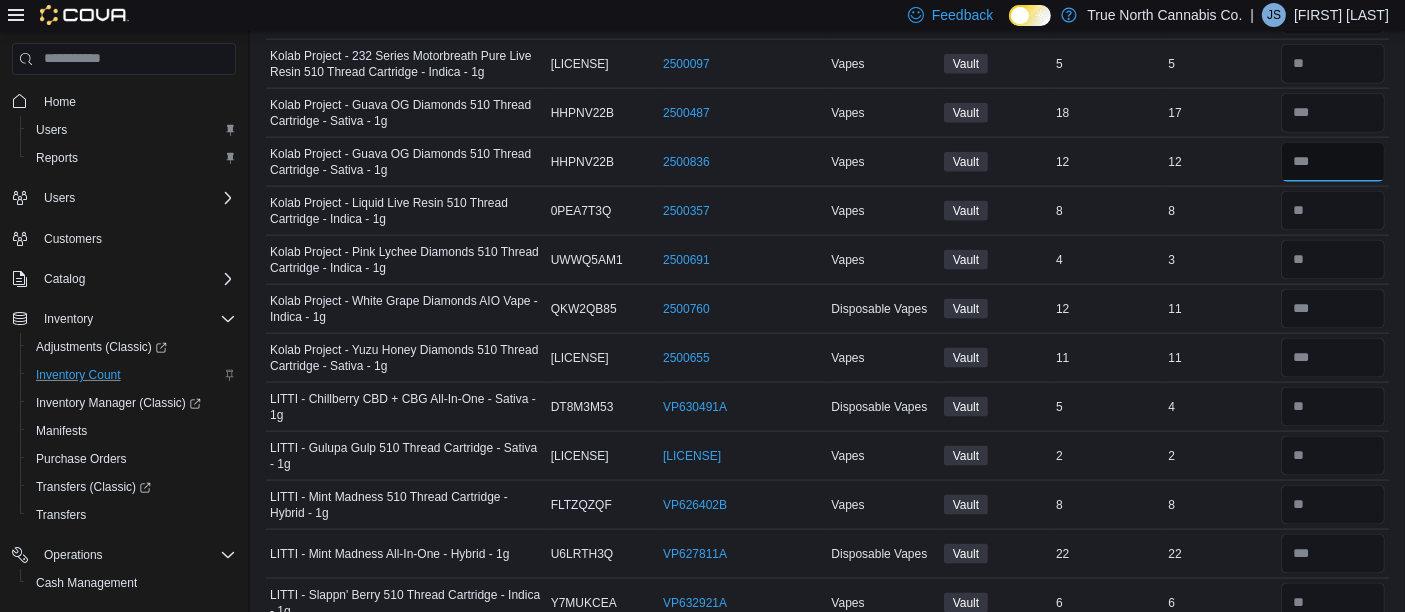 scroll, scrollTop: 2657, scrollLeft: 0, axis: vertical 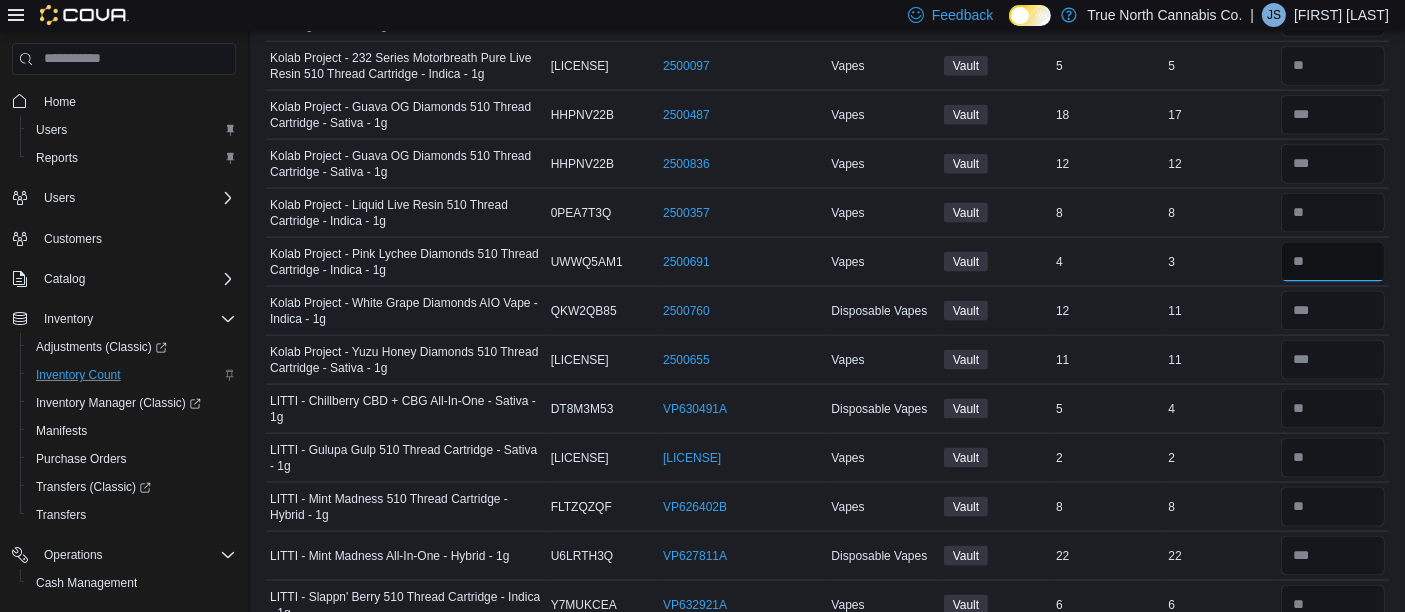 click at bounding box center (1333, 262) 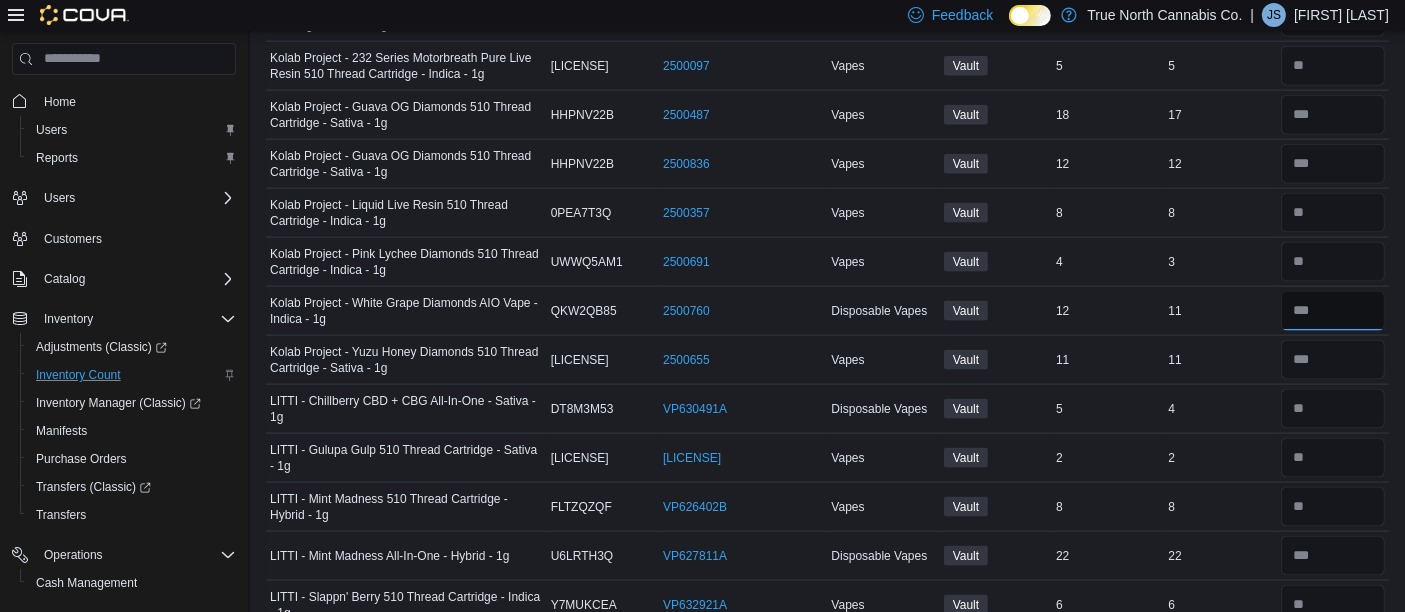 type 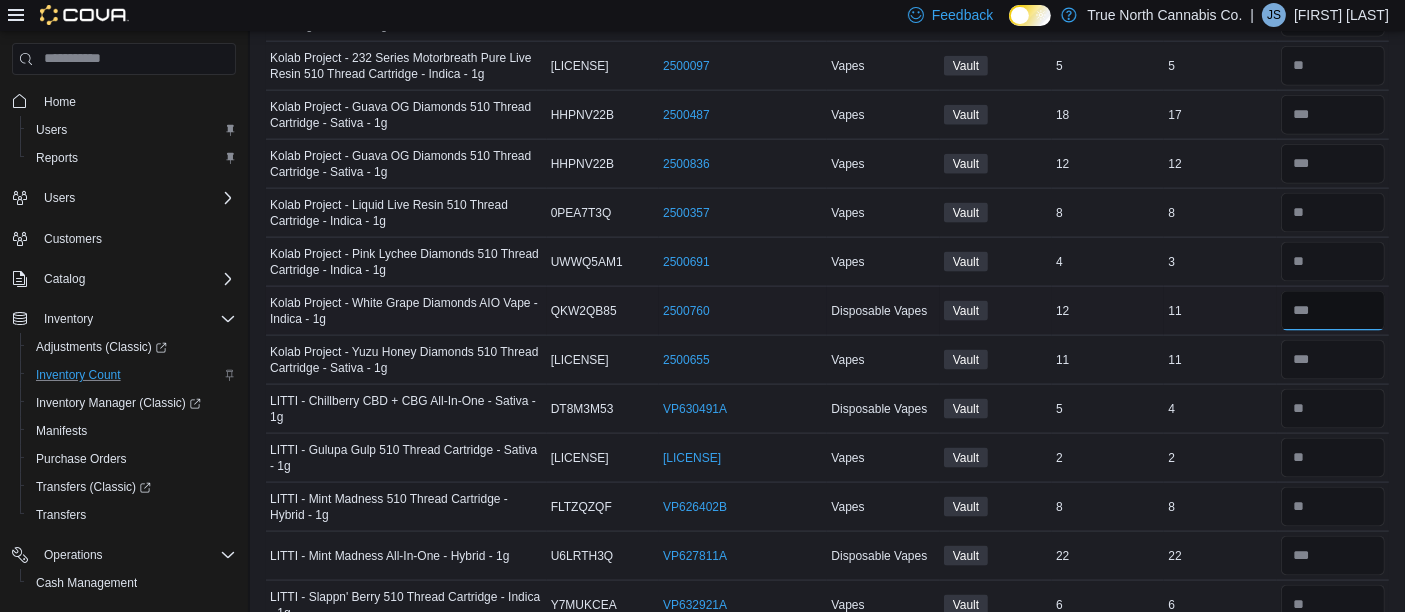 click at bounding box center [1333, 311] 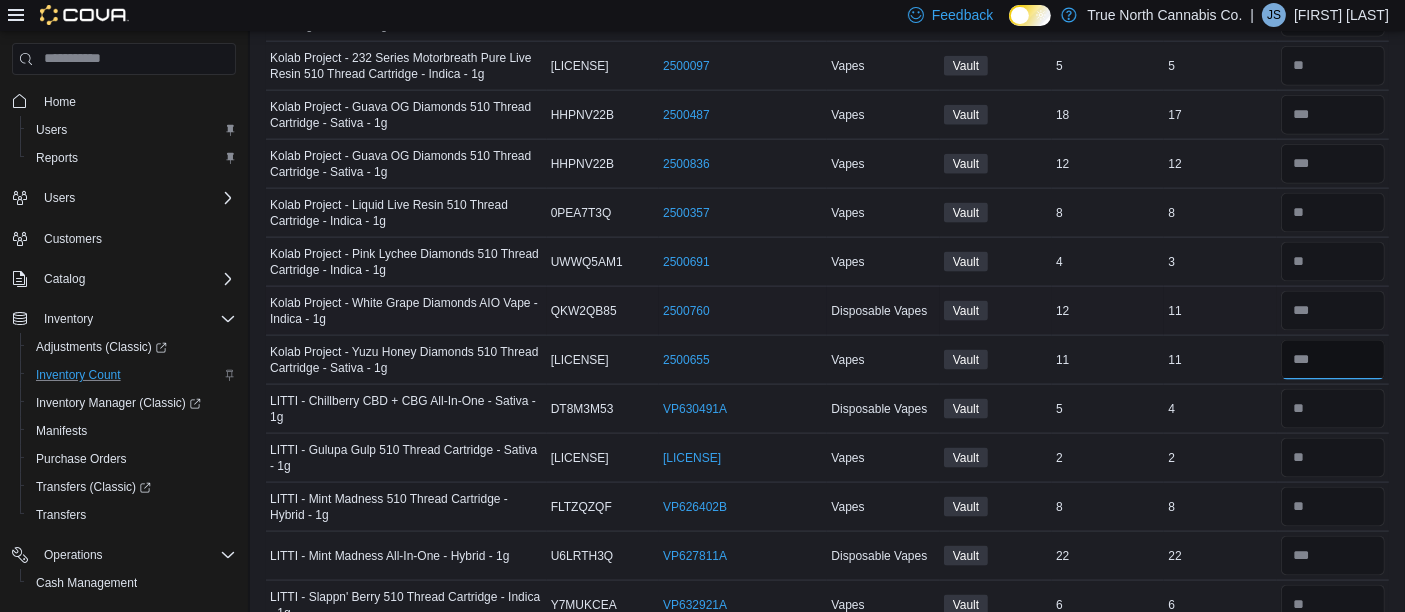 type 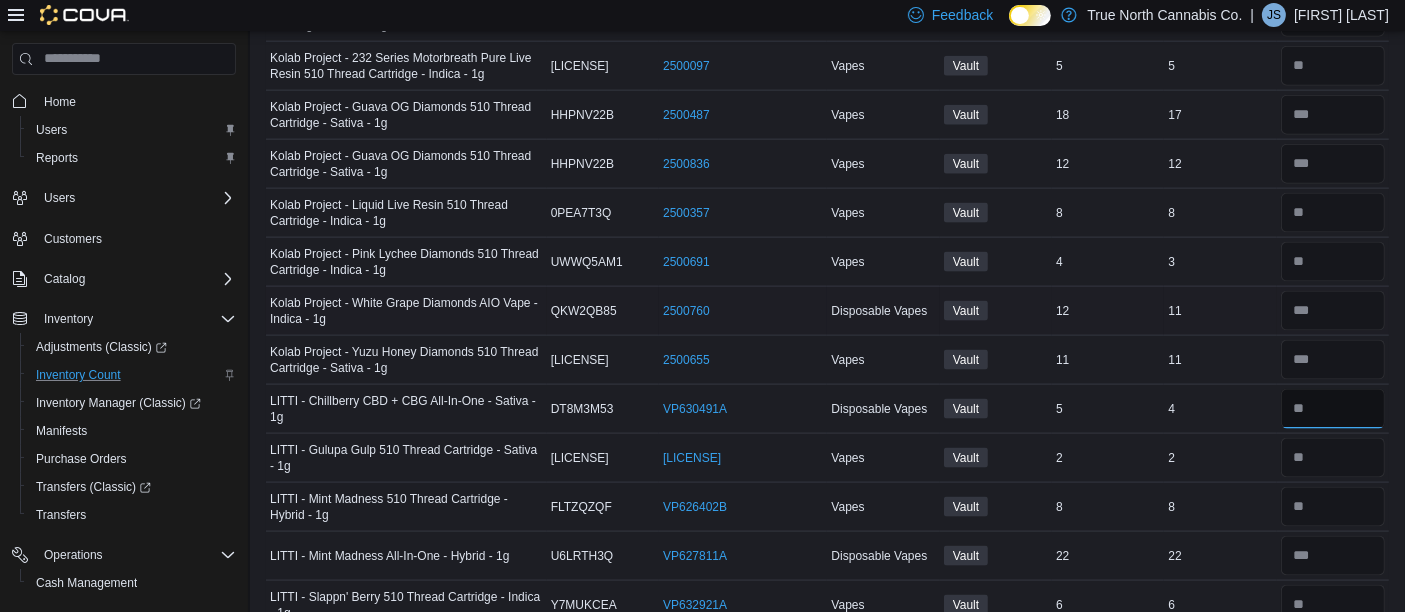 type on "*" 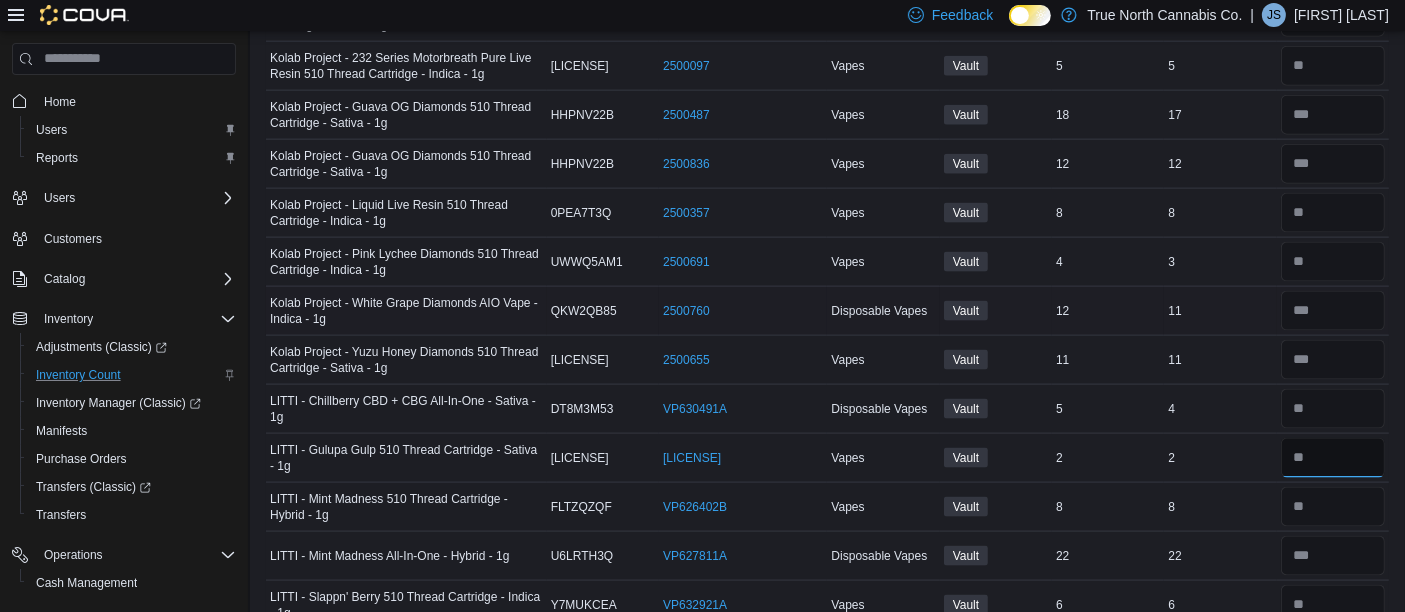 type 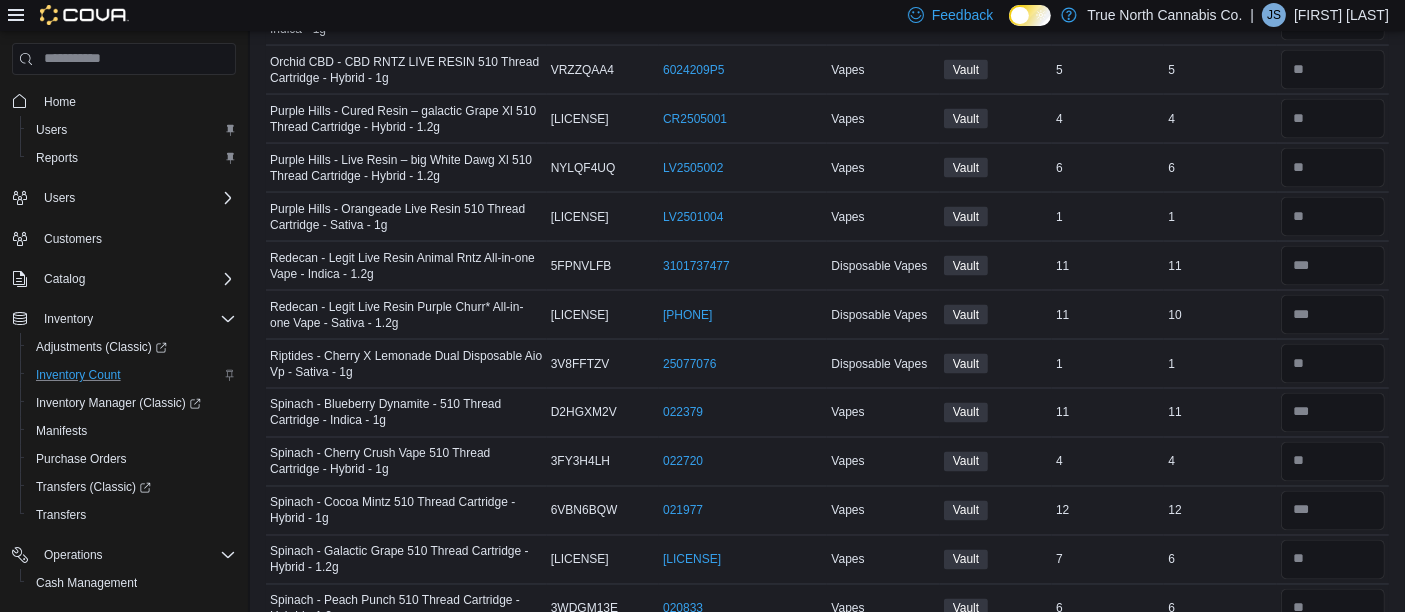 scroll, scrollTop: 3390, scrollLeft: 0, axis: vertical 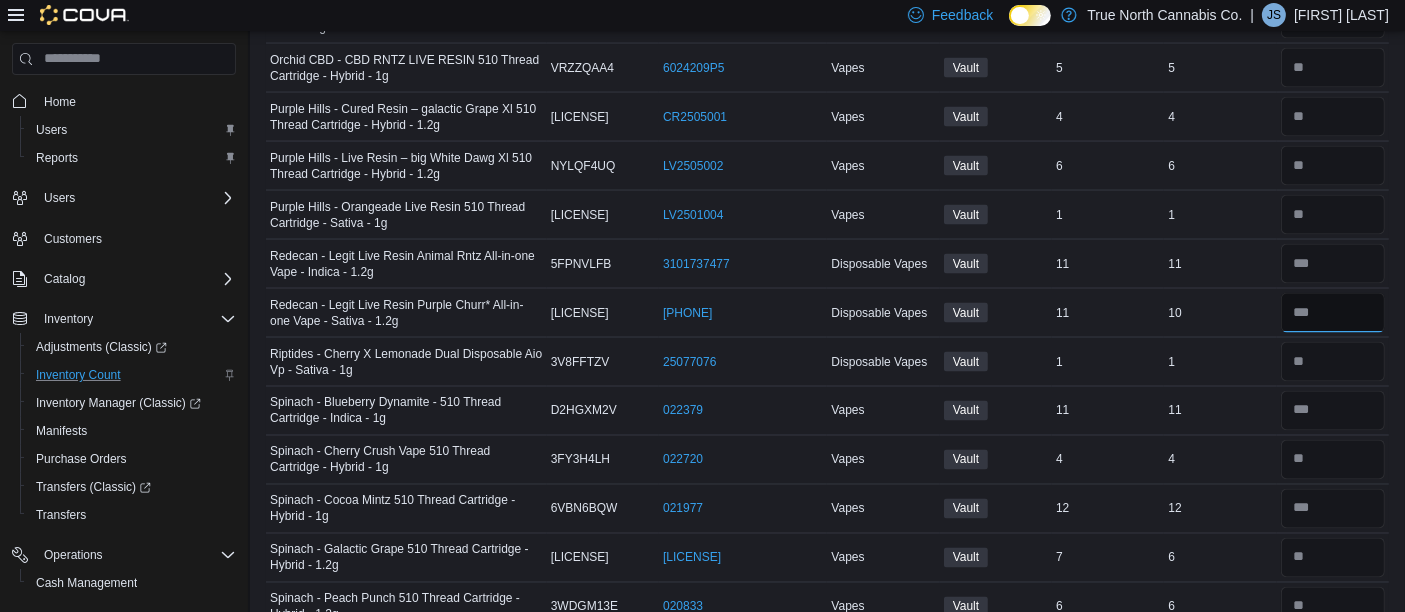 click at bounding box center [1333, 313] 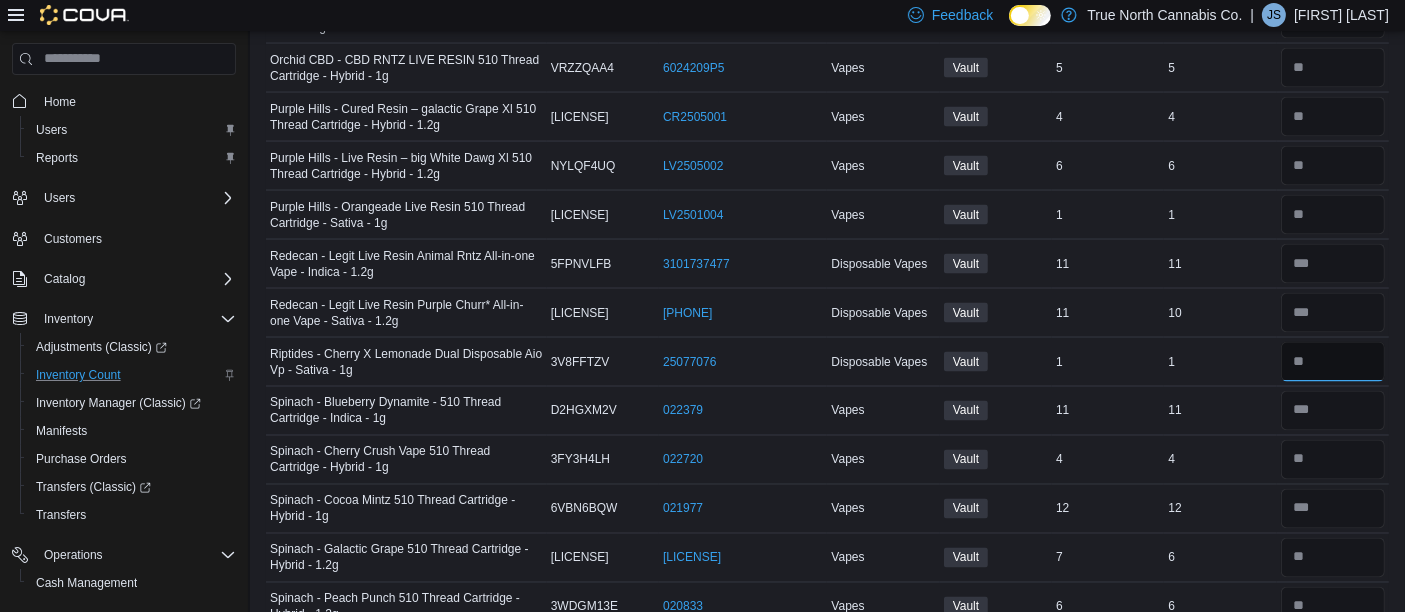 type 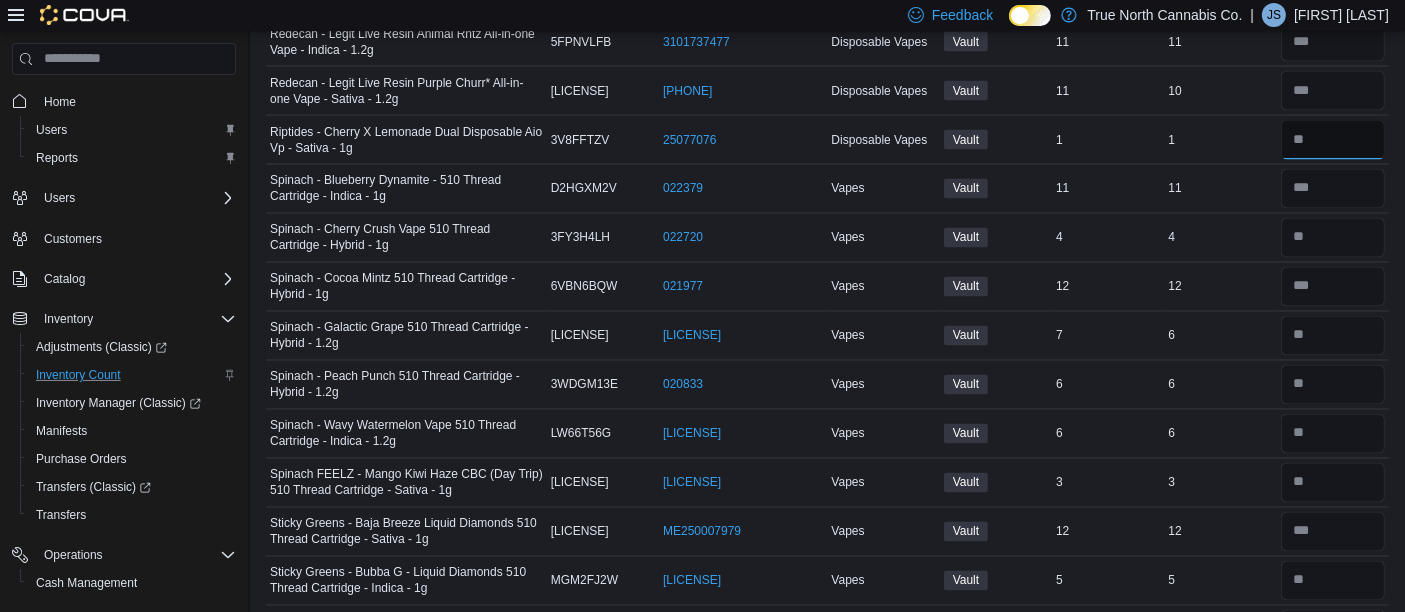 scroll, scrollTop: 3619, scrollLeft: 0, axis: vertical 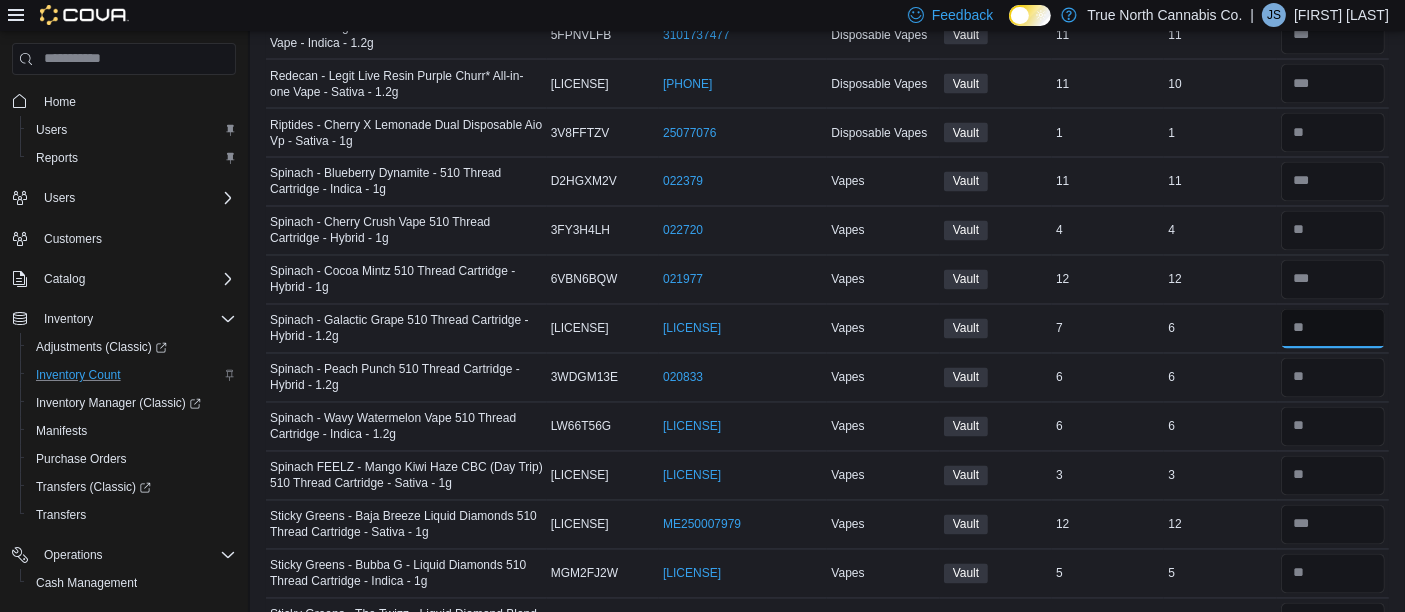 click at bounding box center (1333, 329) 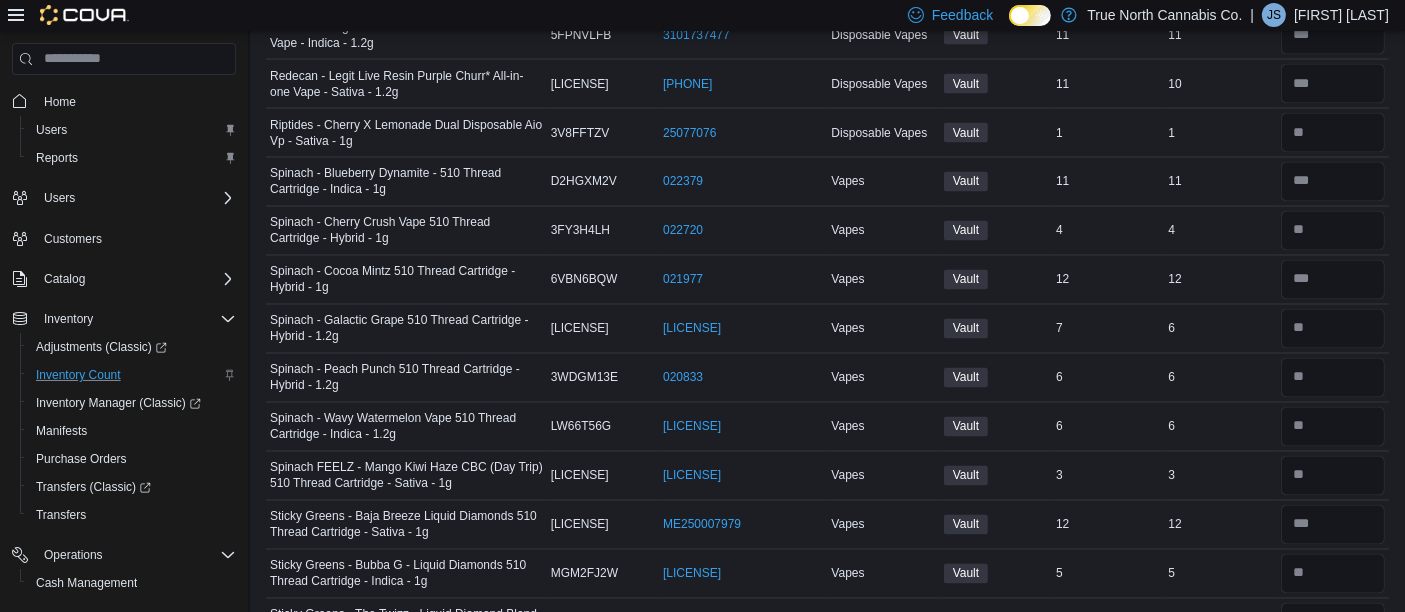 type 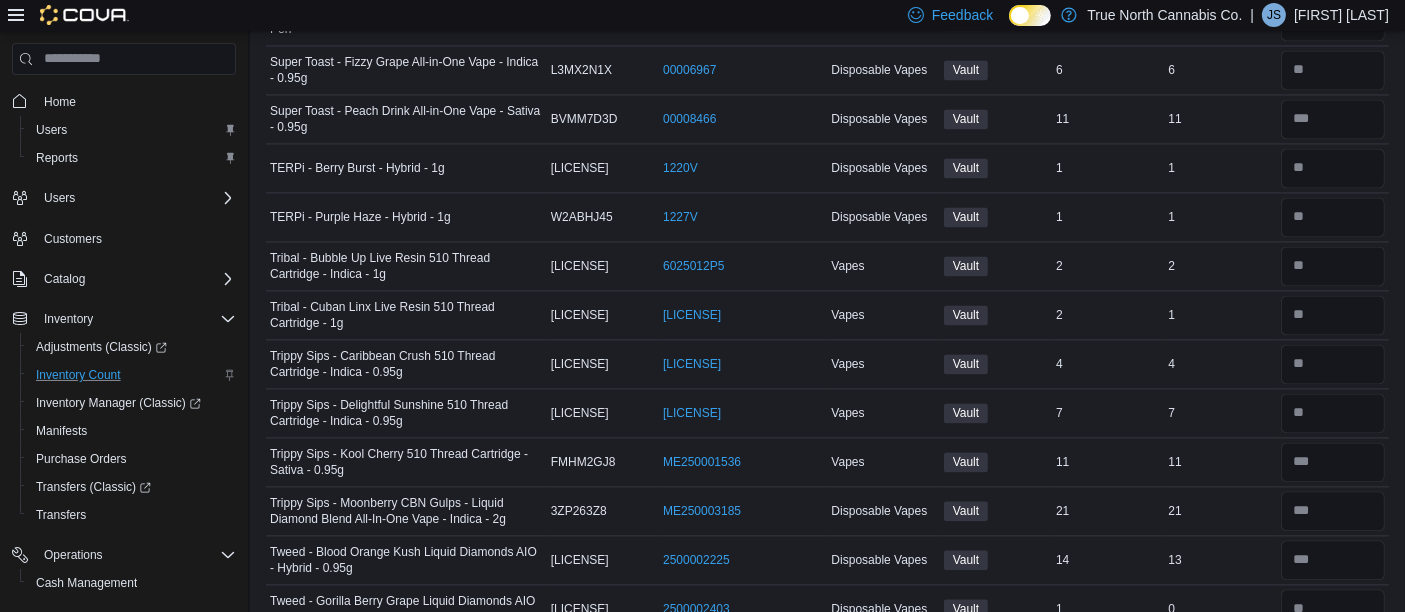 scroll, scrollTop: 4273, scrollLeft: 0, axis: vertical 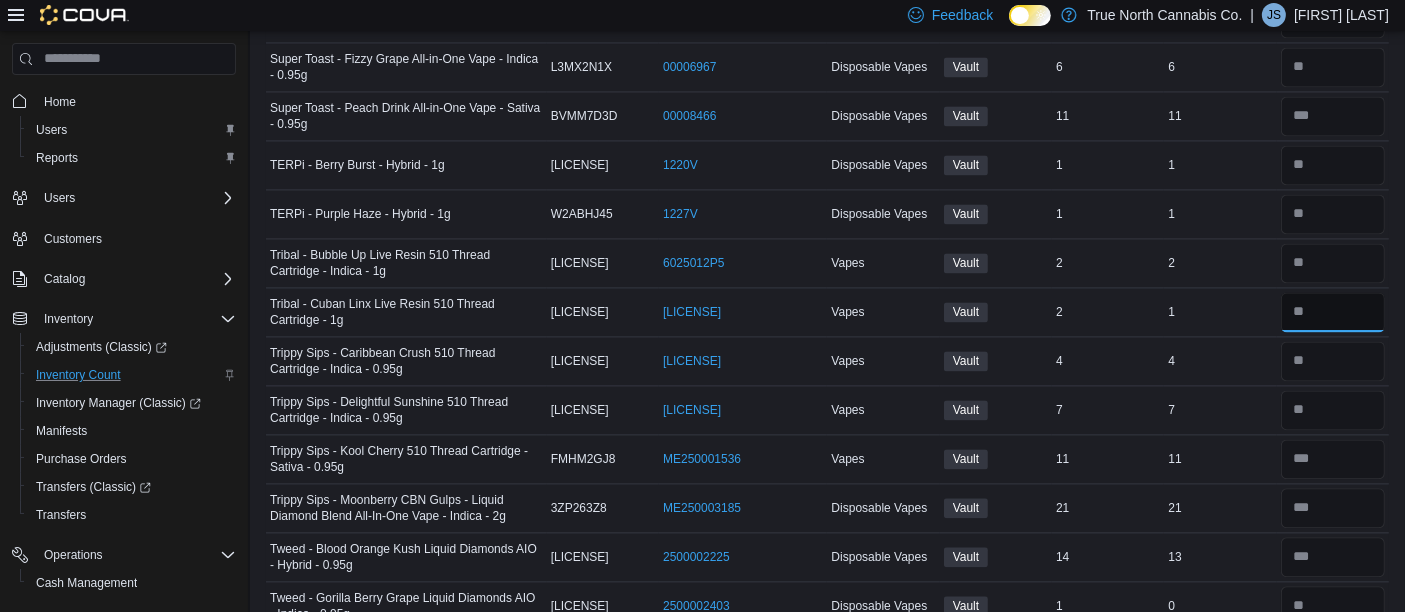 click at bounding box center [1333, 312] 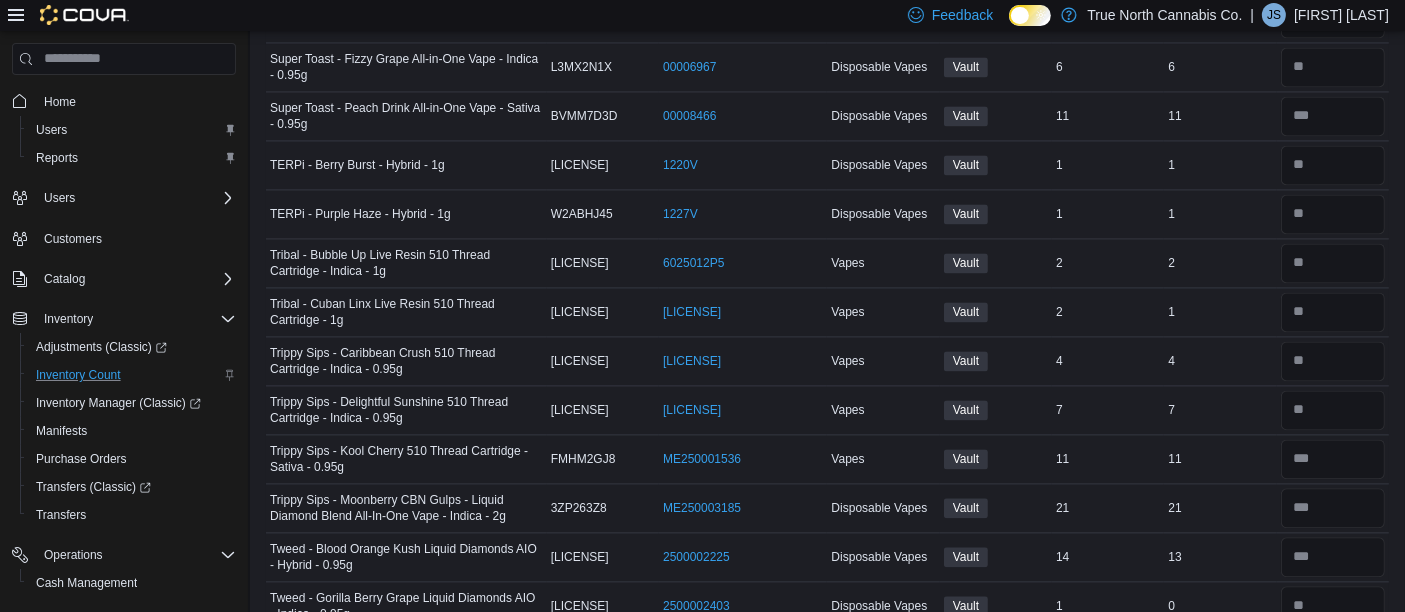 type 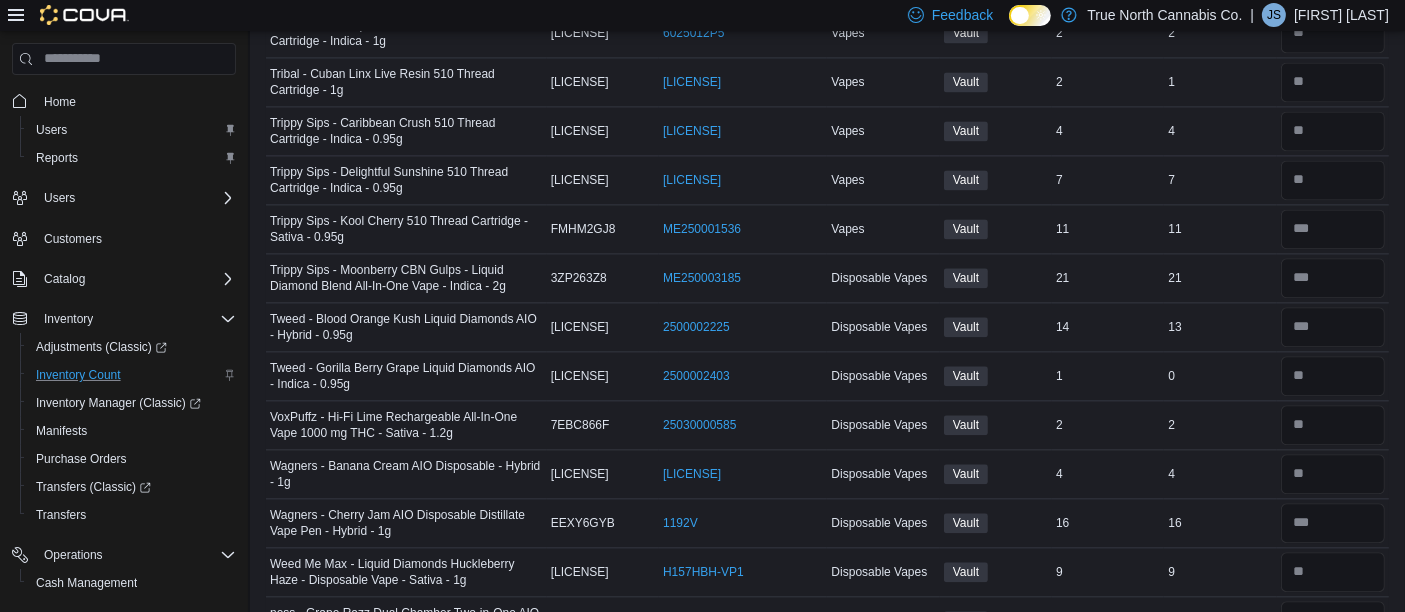 scroll, scrollTop: 4504, scrollLeft: 0, axis: vertical 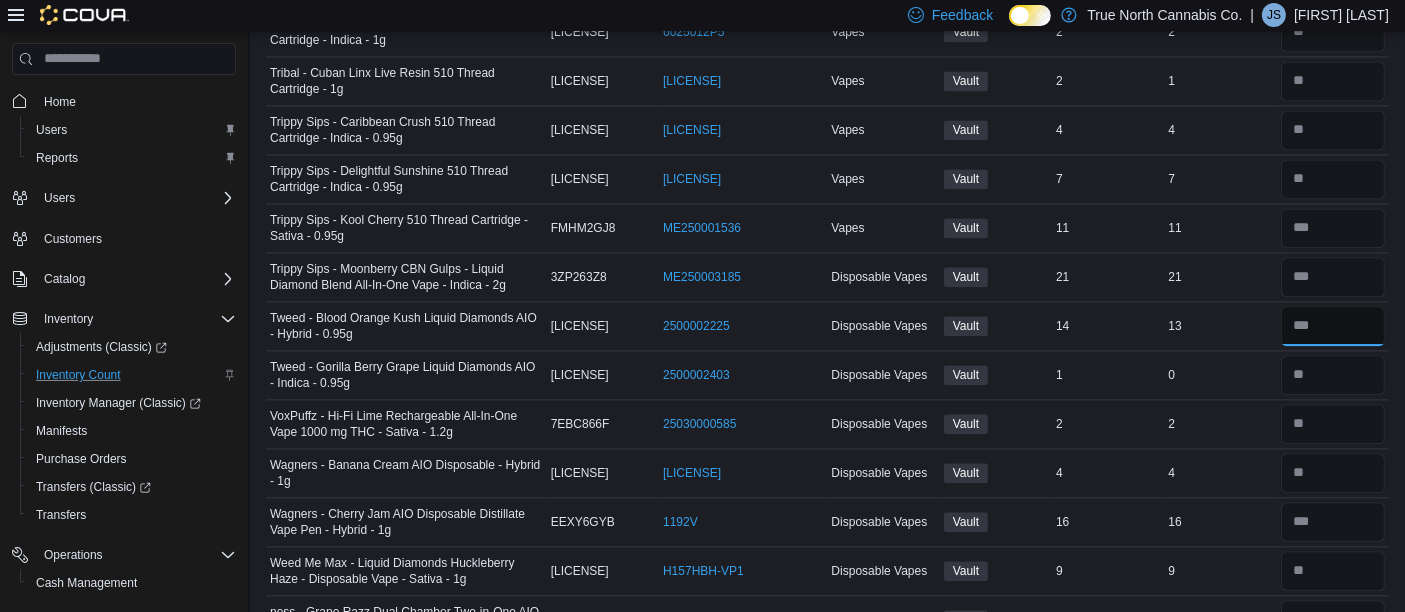 click at bounding box center (1333, 326) 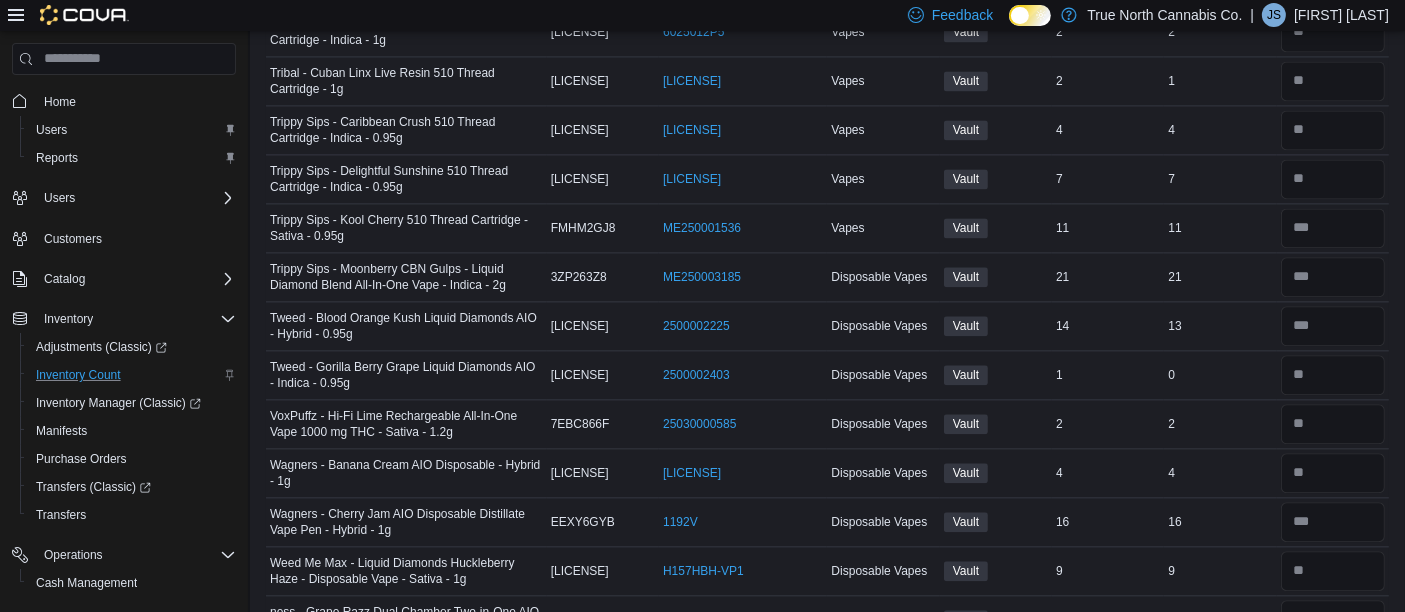 type 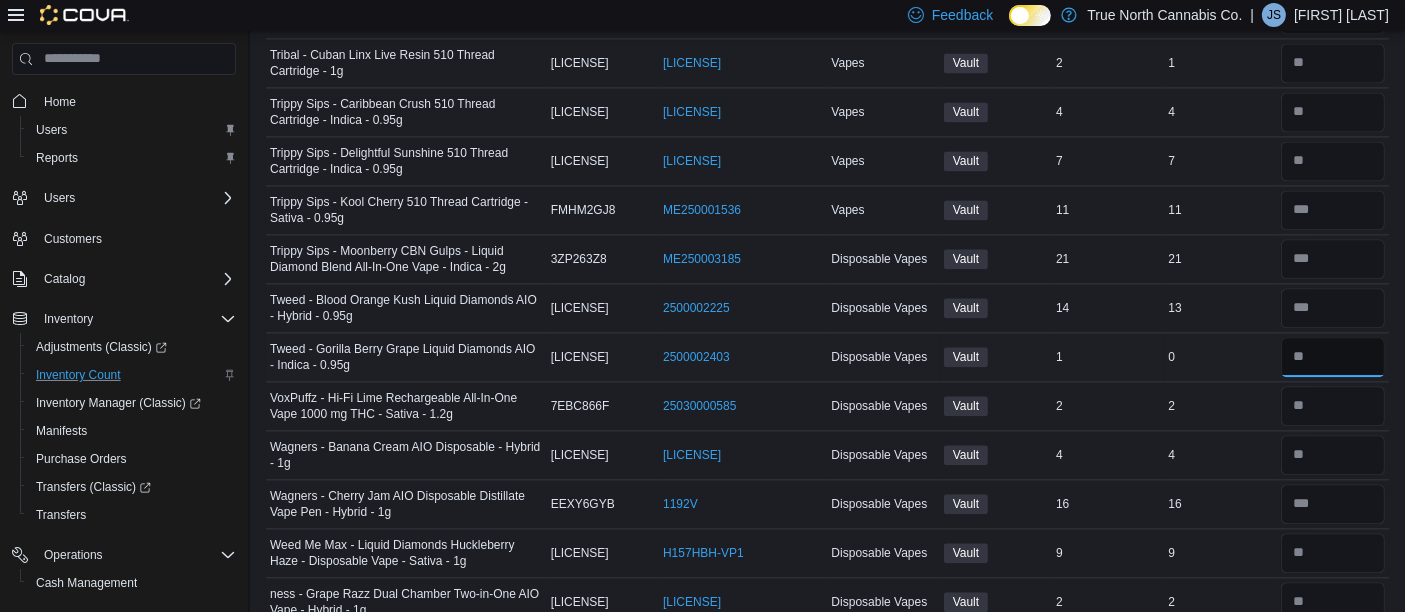 click at bounding box center [1333, 357] 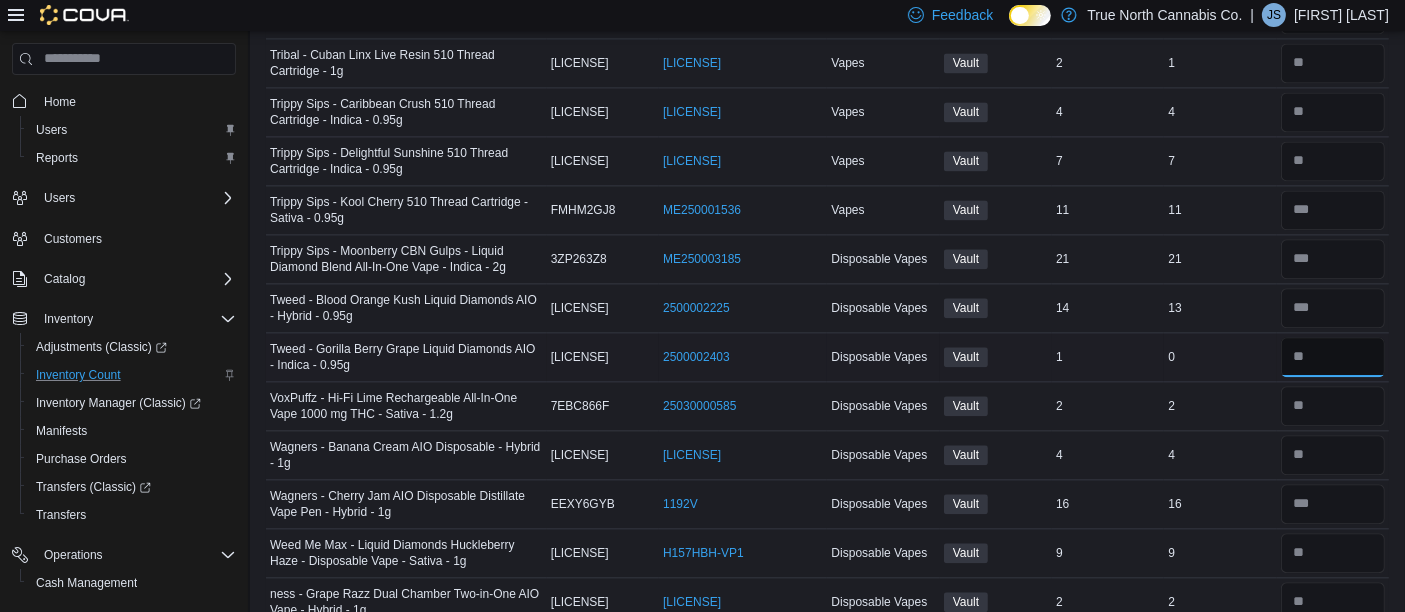 type on "*" 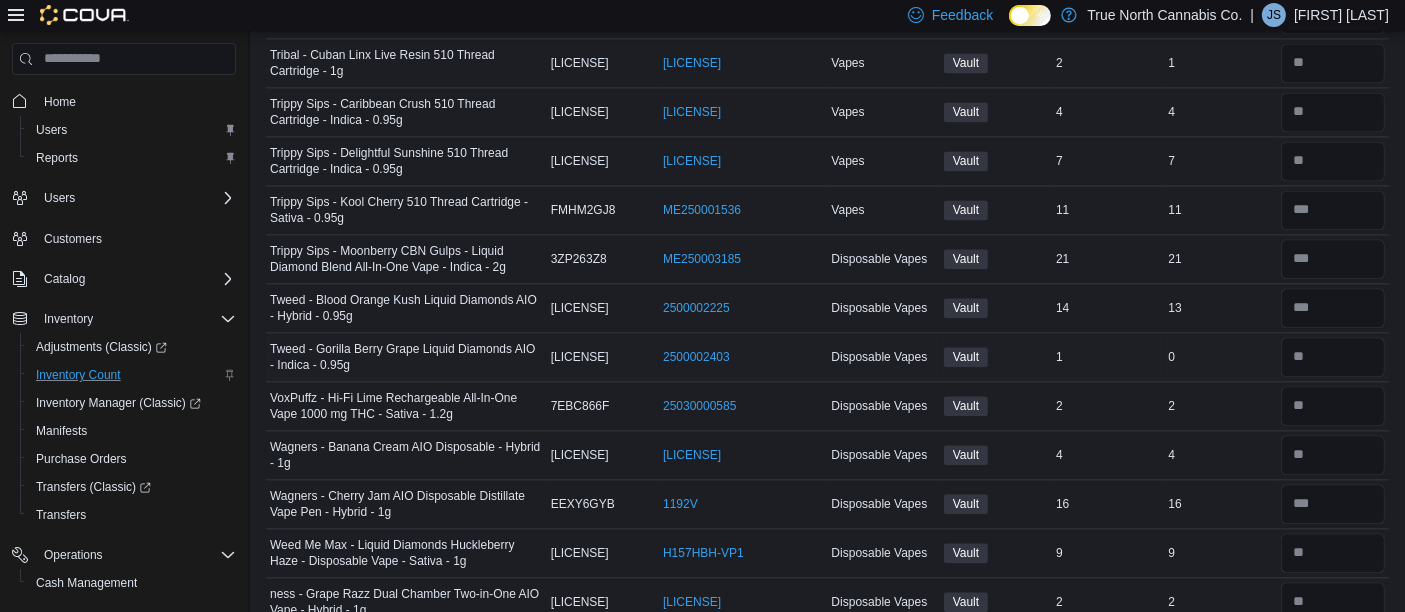 type 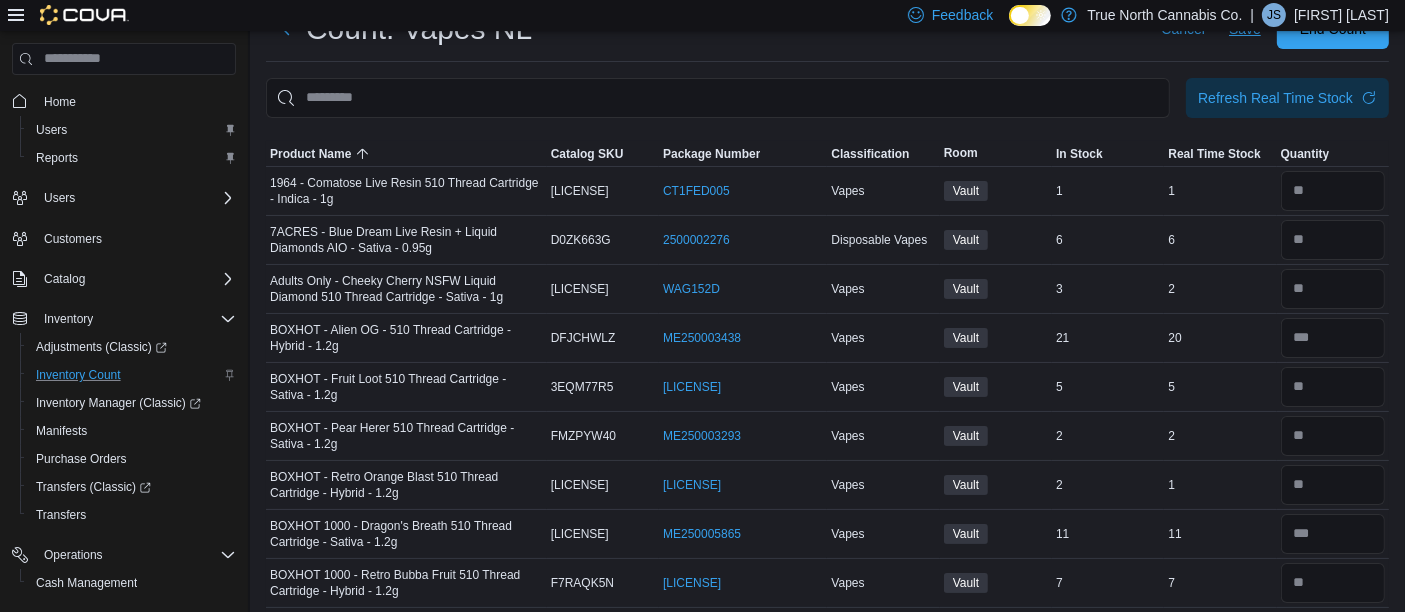 scroll, scrollTop: 0, scrollLeft: 0, axis: both 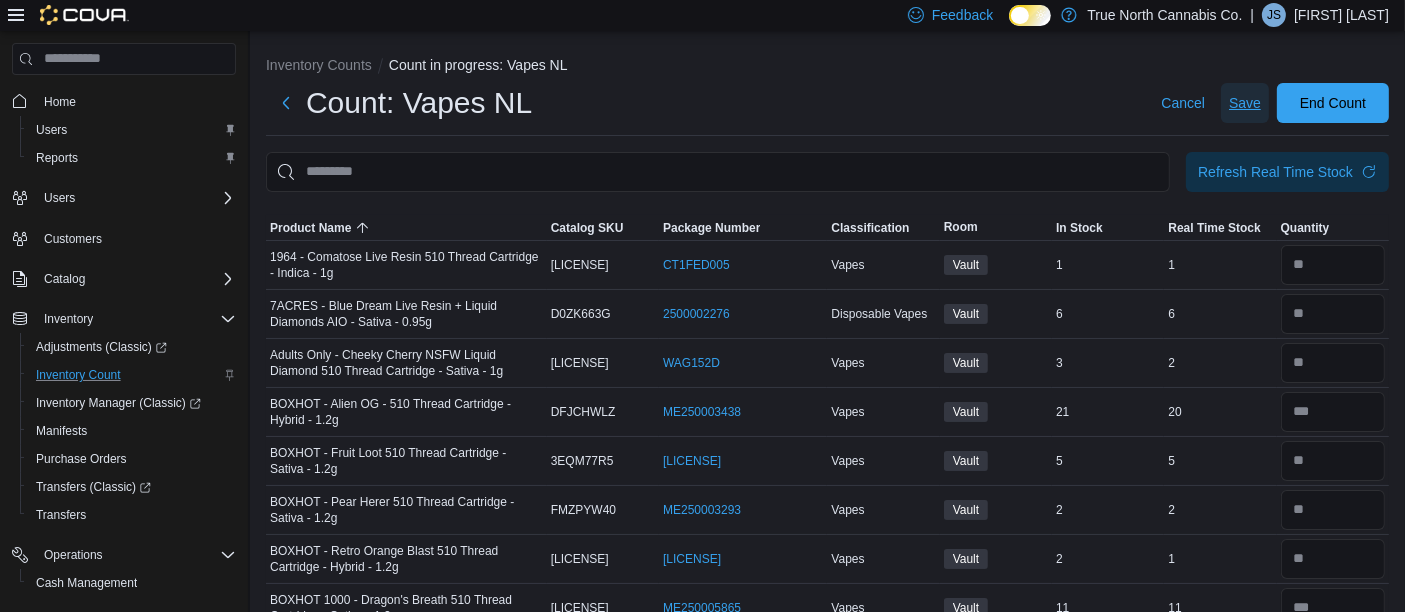 click on "Save" at bounding box center (1245, 103) 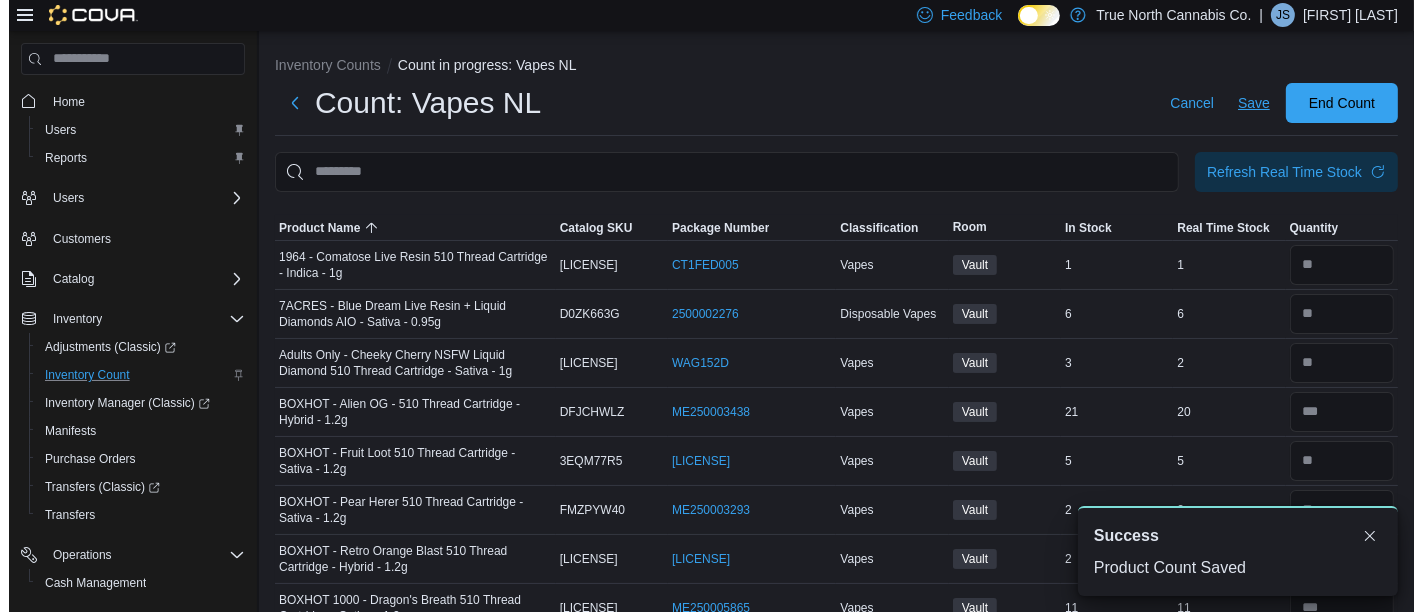 scroll, scrollTop: 0, scrollLeft: 0, axis: both 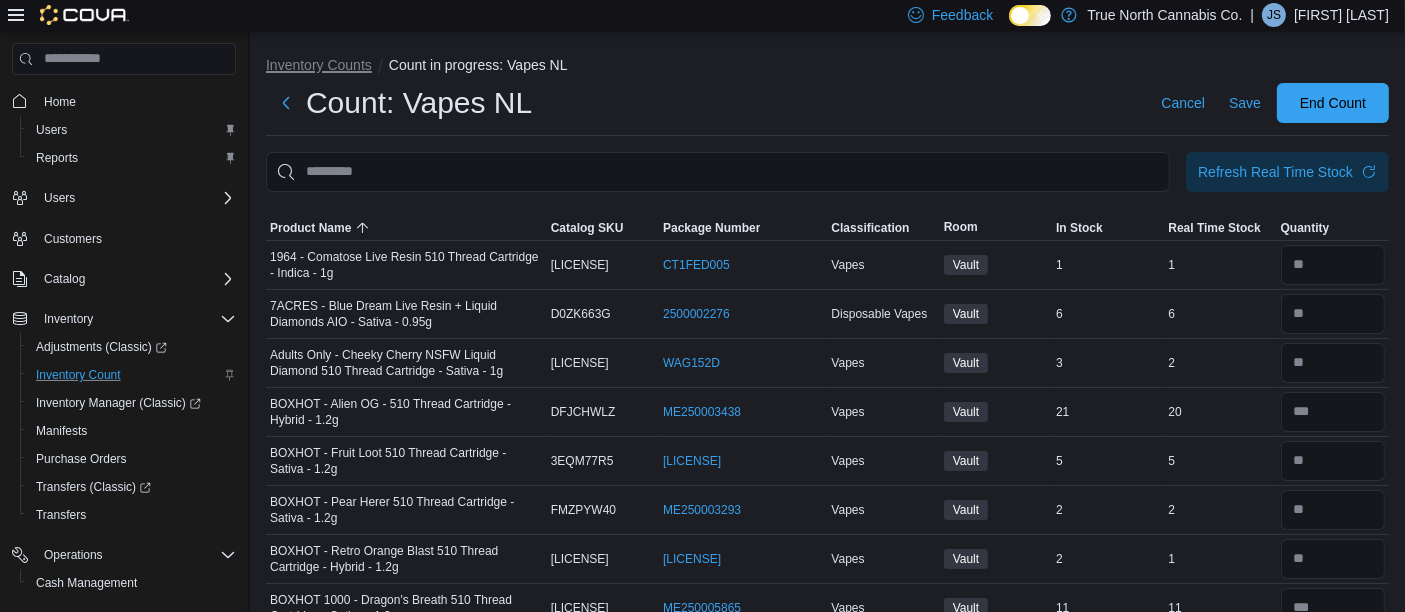 click on "Inventory Counts" at bounding box center (319, 65) 